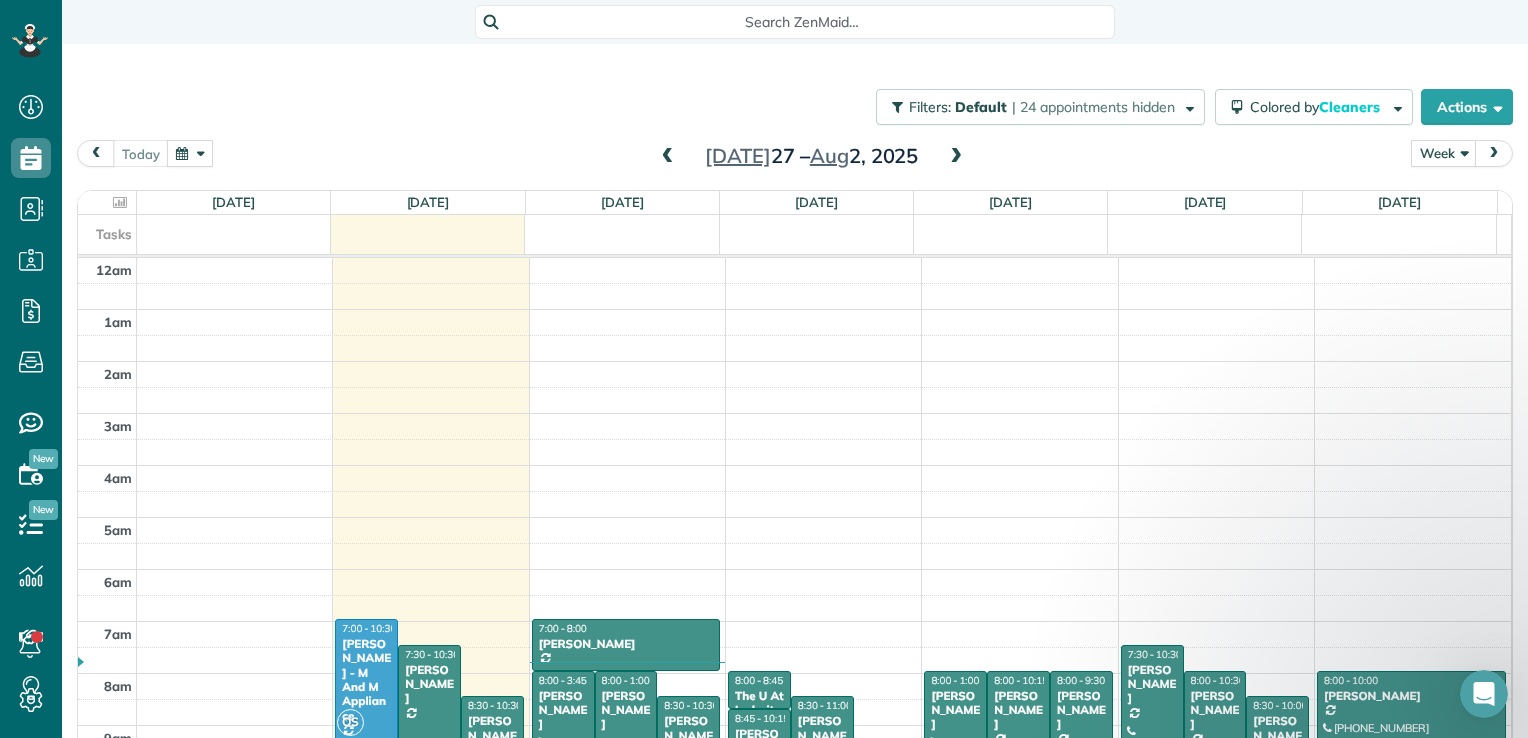 scroll, scrollTop: 0, scrollLeft: 0, axis: both 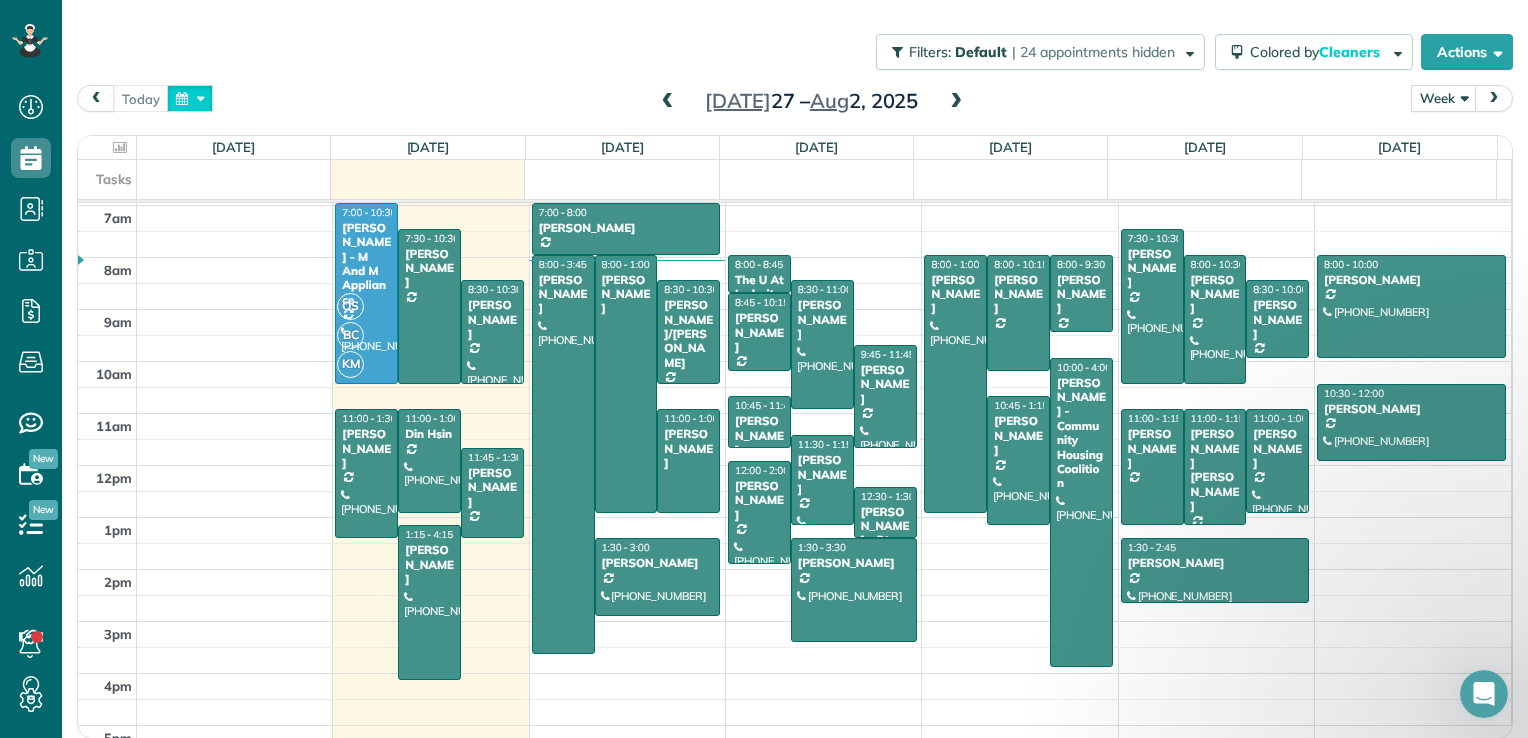 click at bounding box center [190, 98] 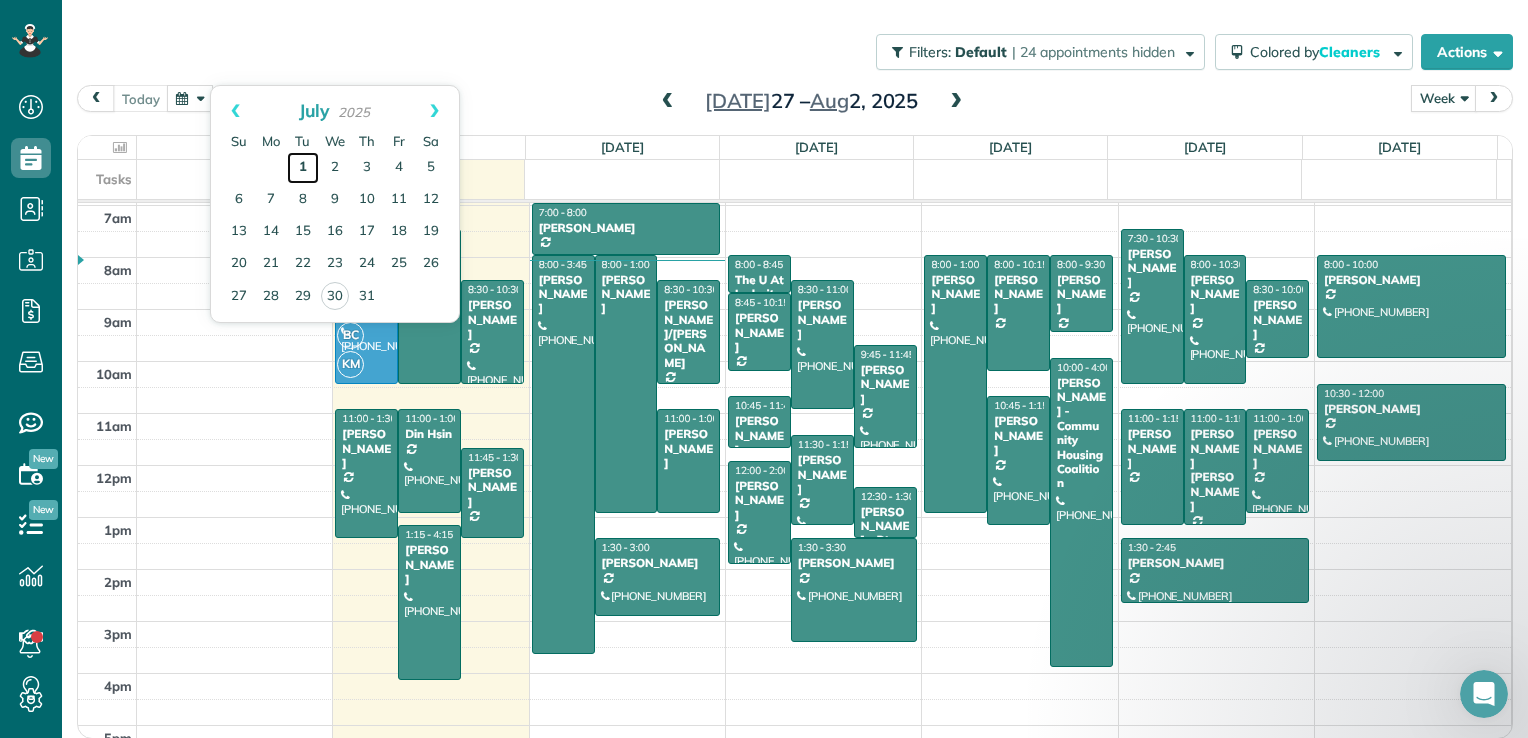 click on "1" at bounding box center [303, 168] 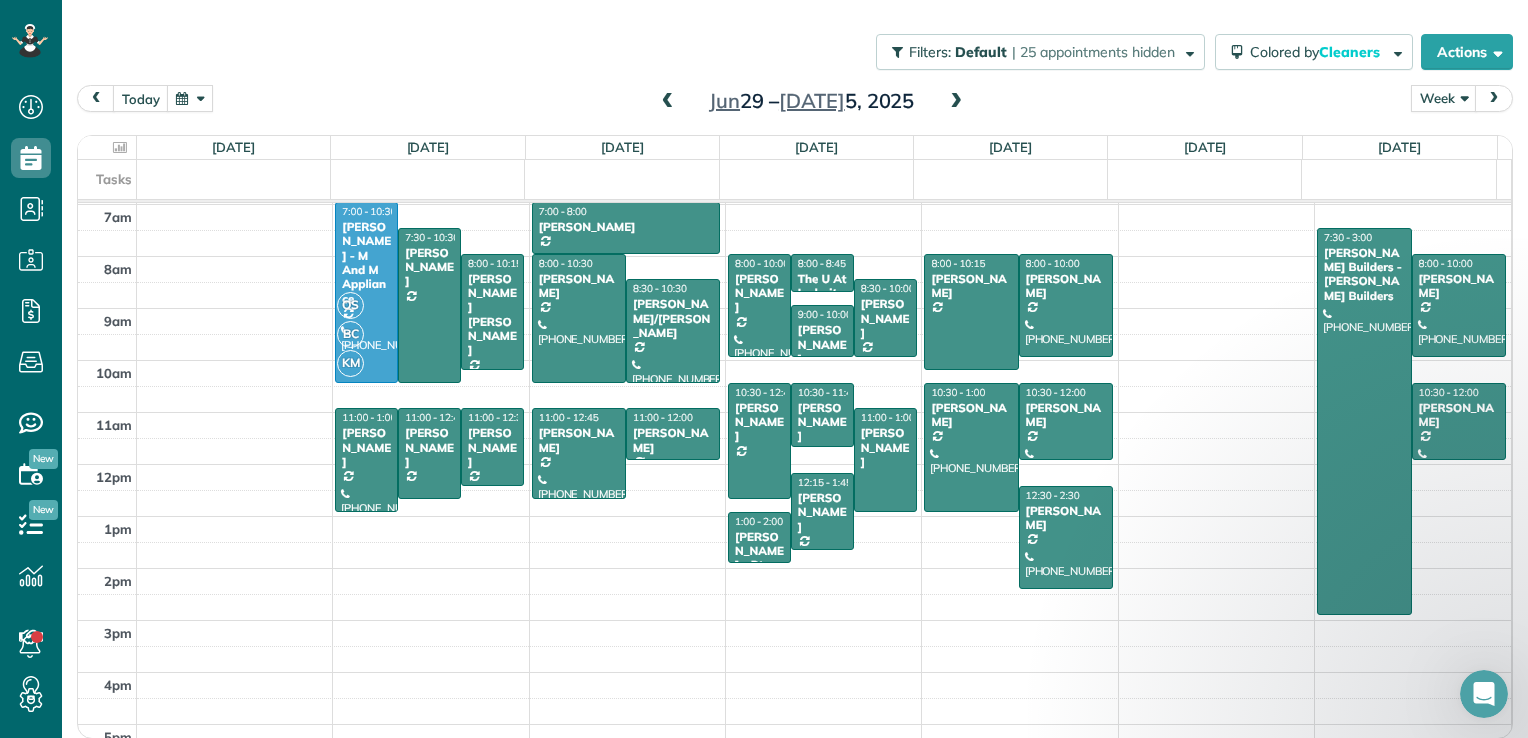 click on "[DATE] –  [DATE]" at bounding box center [812, 101] 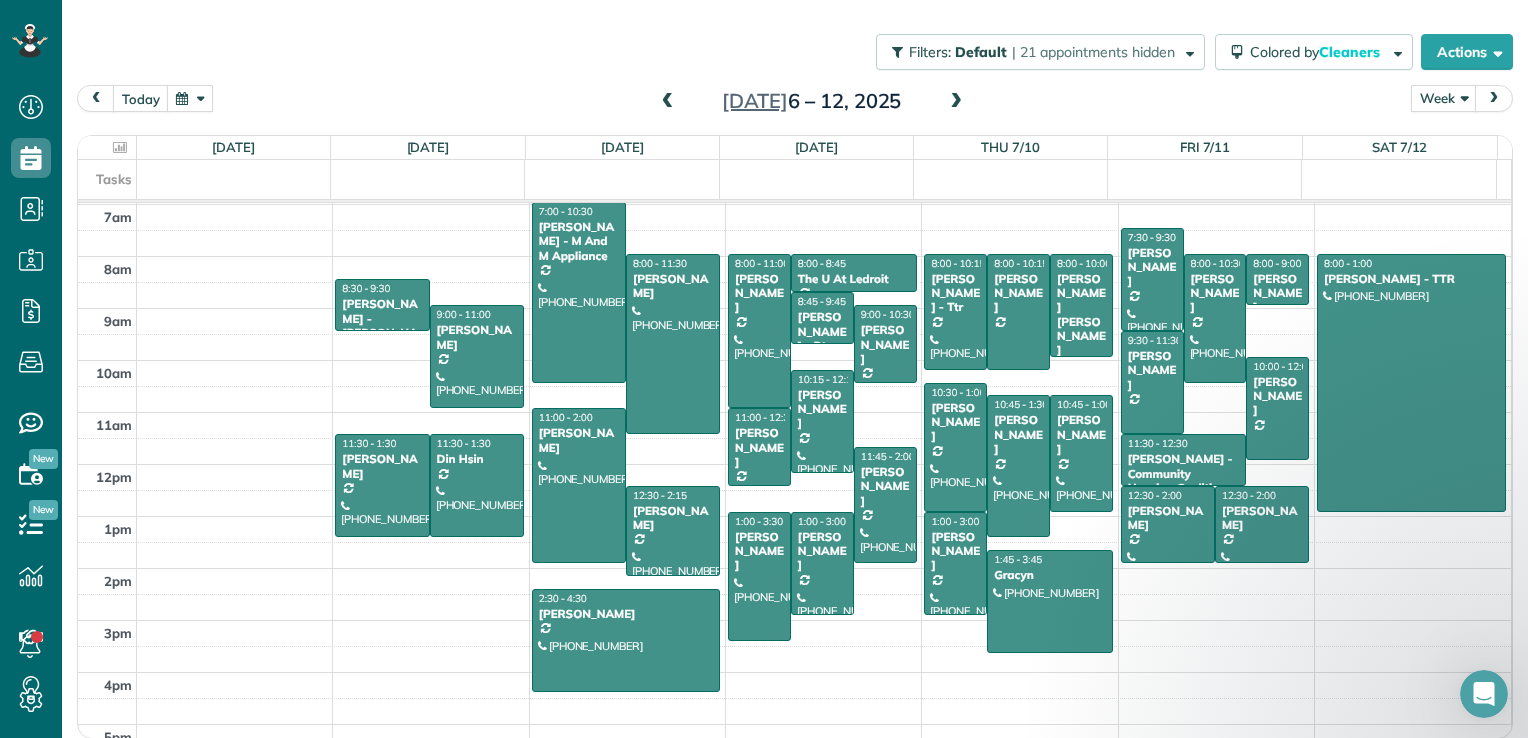 scroll, scrollTop: 0, scrollLeft: 0, axis: both 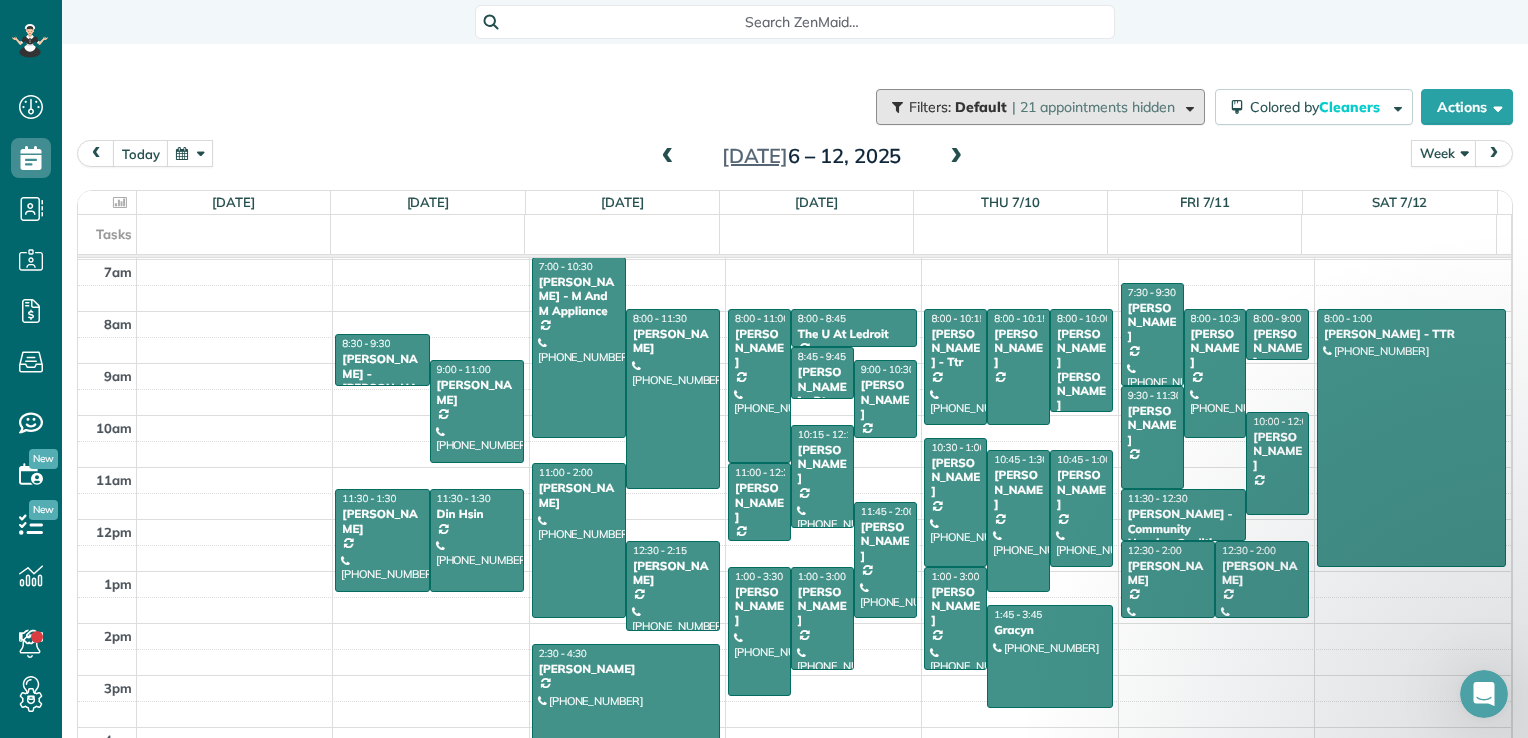 click on "Default" at bounding box center [981, 107] 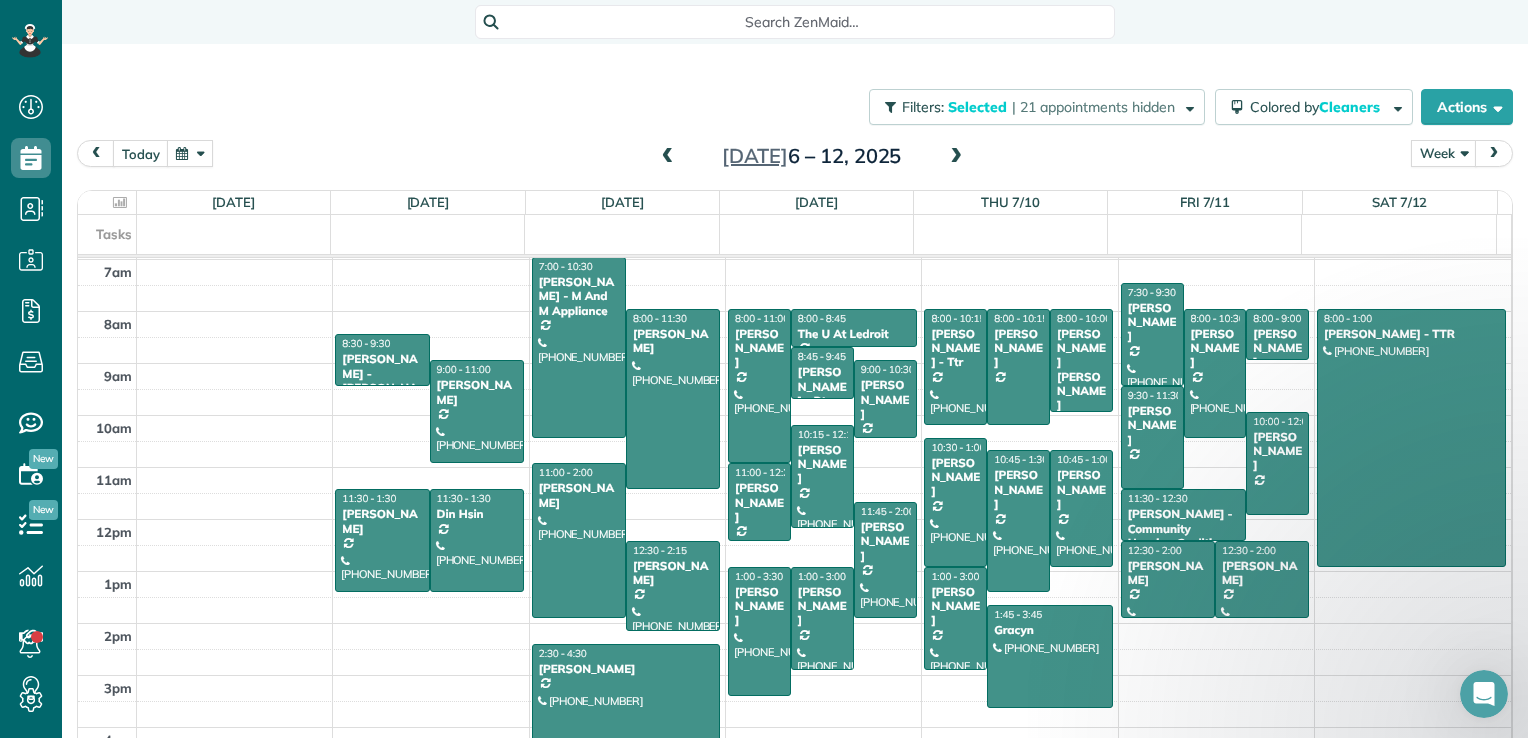 click on "Close
Filters
Apply
Uncheck All
Display Cleaners
[PERSON_NAME]
[PERSON_NAME]
[PERSON_NAME]
[PERSON_NAME]
[PERSON_NAME]
No Cleaners Assigned
Uncheck All
Team 1" at bounding box center [764, 369] 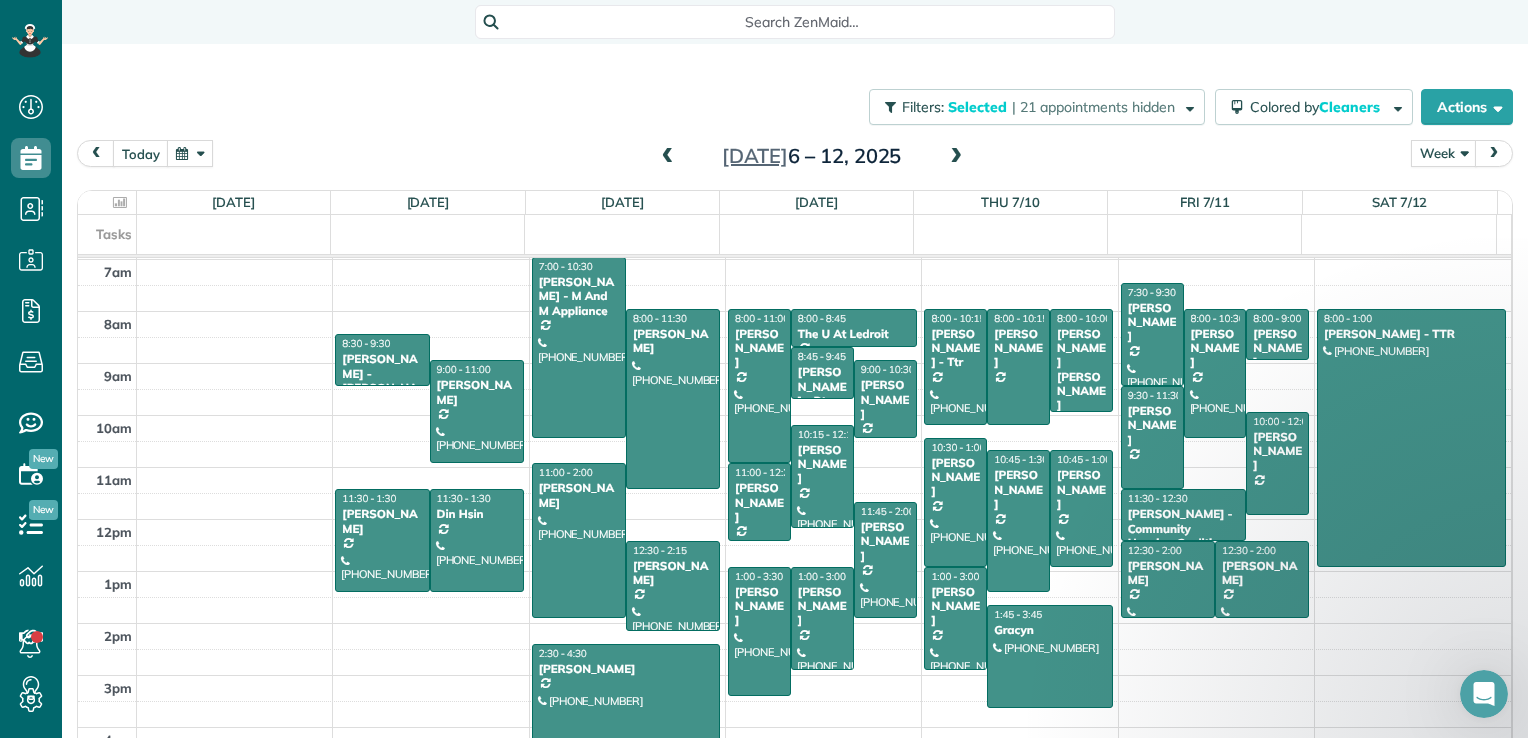 click at bounding box center (956, 157) 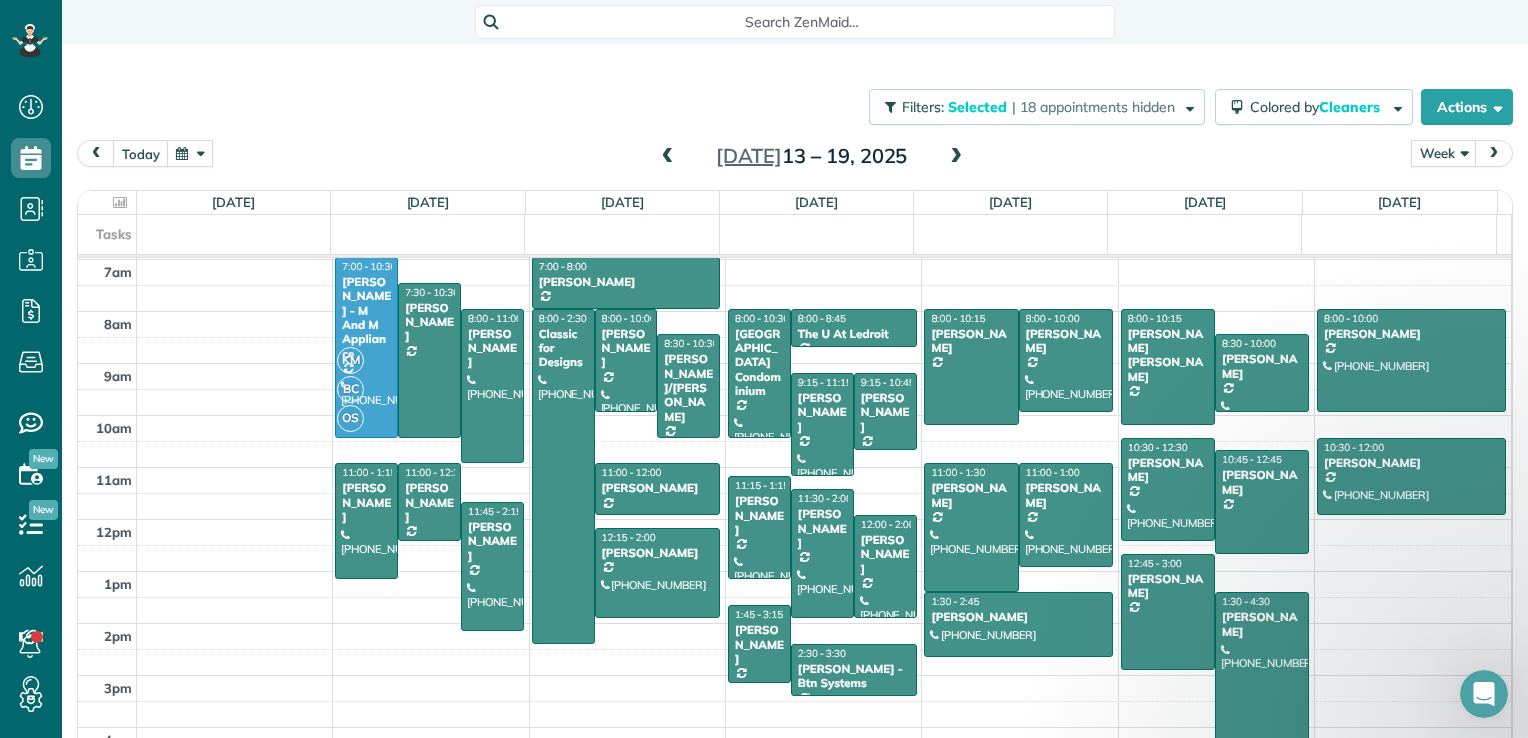 click at bounding box center (956, 157) 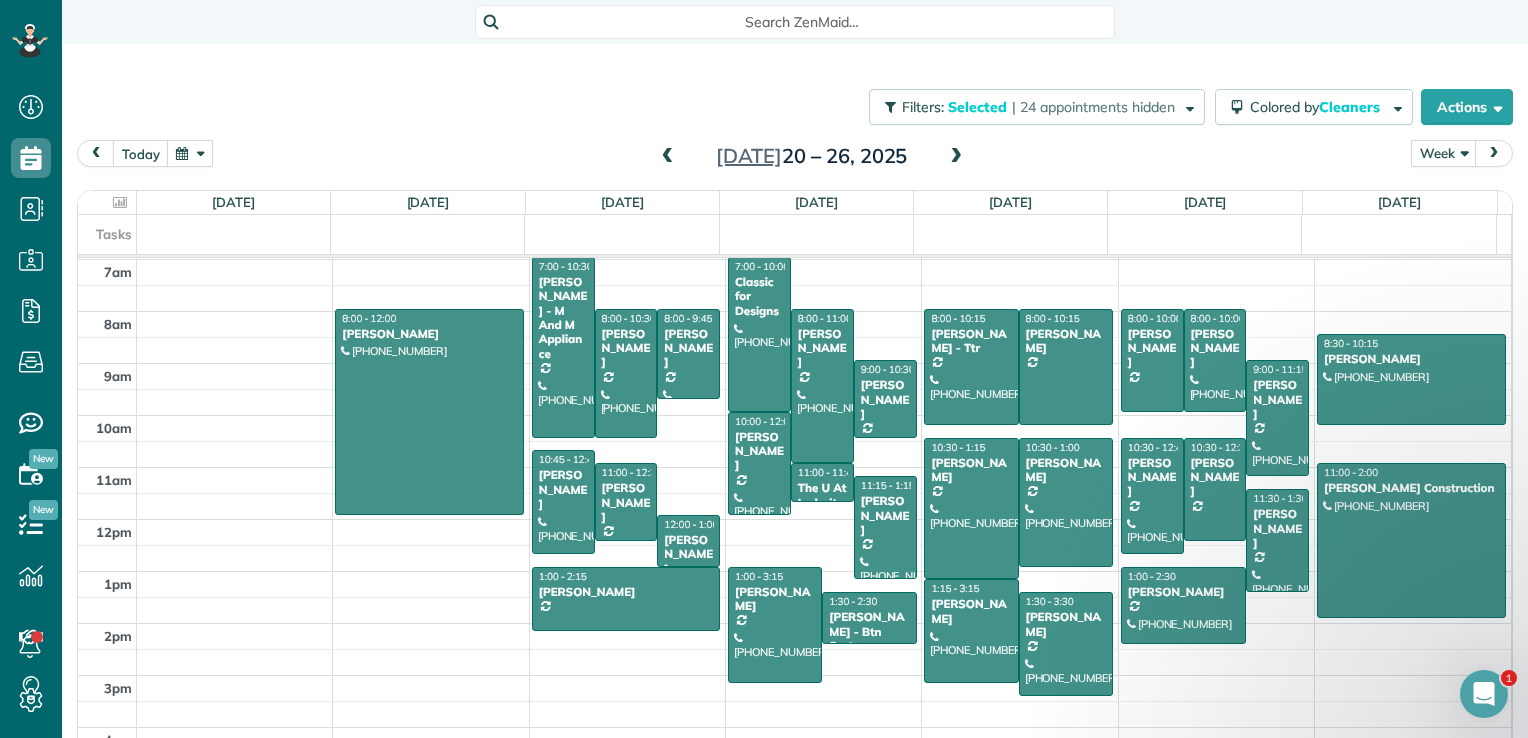 click at bounding box center (956, 157) 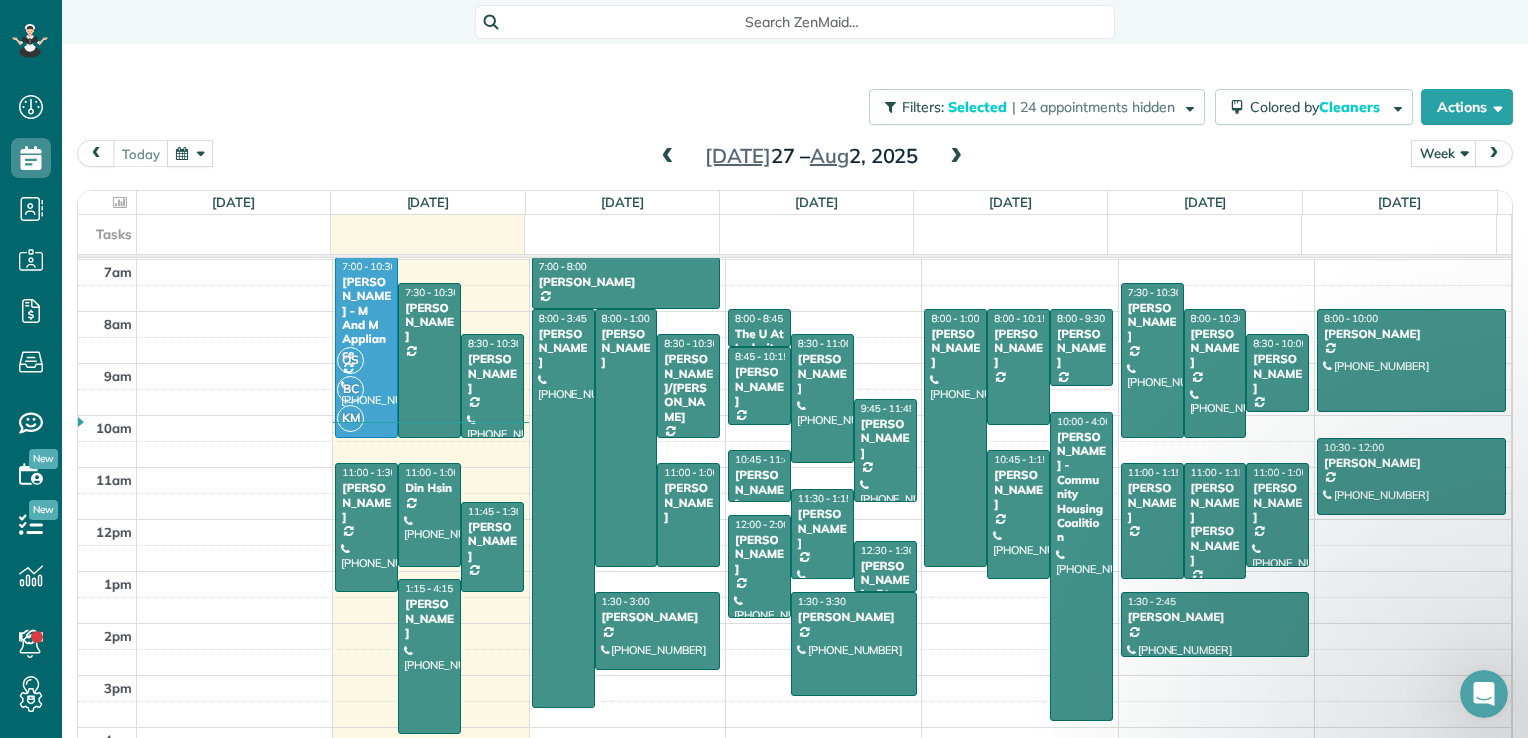 click at bounding box center (668, 157) 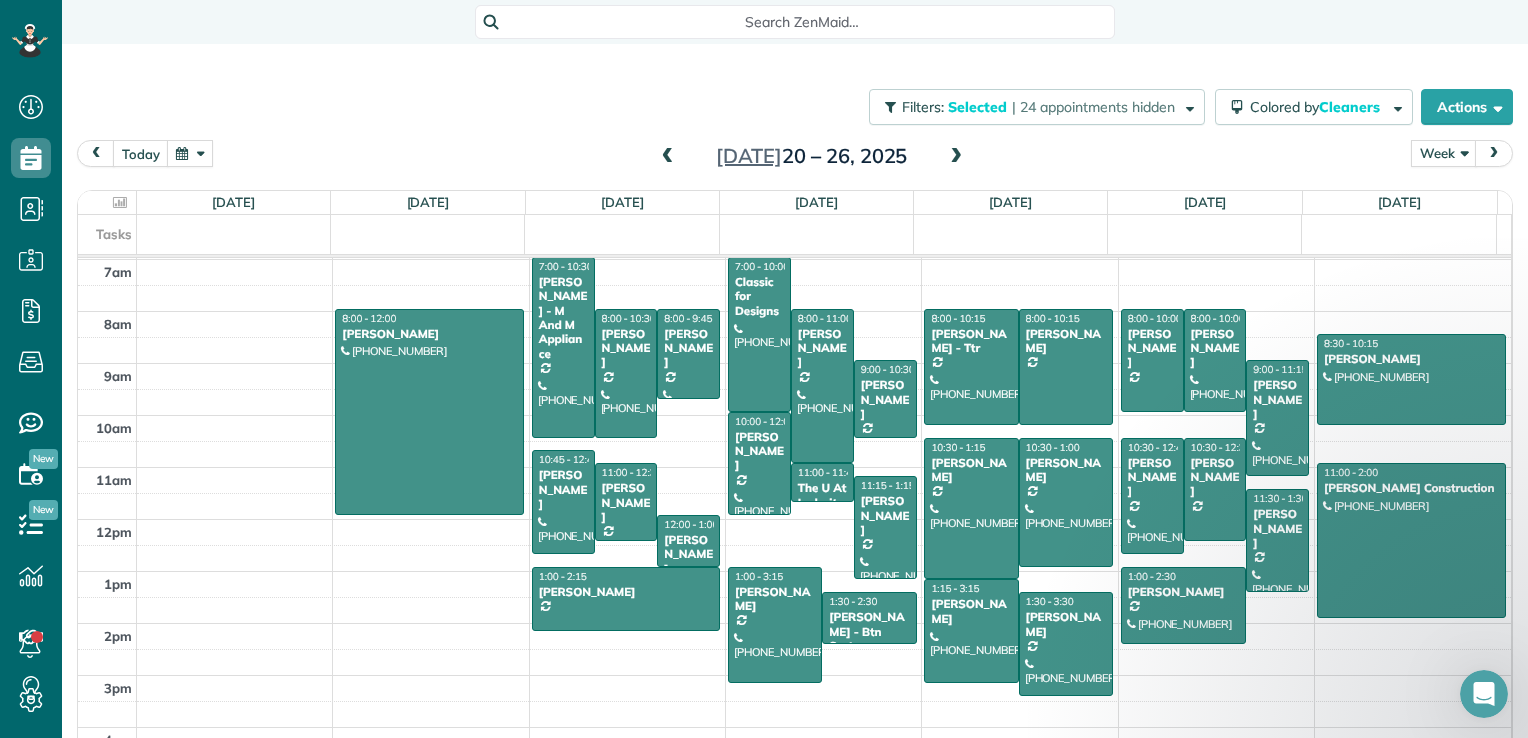 click at bounding box center [956, 157] 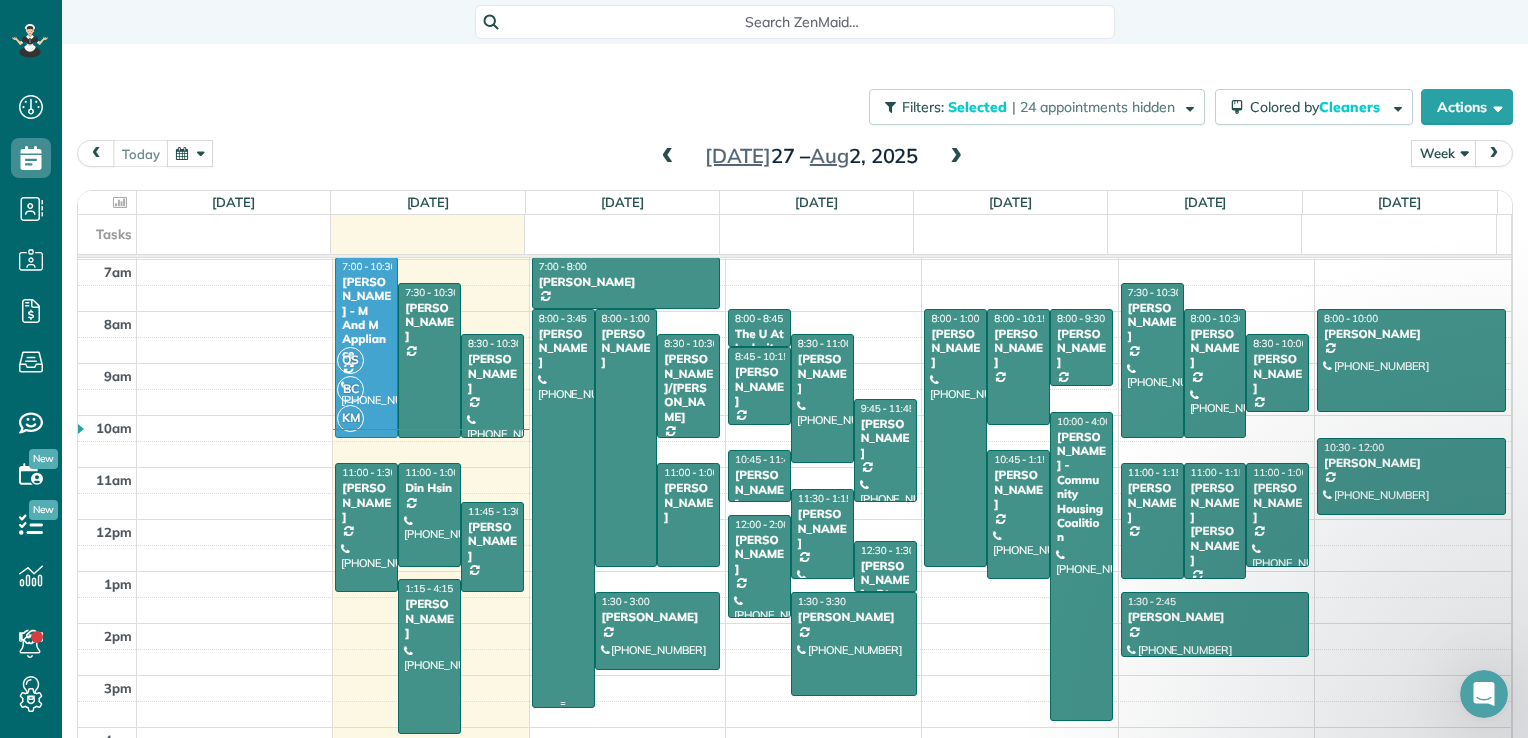 click at bounding box center [563, 509] 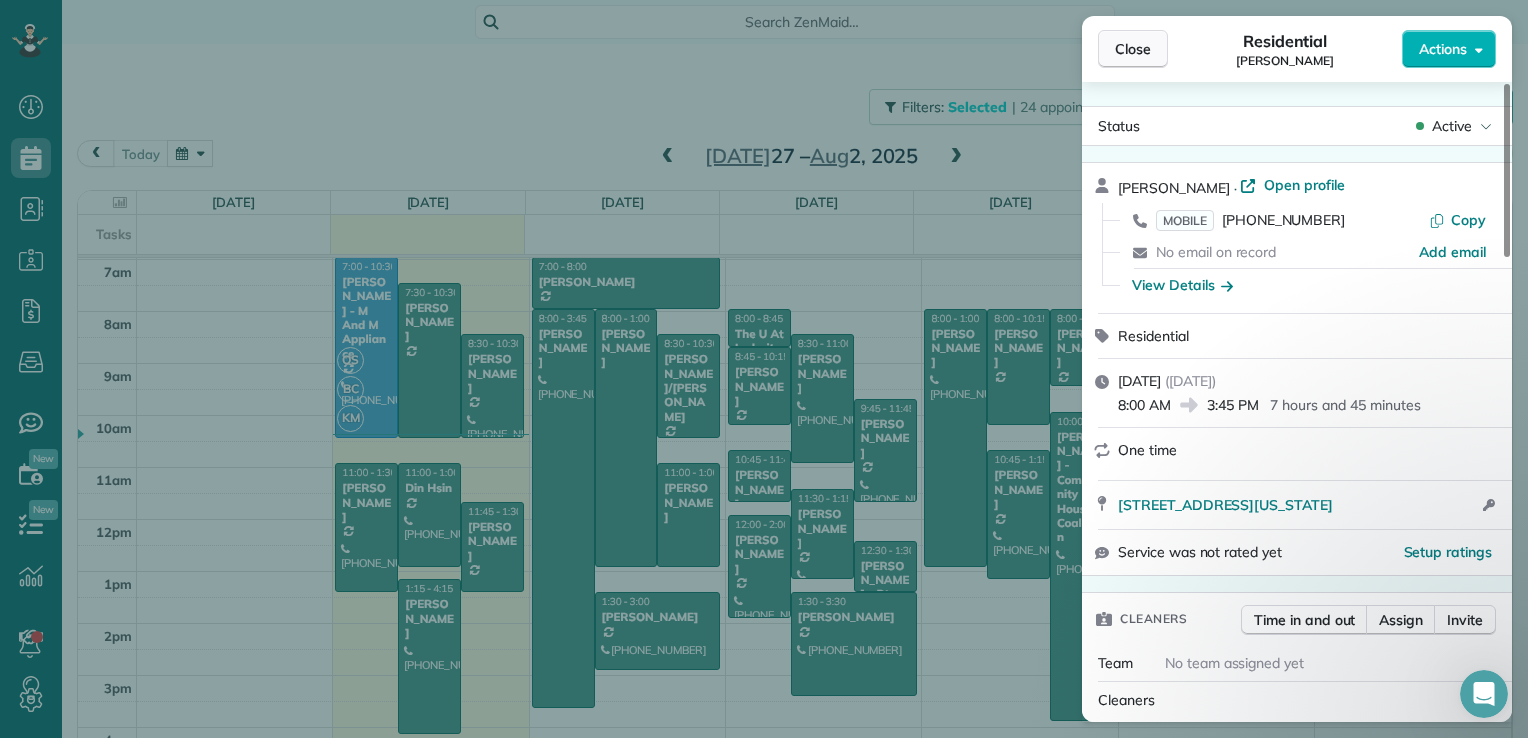 click on "Close" at bounding box center (1133, 49) 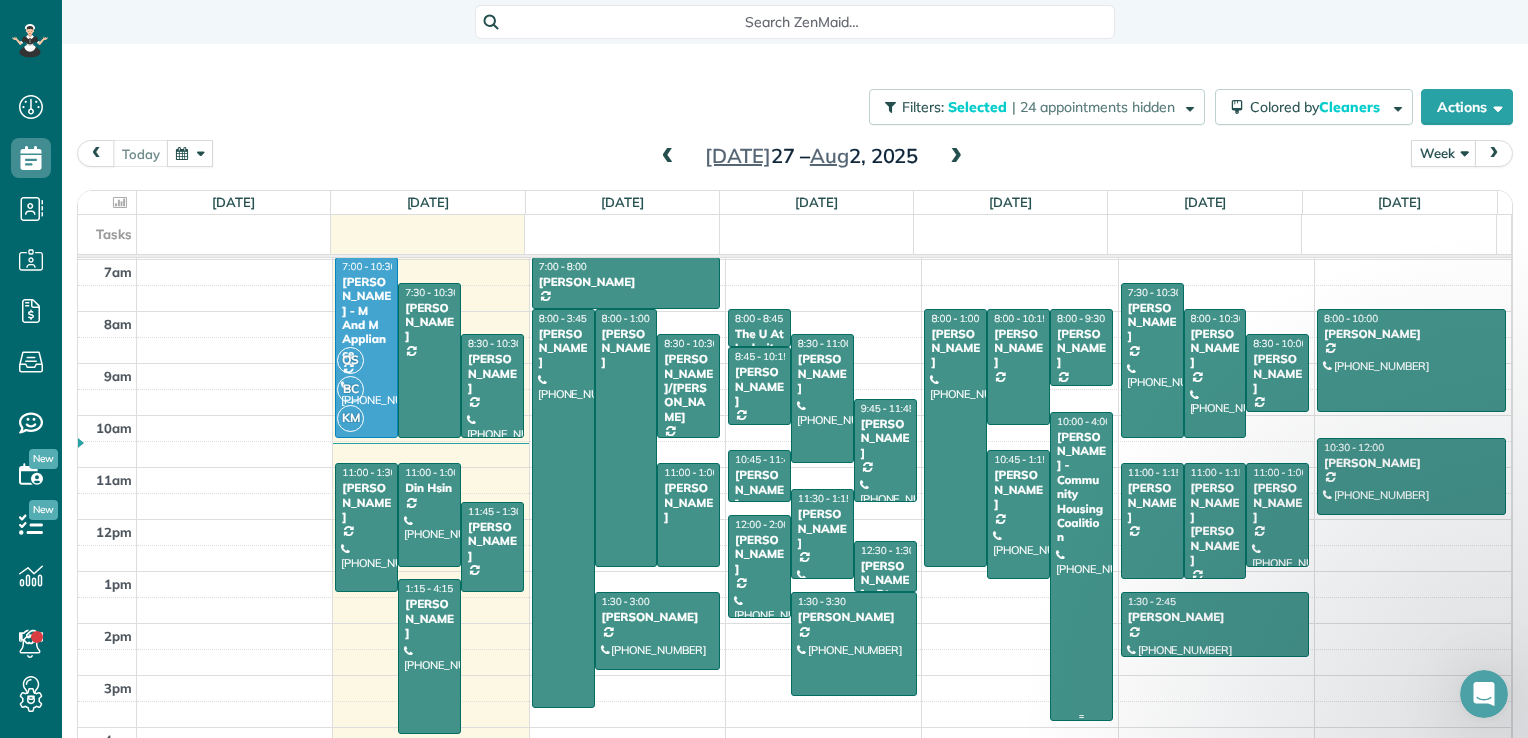 click on "[PERSON_NAME] - Community Housing Coalition" at bounding box center (1081, 487) 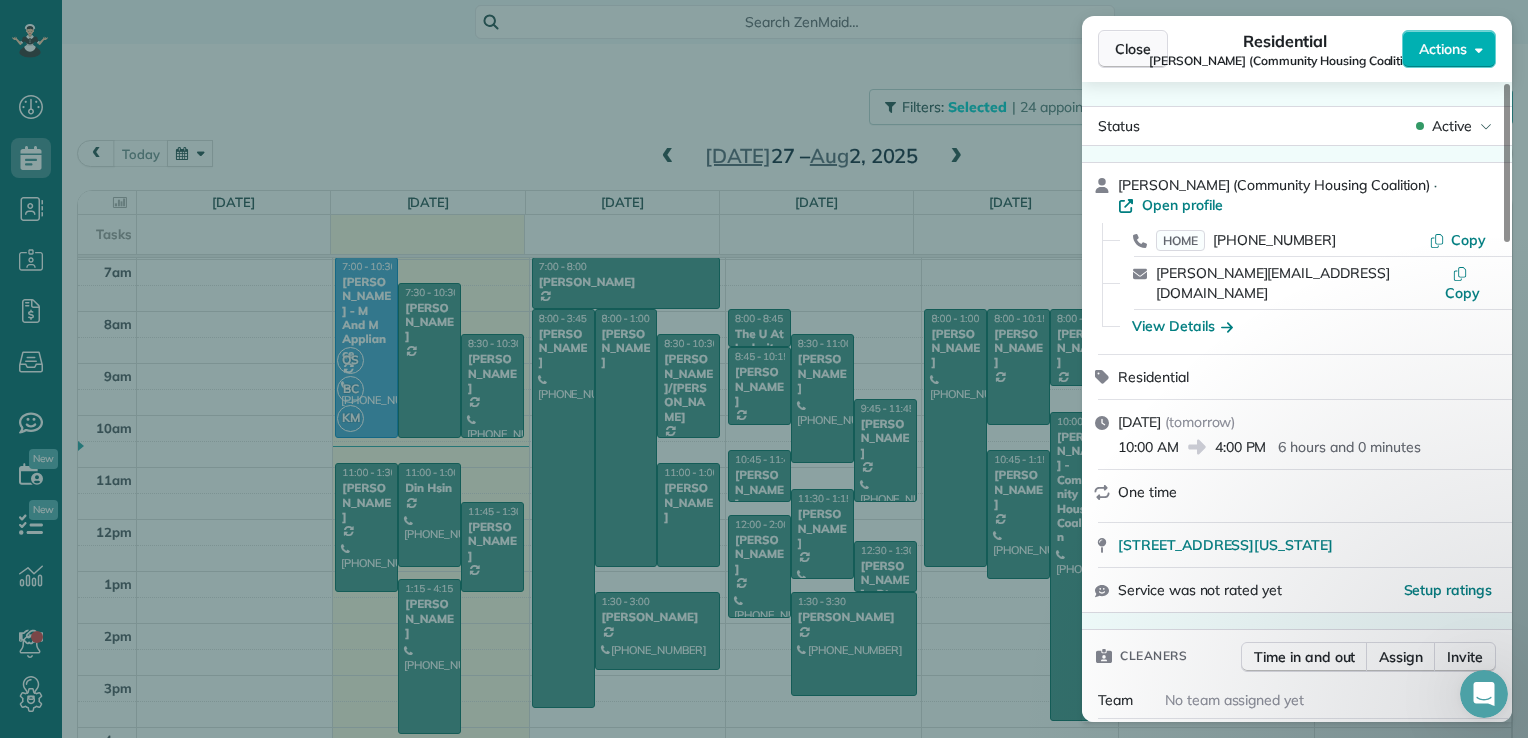 click on "Close" at bounding box center [1133, 49] 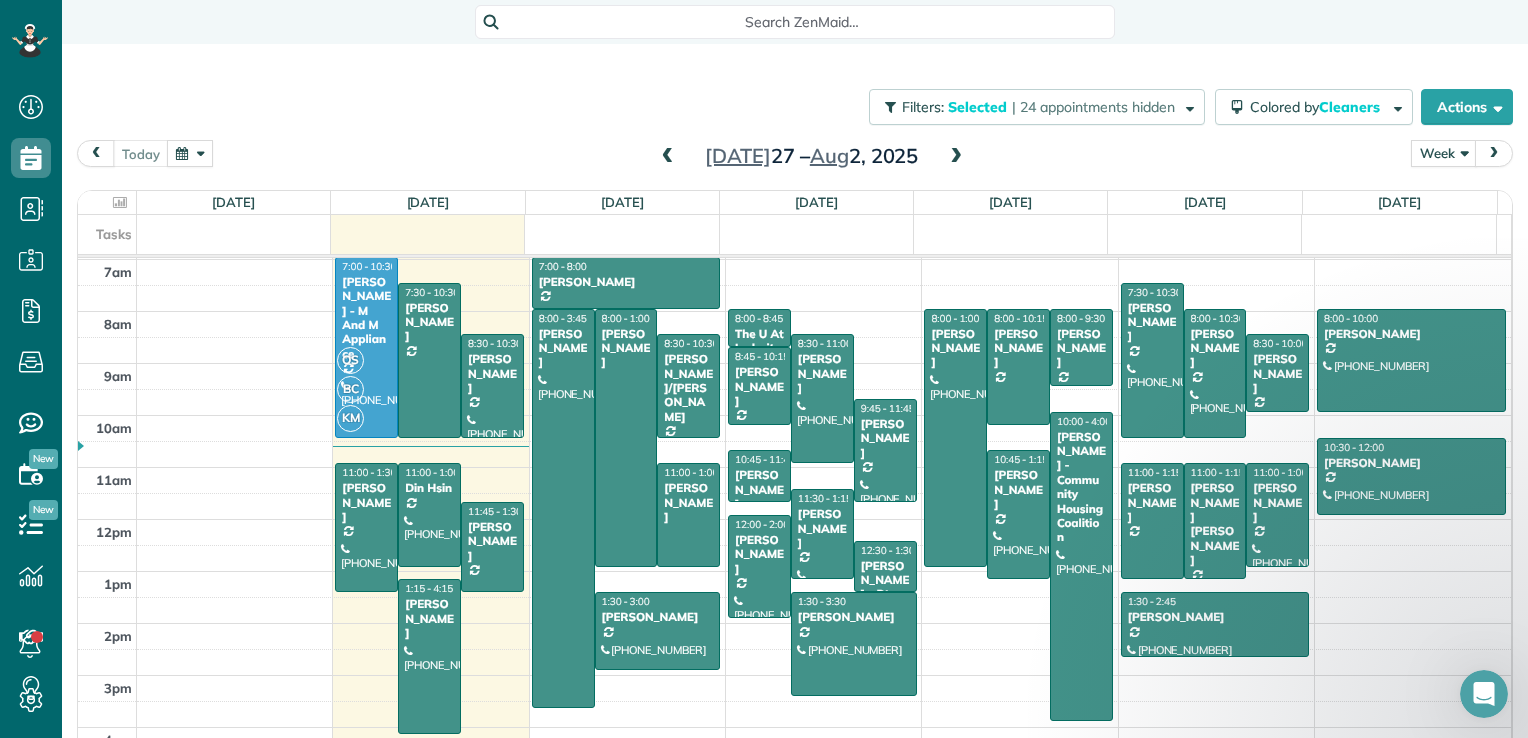 click at bounding box center (956, 157) 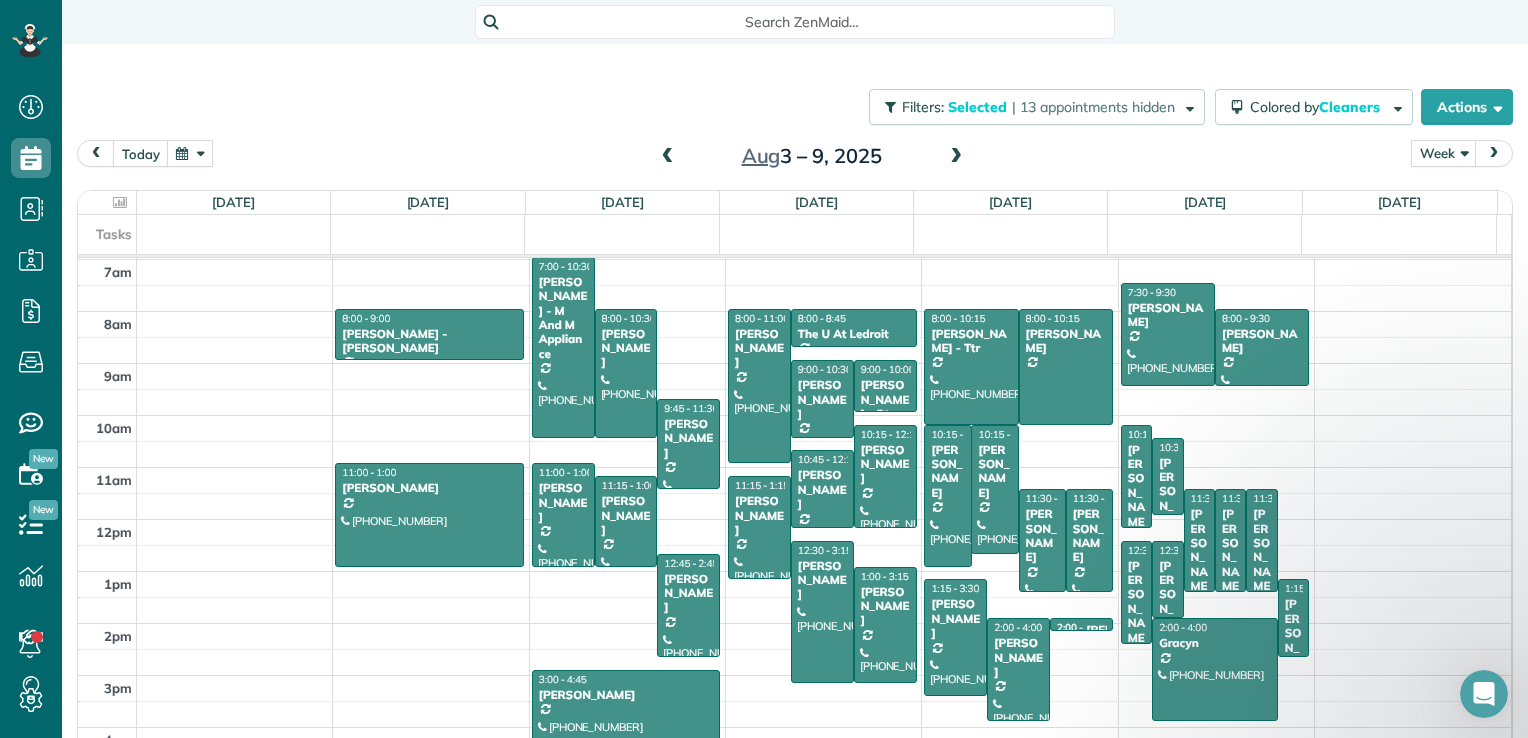 click at bounding box center (956, 157) 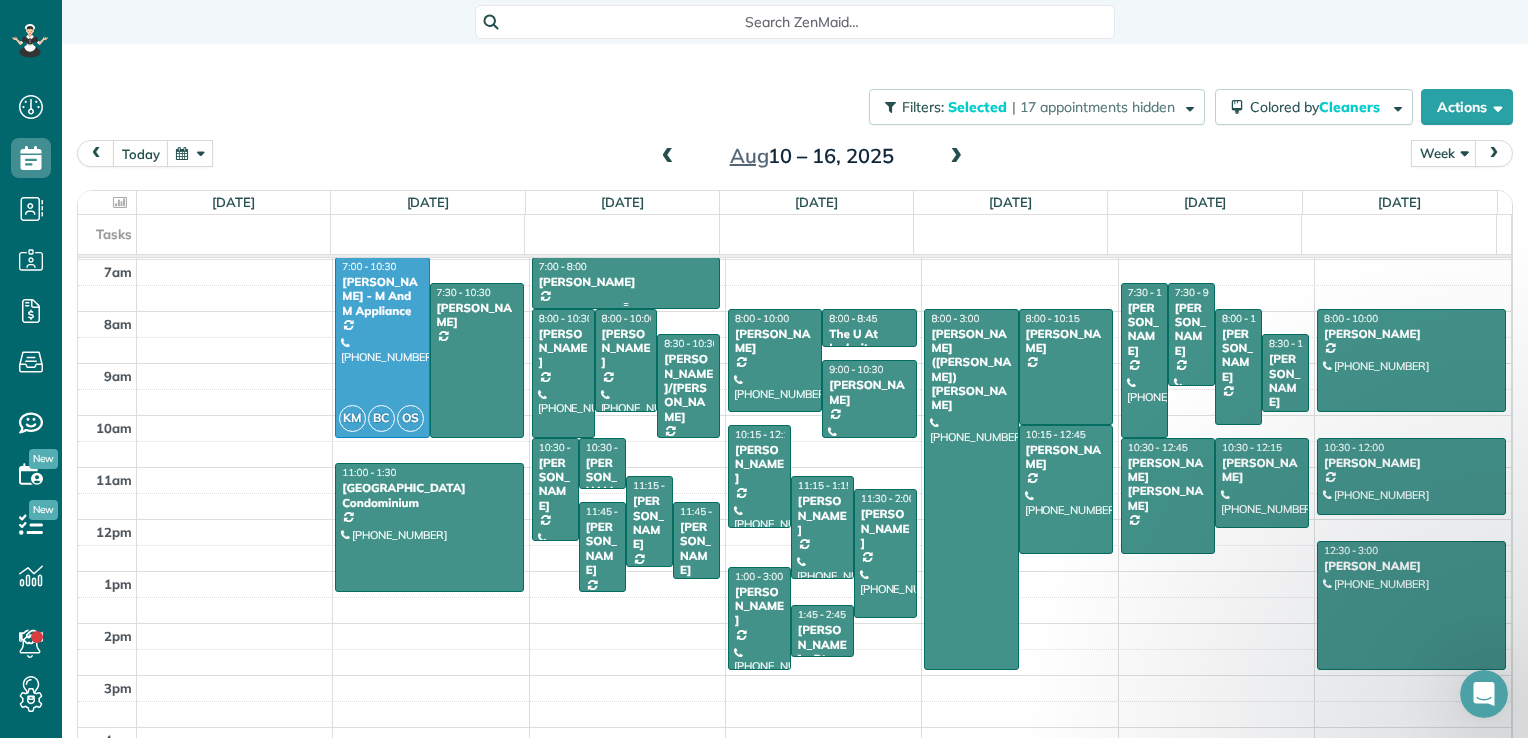 click at bounding box center (626, 283) 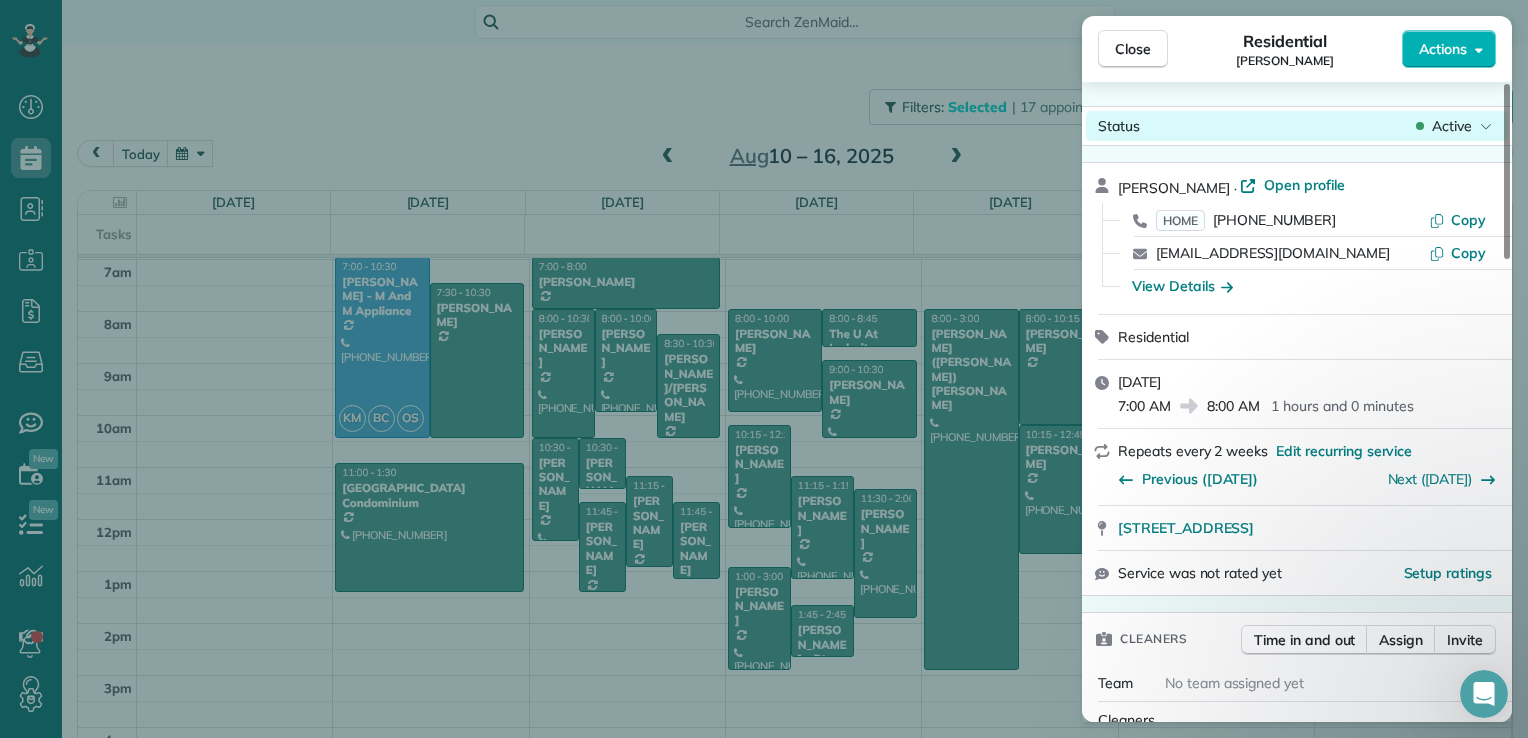 click on "Active" at bounding box center (1452, 126) 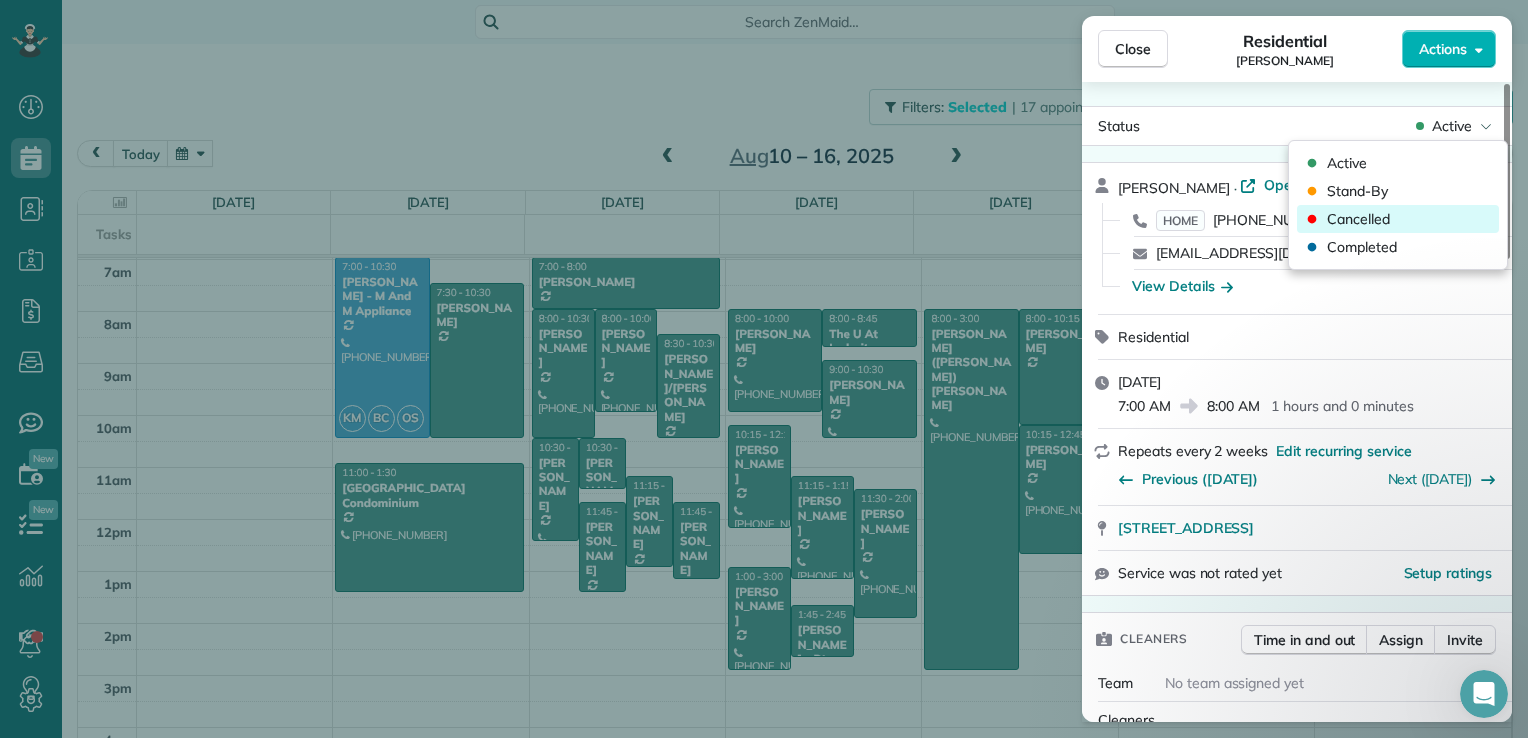 click on "Cancelled" at bounding box center [1398, 219] 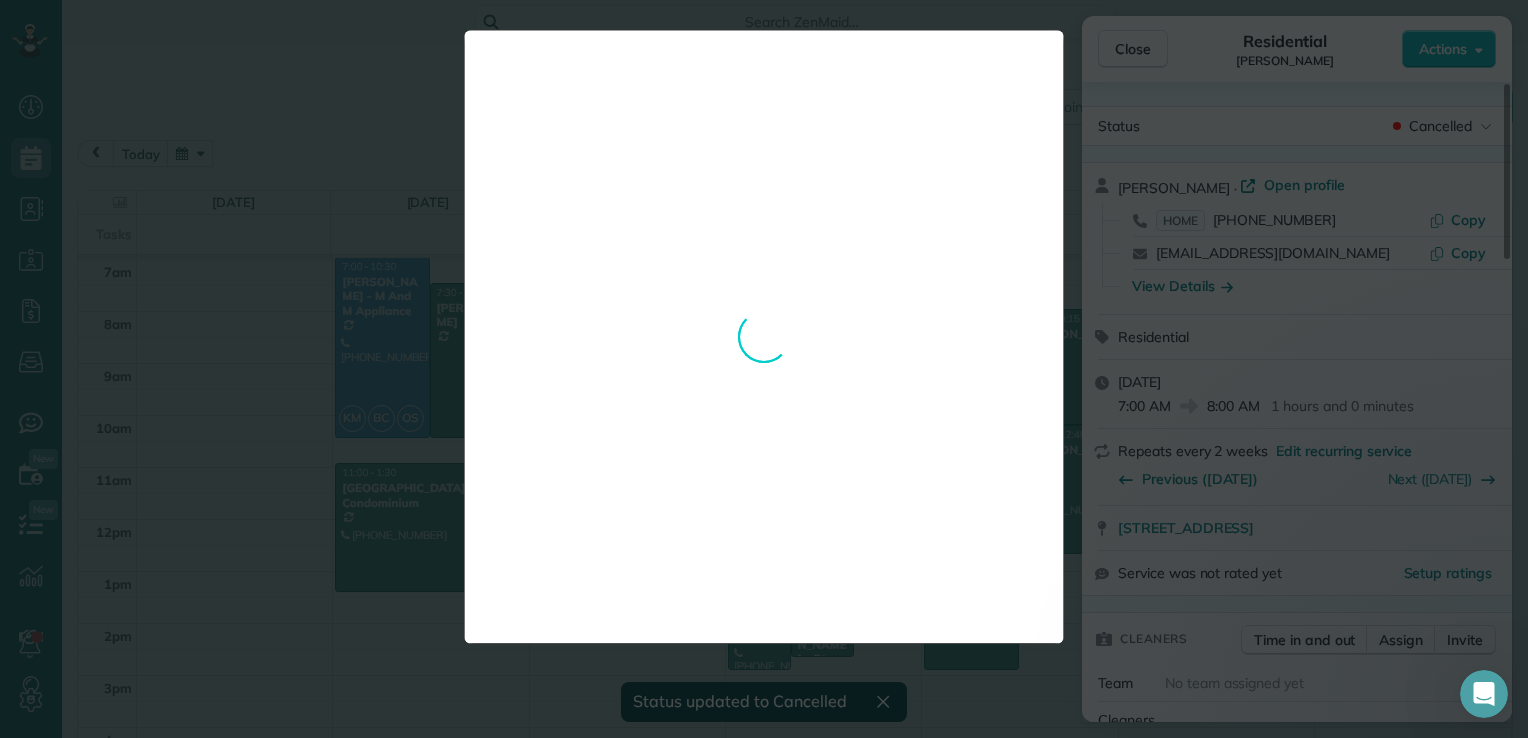 scroll, scrollTop: 361, scrollLeft: 0, axis: vertical 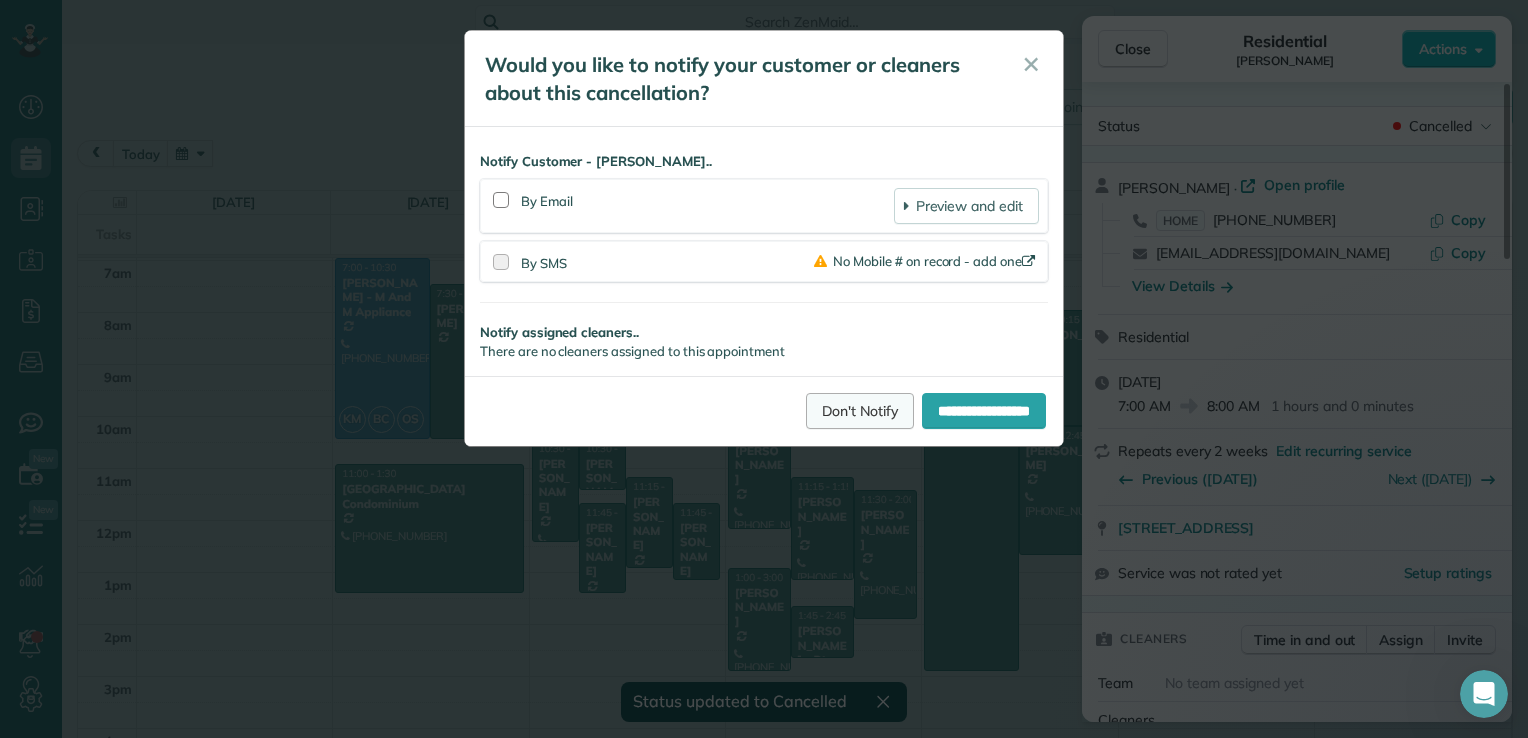 click on "Don't Notify" at bounding box center (860, 411) 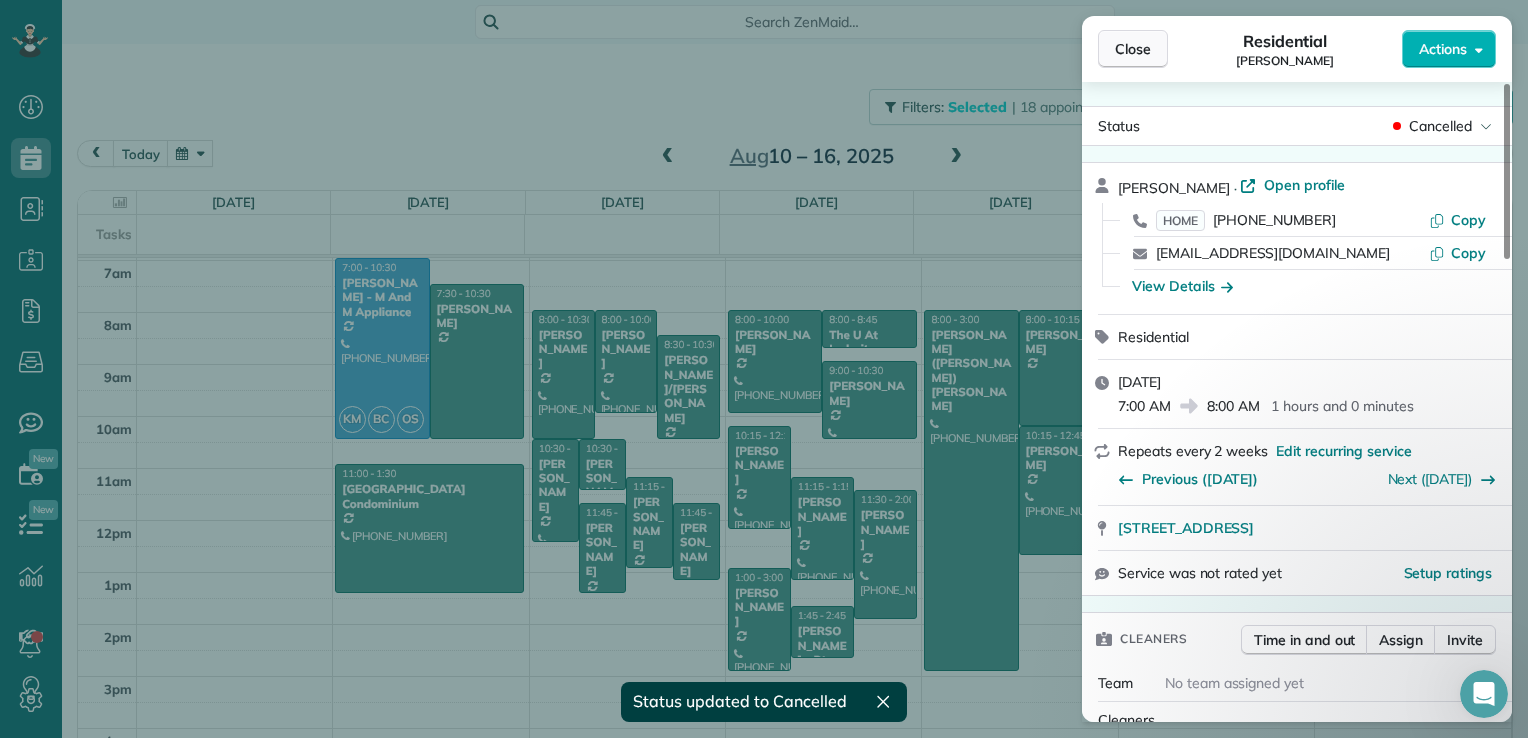 click on "Close" at bounding box center (1133, 49) 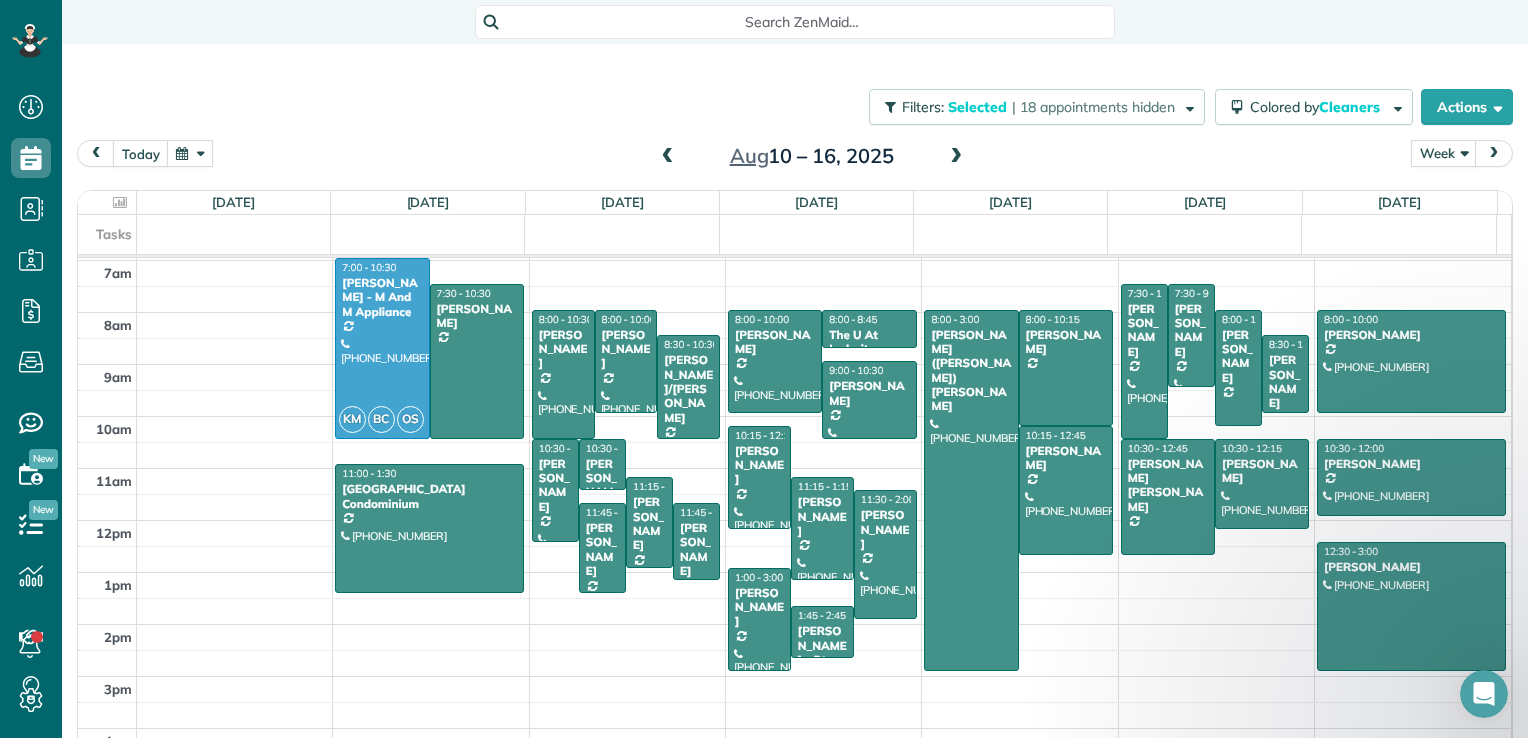 click at bounding box center [956, 157] 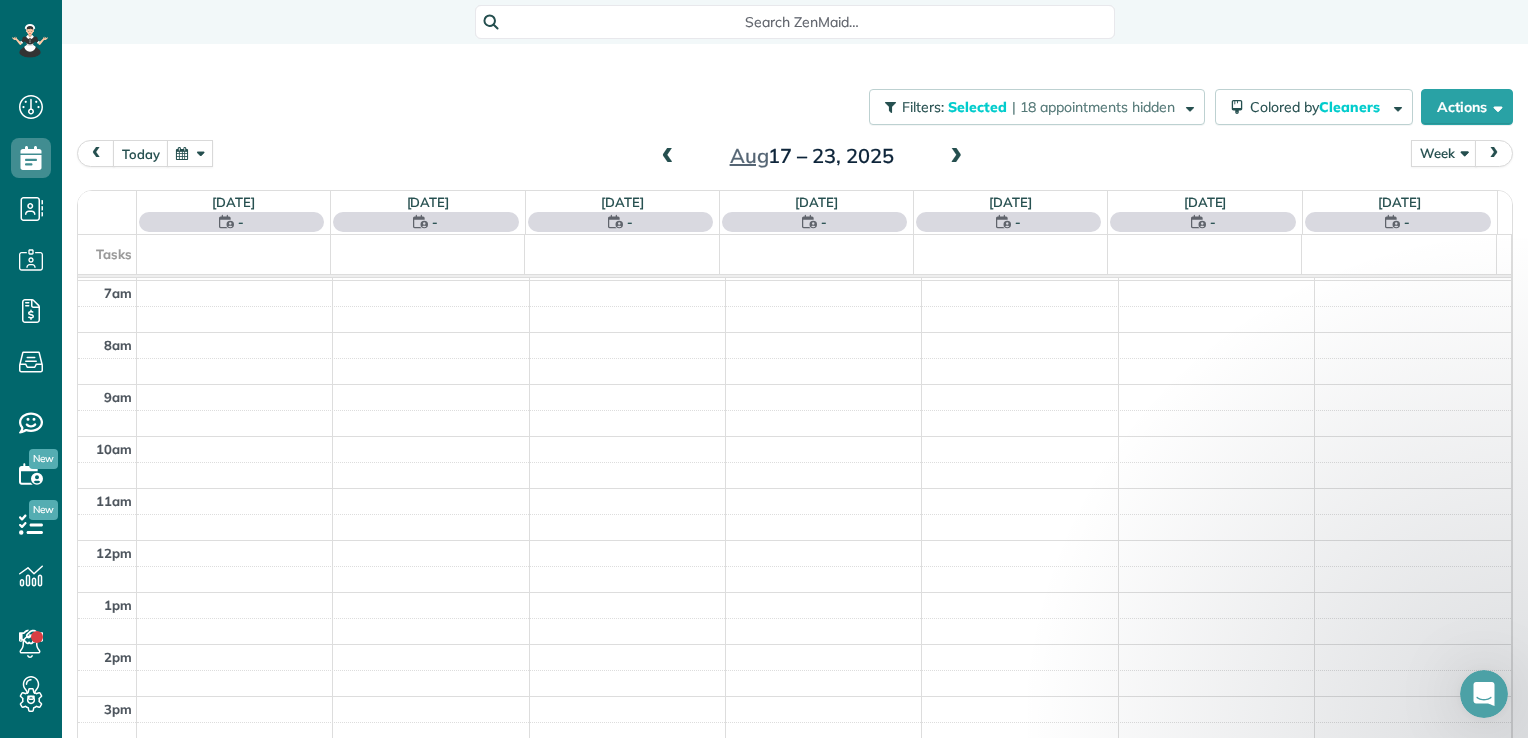 scroll, scrollTop: 362, scrollLeft: 0, axis: vertical 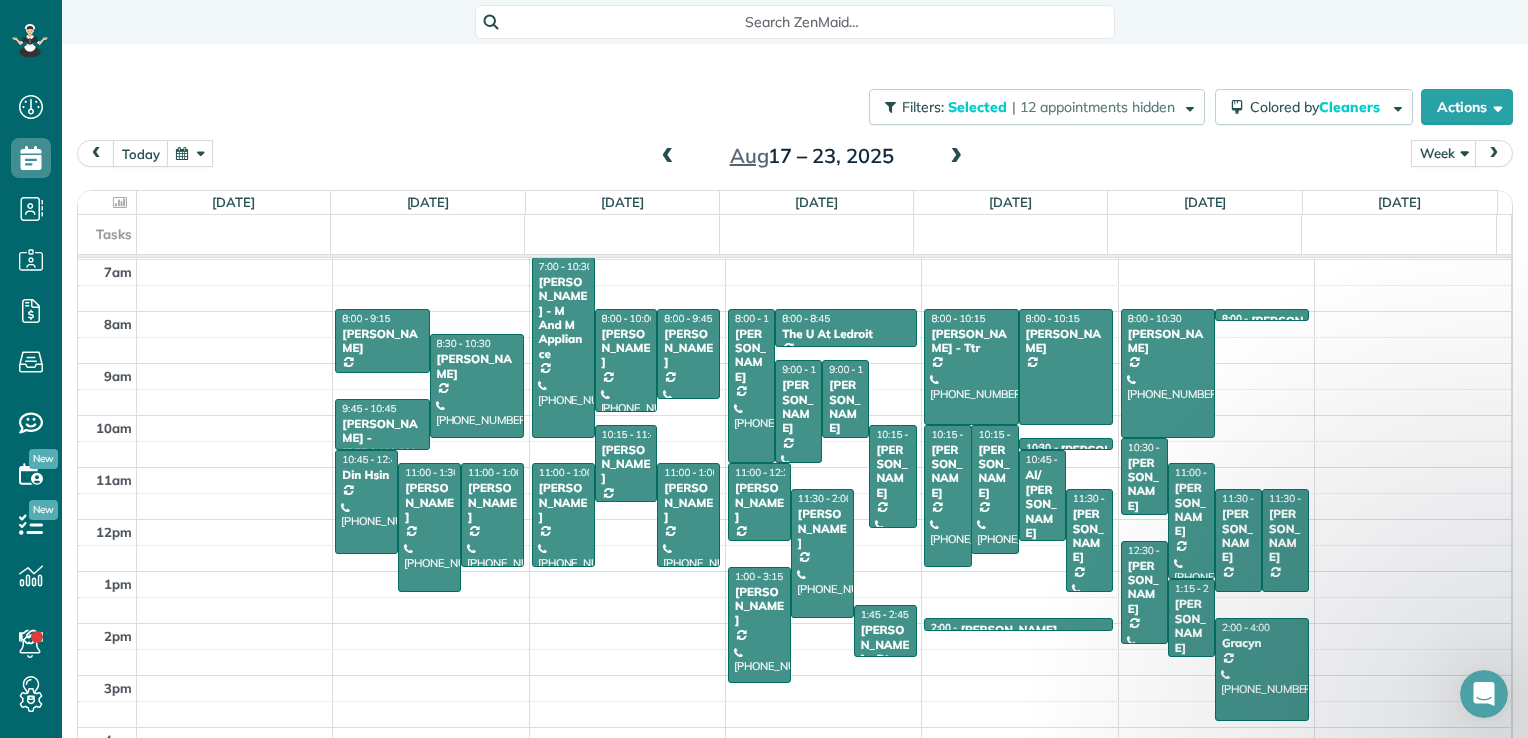 click at bounding box center [956, 157] 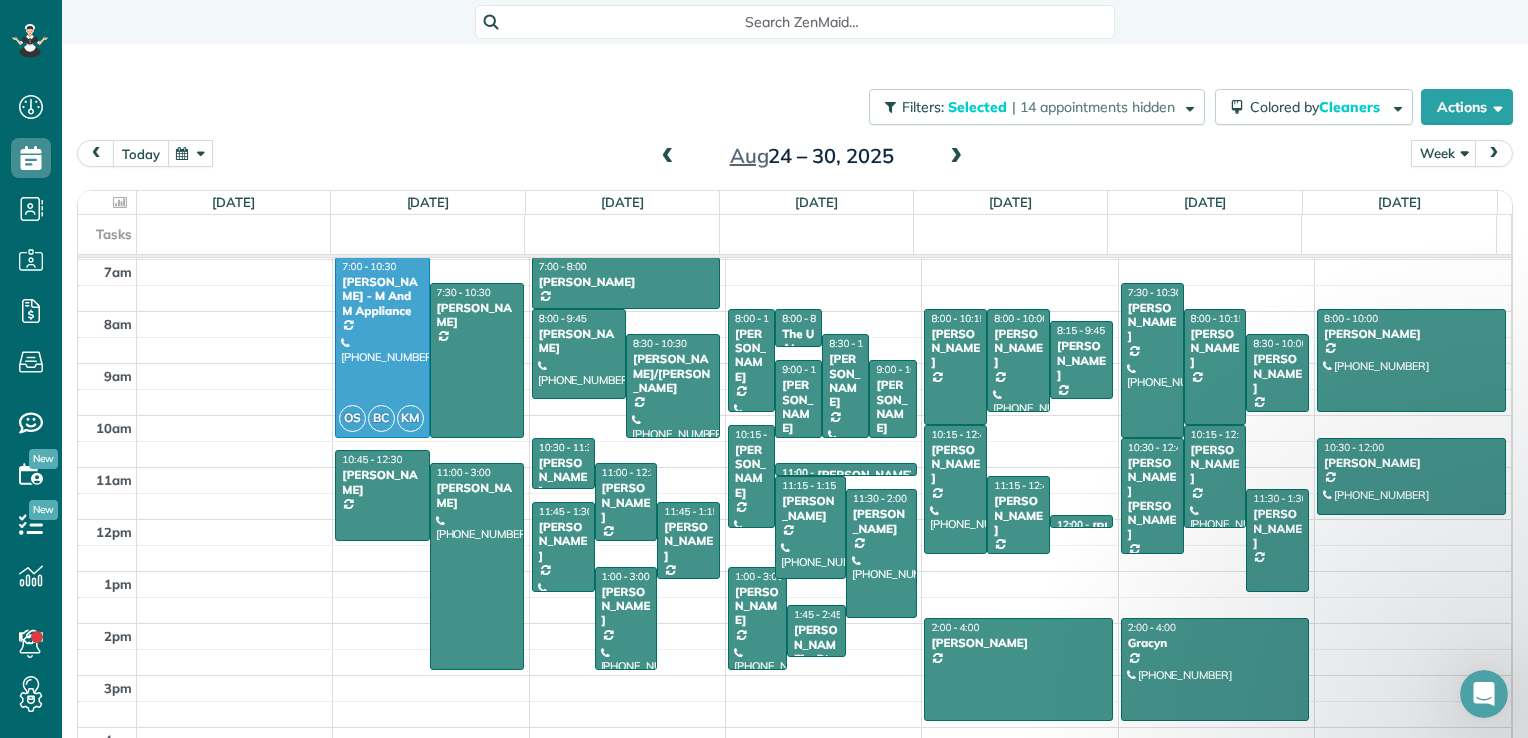 click on "today" at bounding box center (141, 153) 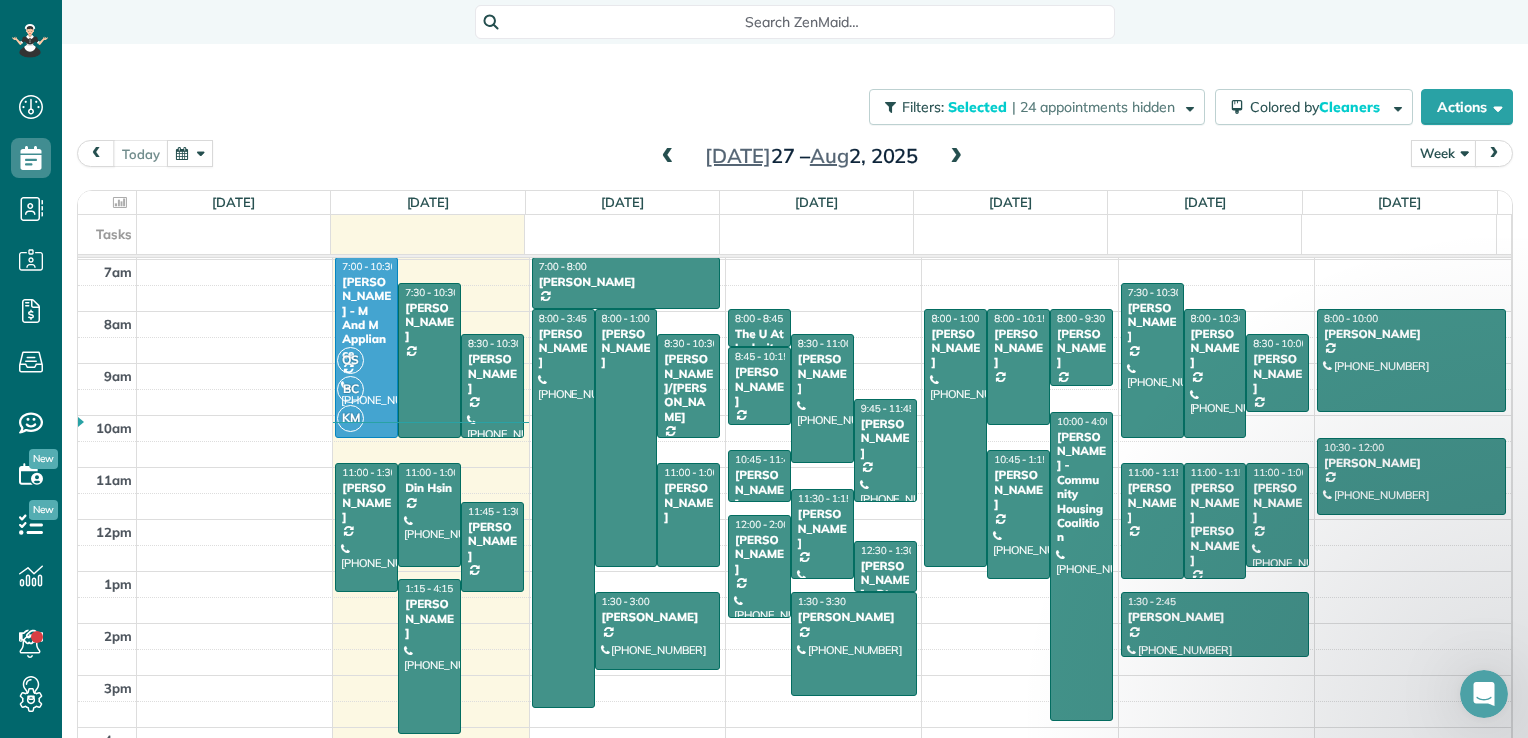 click at bounding box center [190, 153] 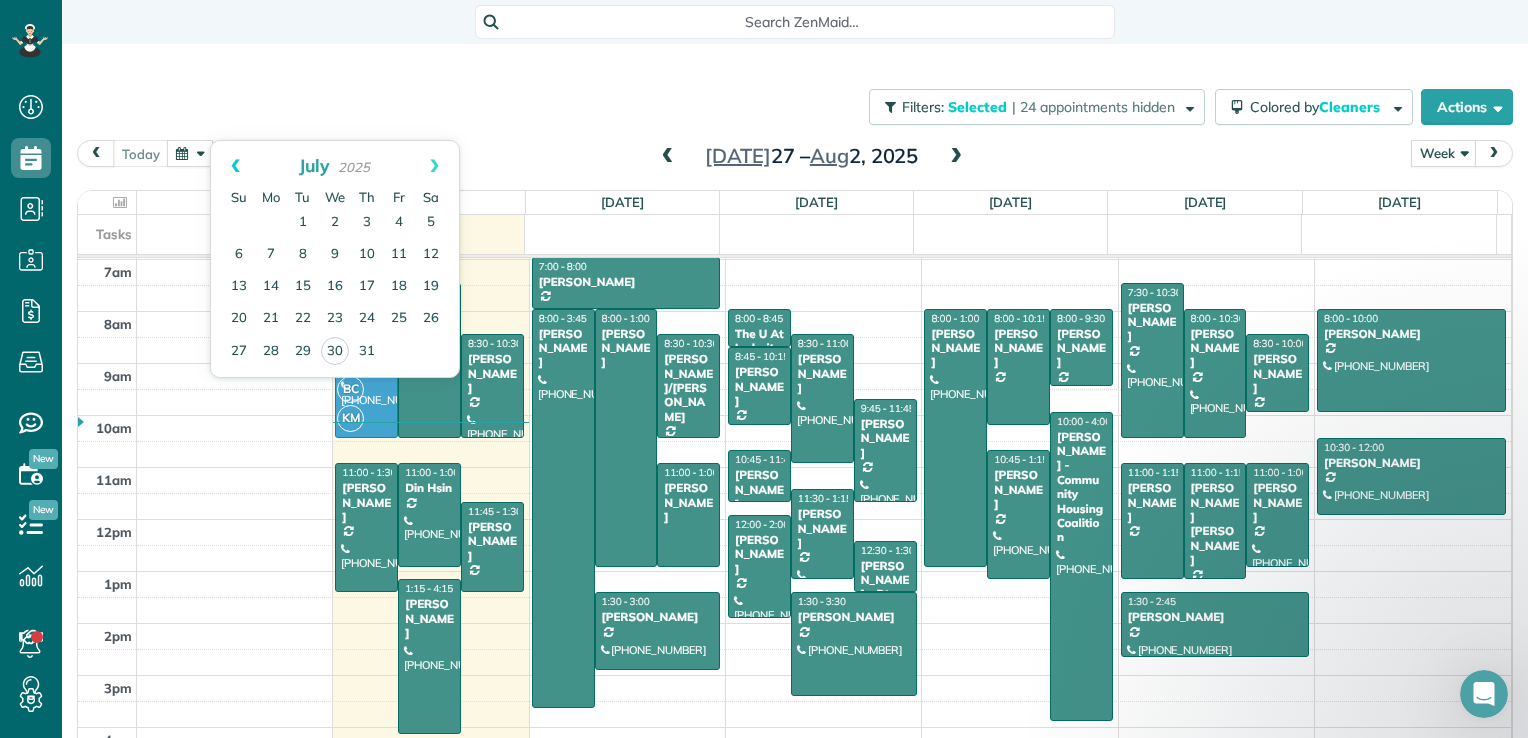 click on "Prev" at bounding box center (235, 166) 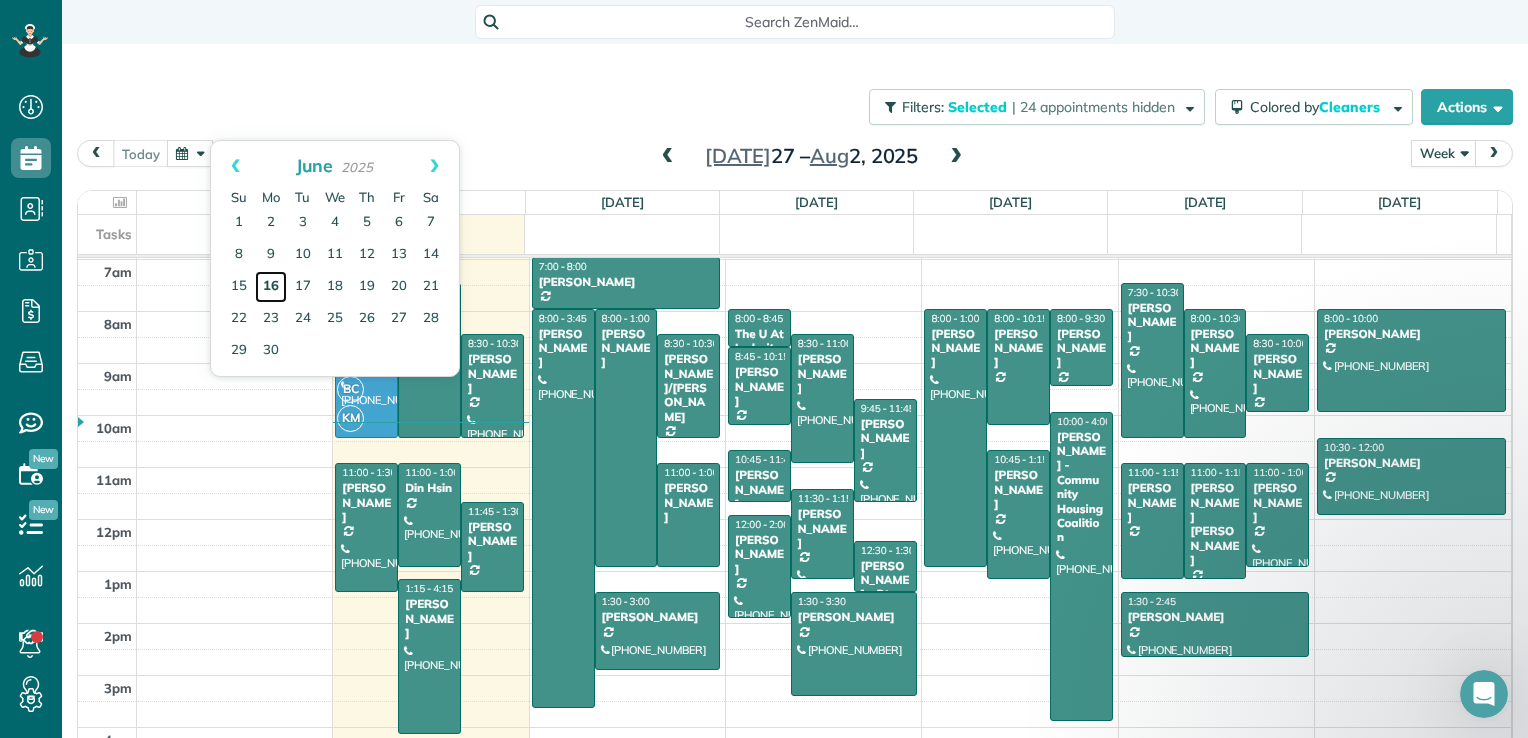 click on "16" at bounding box center (271, 287) 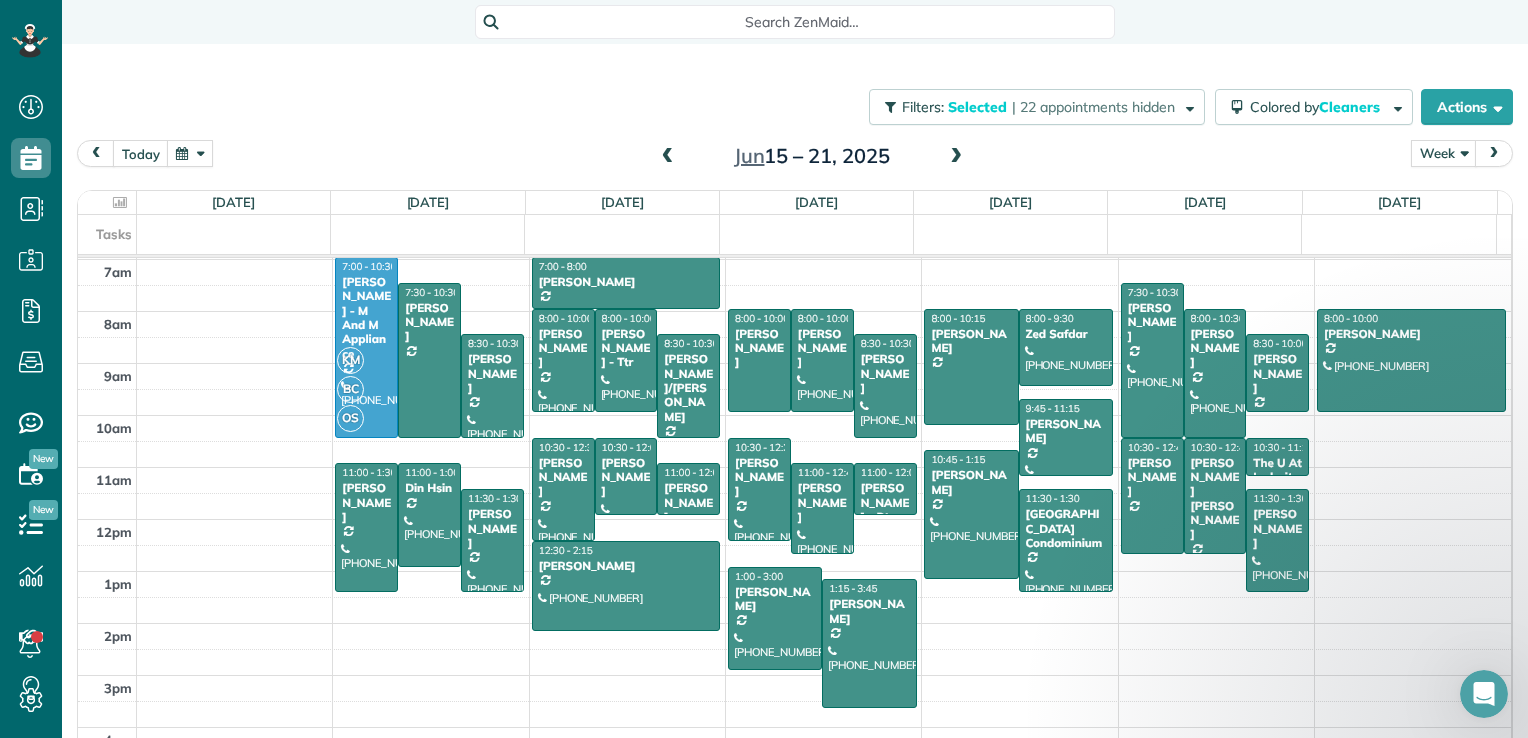 click at bounding box center (956, 157) 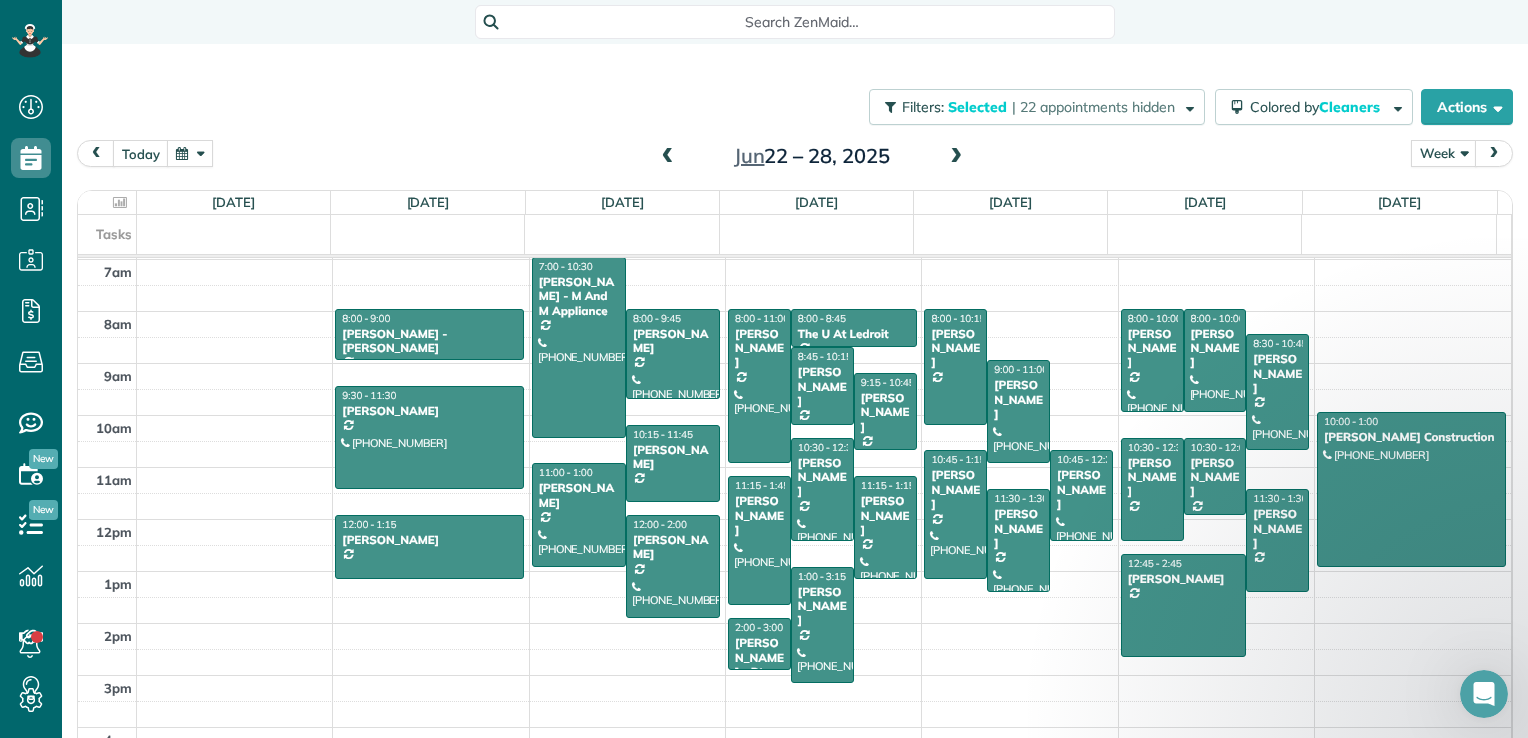 click at bounding box center [956, 157] 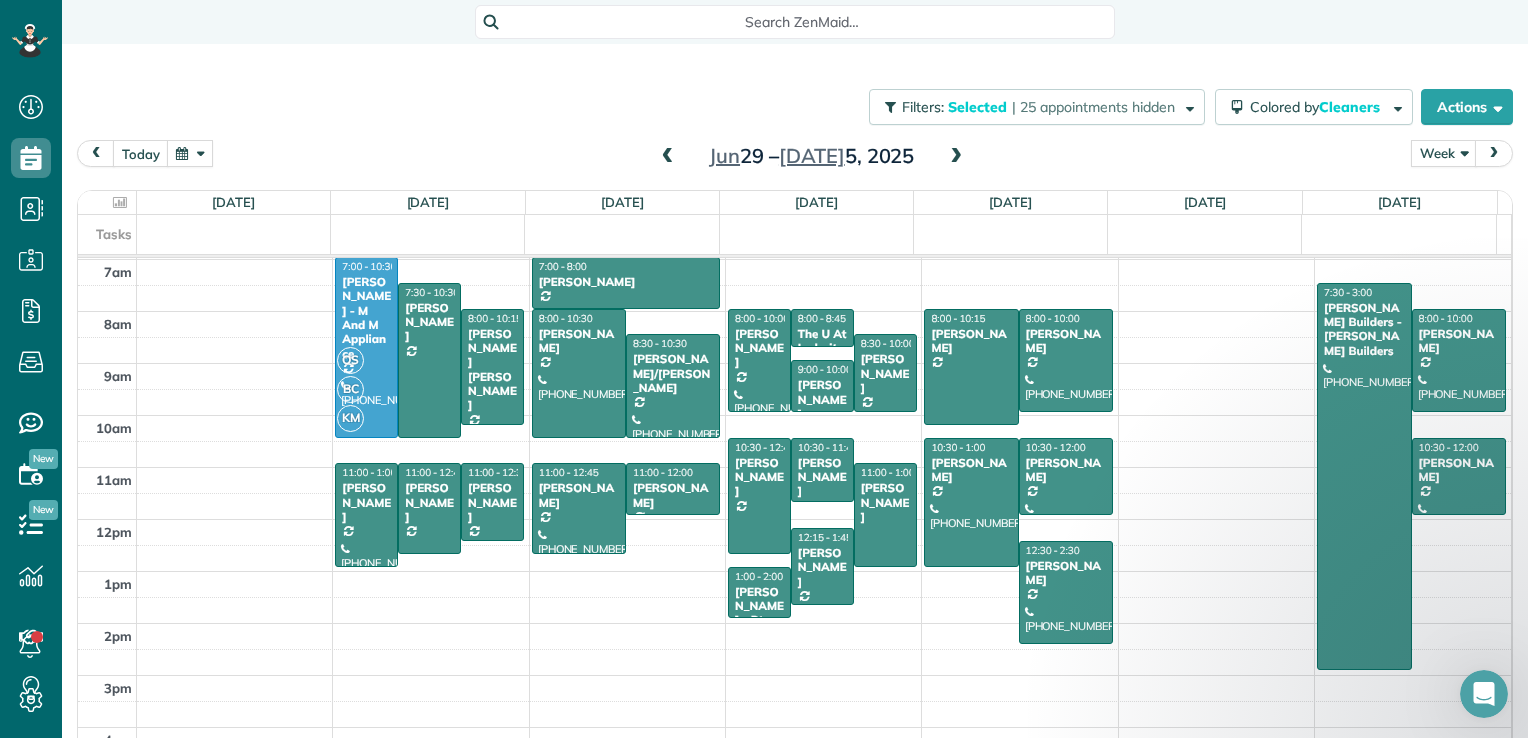 click at bounding box center [956, 157] 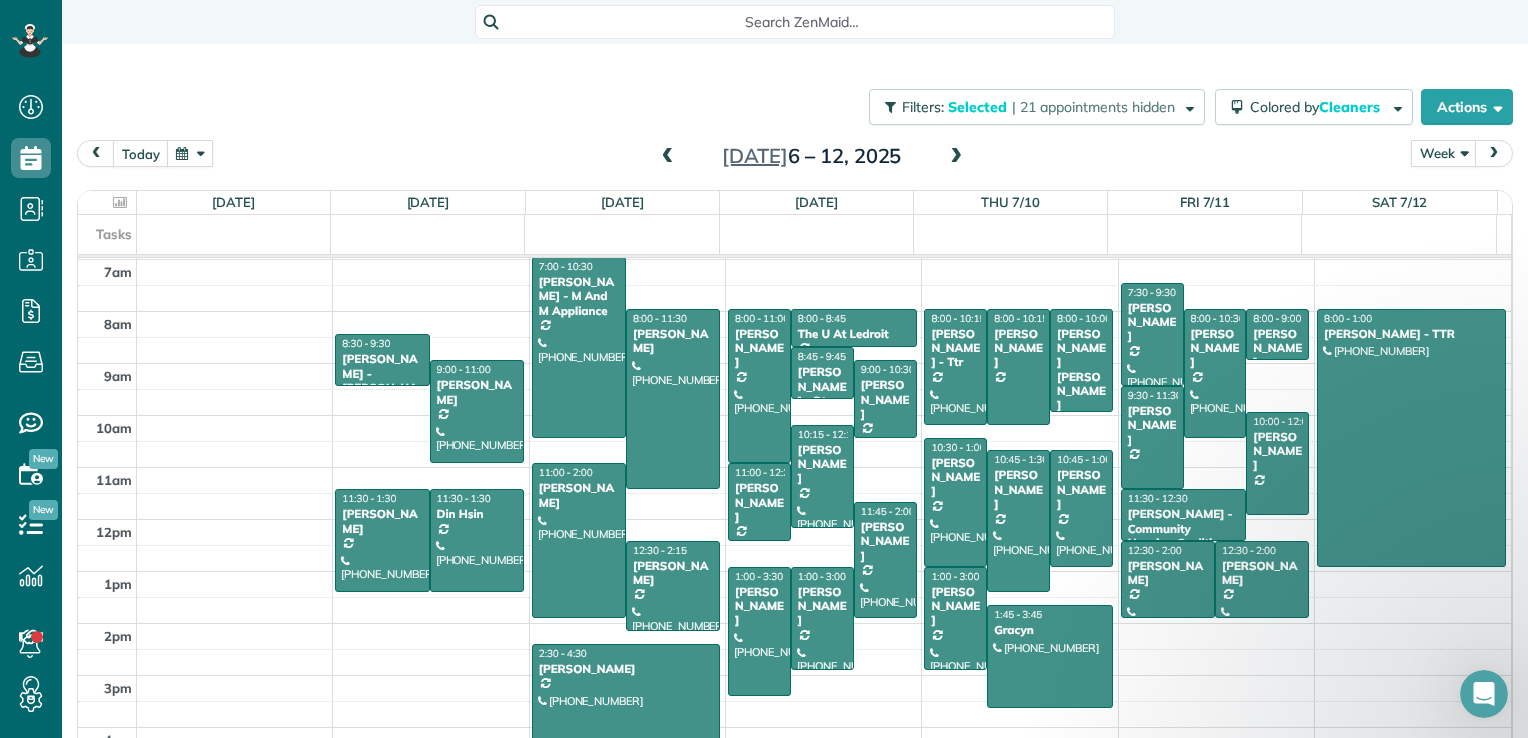 click at bounding box center (956, 157) 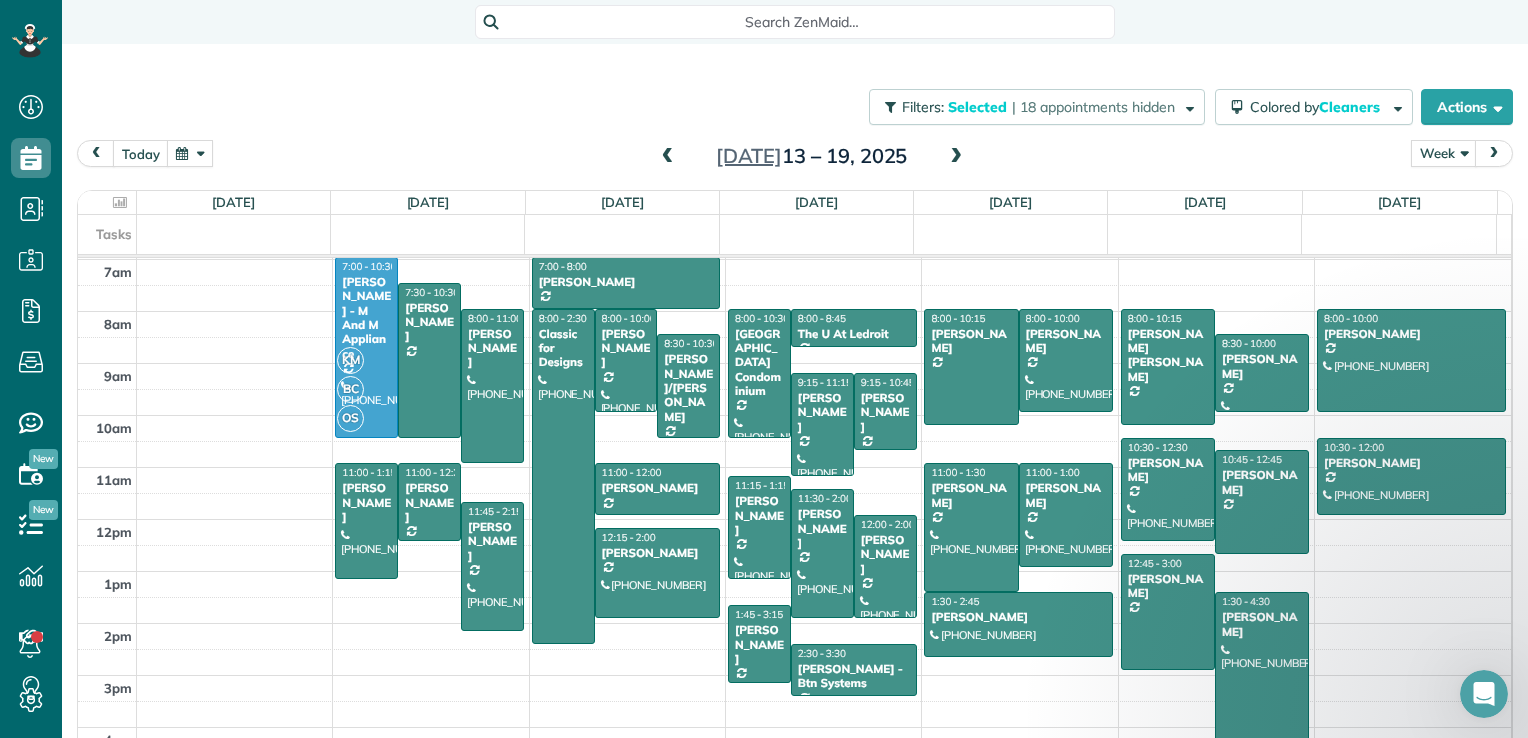 click at bounding box center (956, 157) 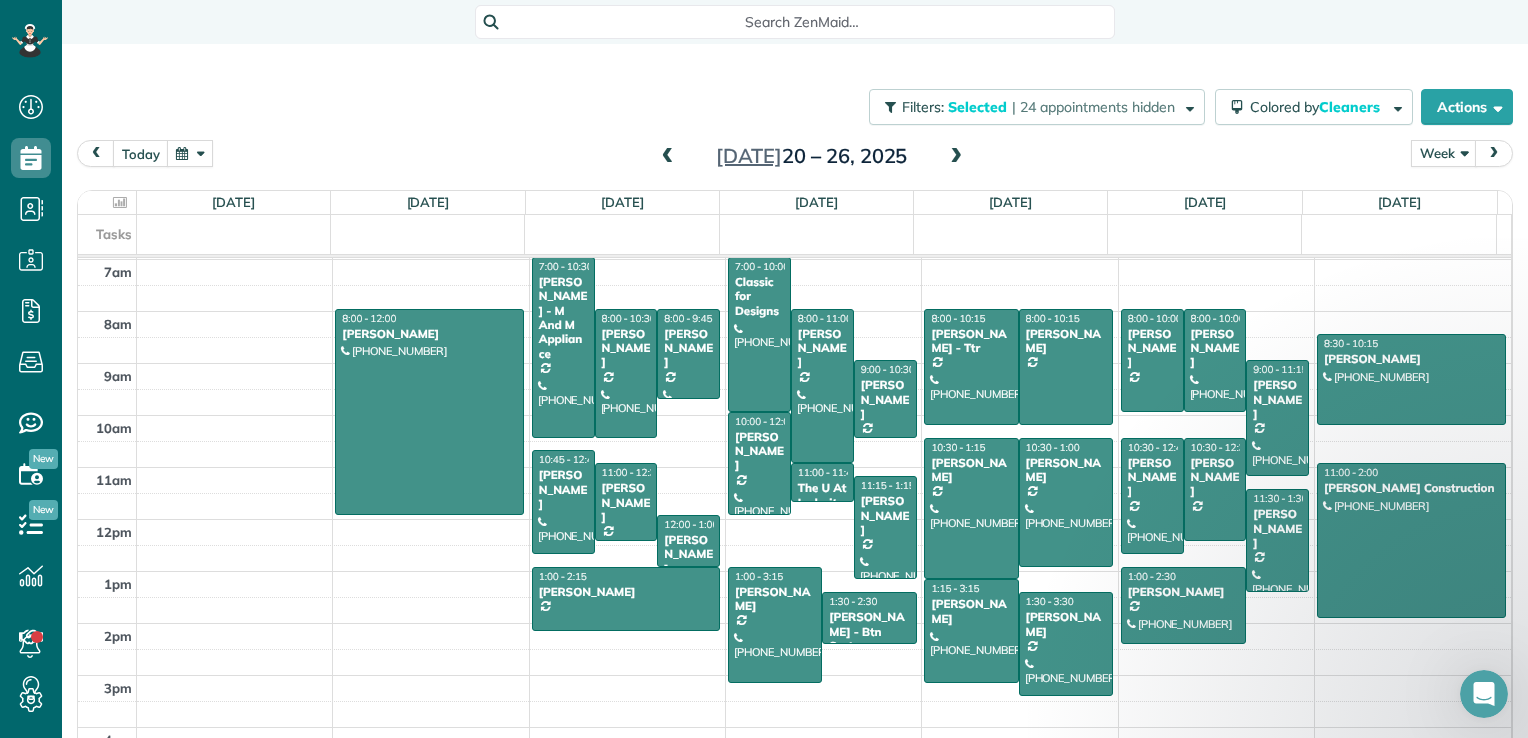click at bounding box center (956, 157) 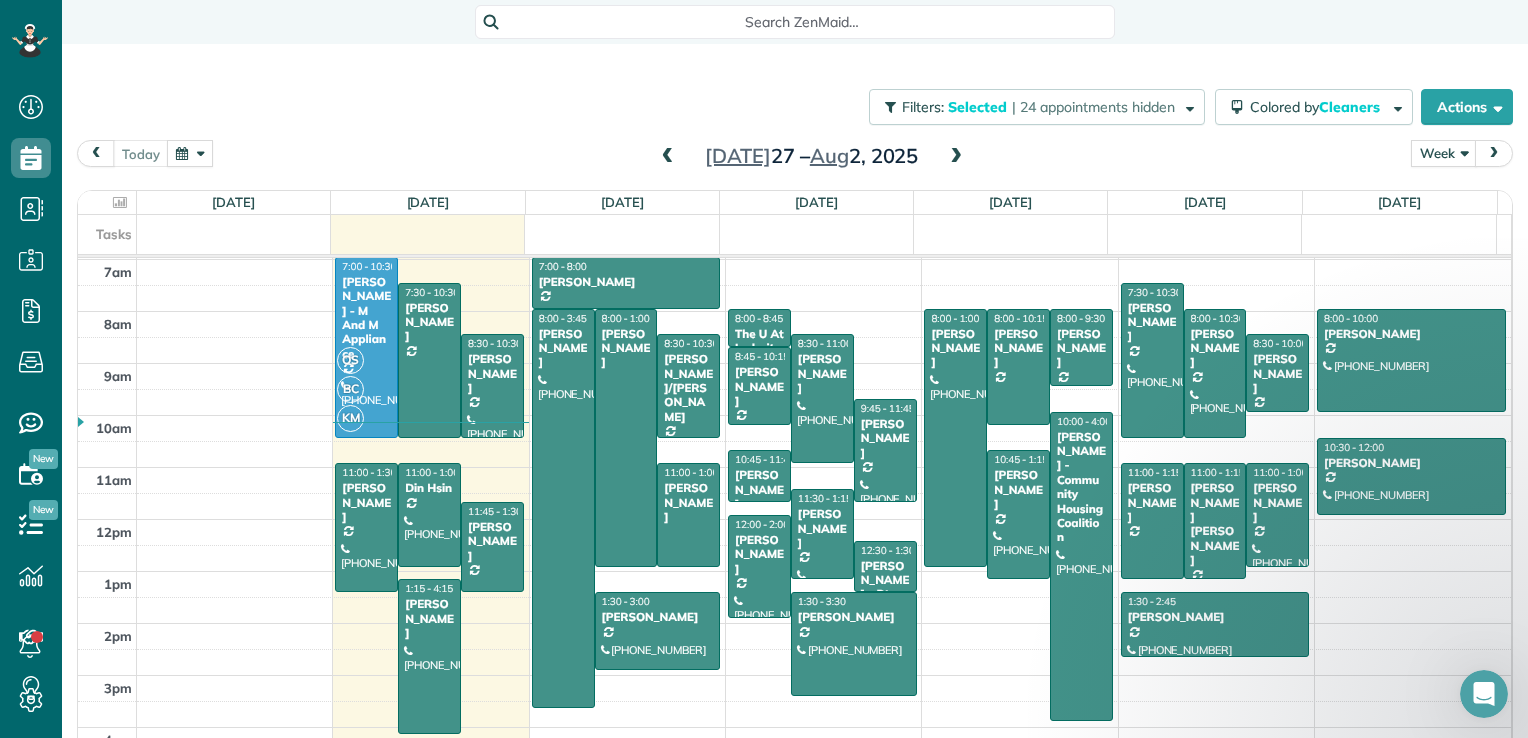 click at bounding box center [956, 157] 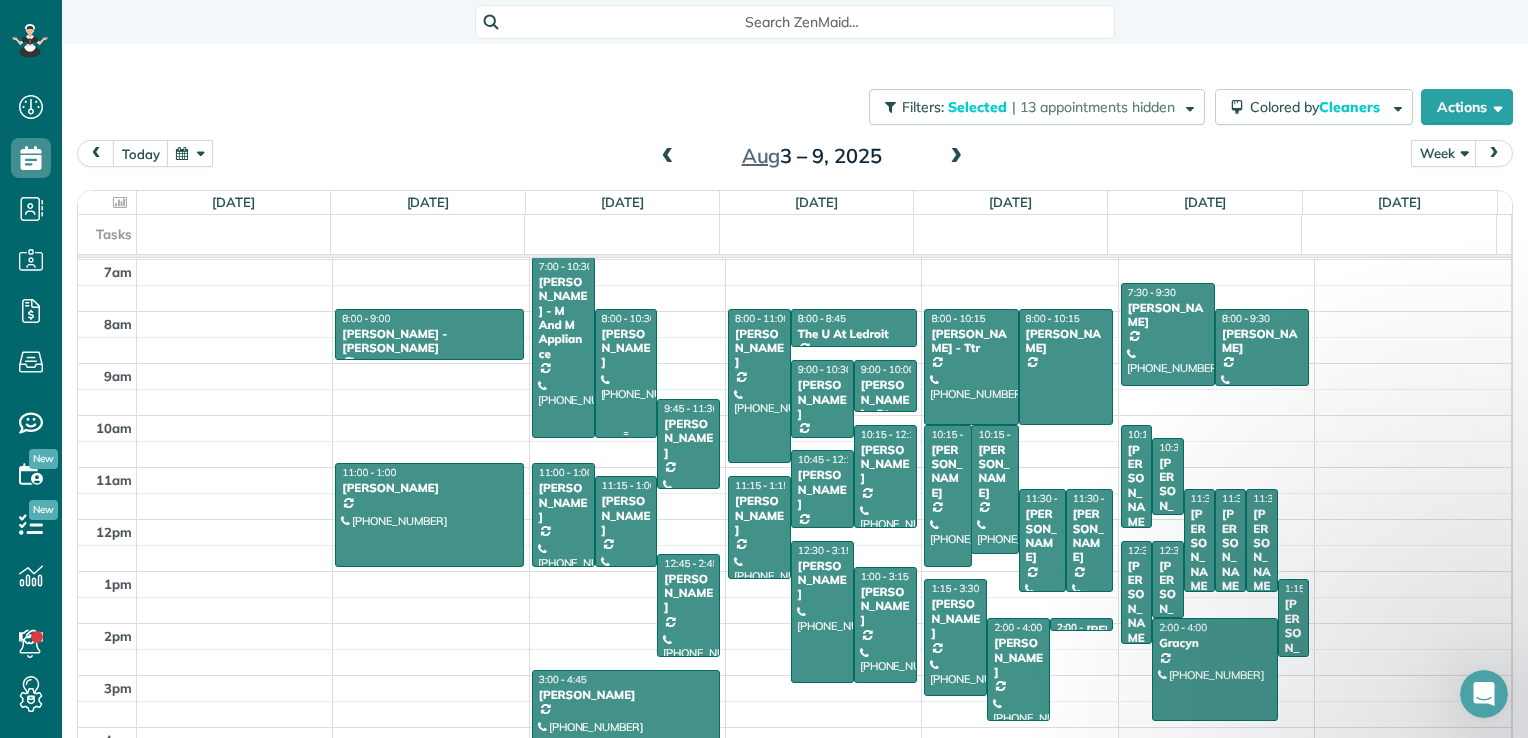 click on "[PERSON_NAME]" at bounding box center (626, 348) 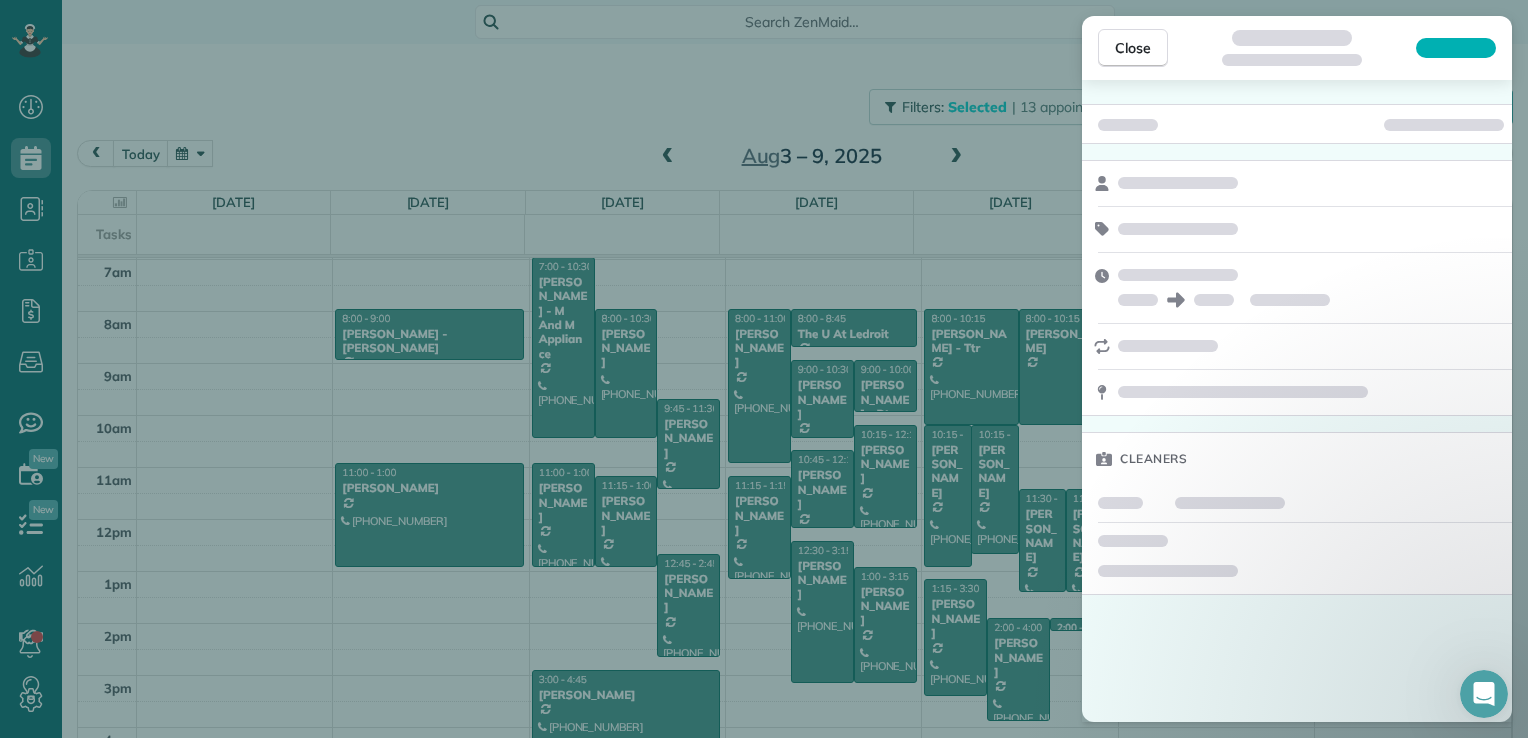 click on "Close   Cleaners" at bounding box center [764, 369] 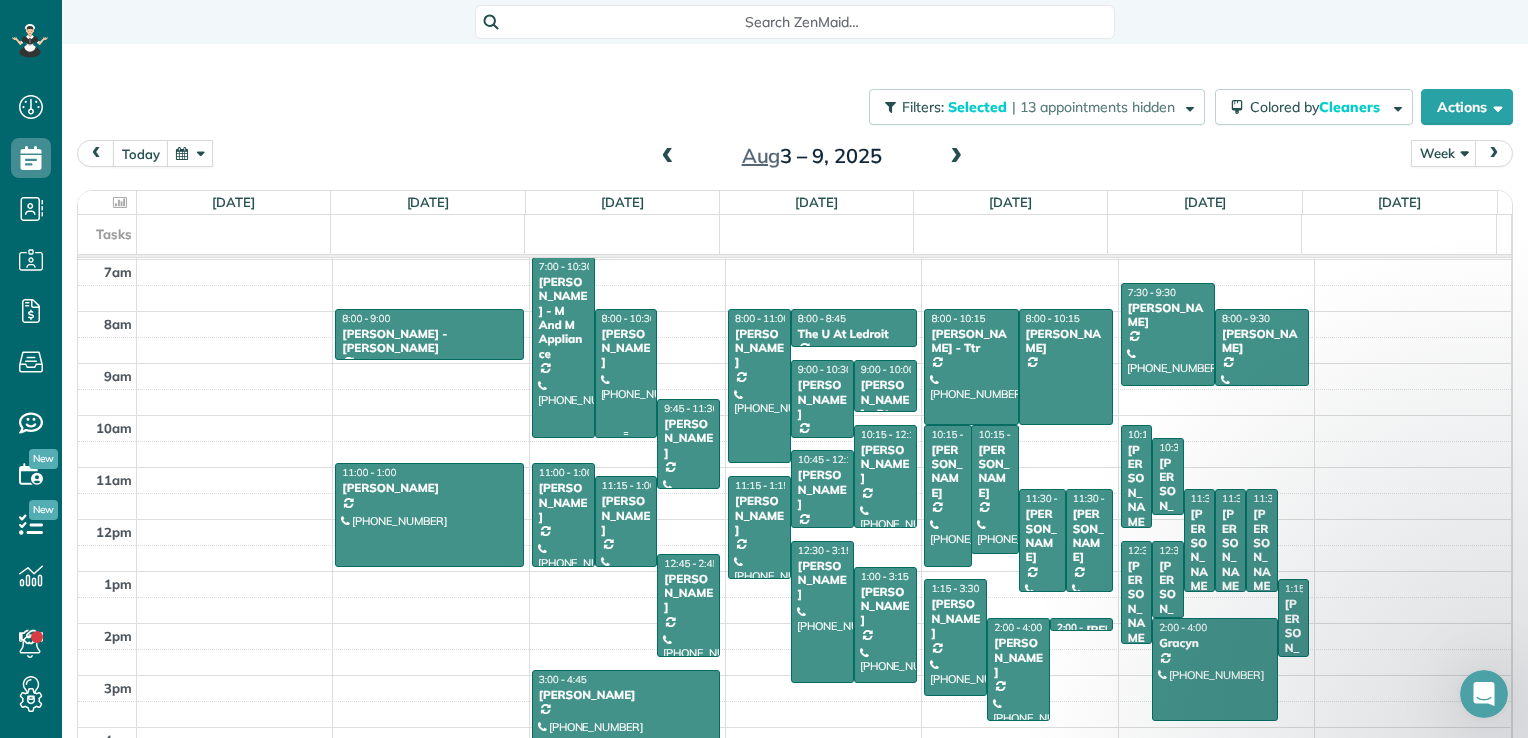 click on "[PERSON_NAME]" at bounding box center [626, 348] 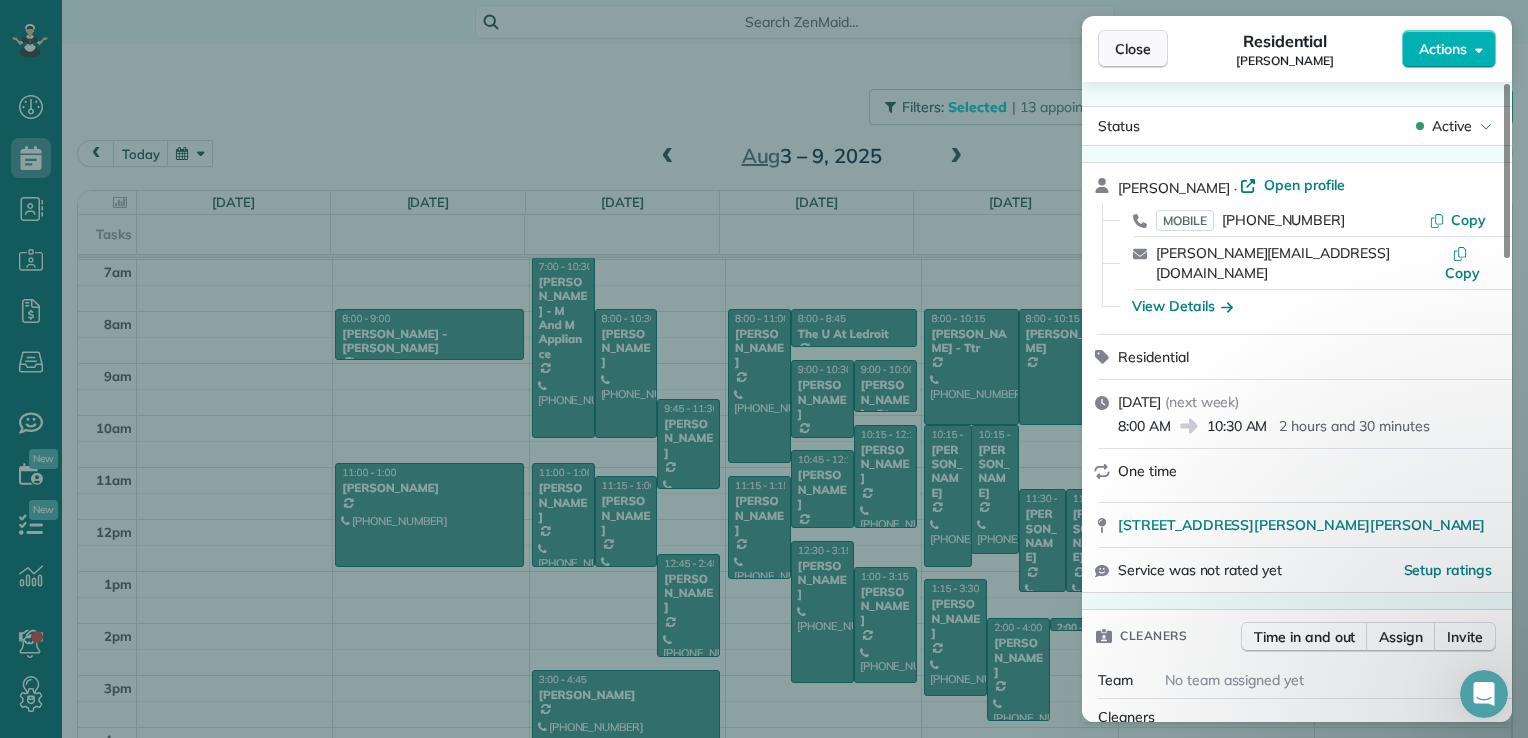 click on "Close" at bounding box center [1133, 49] 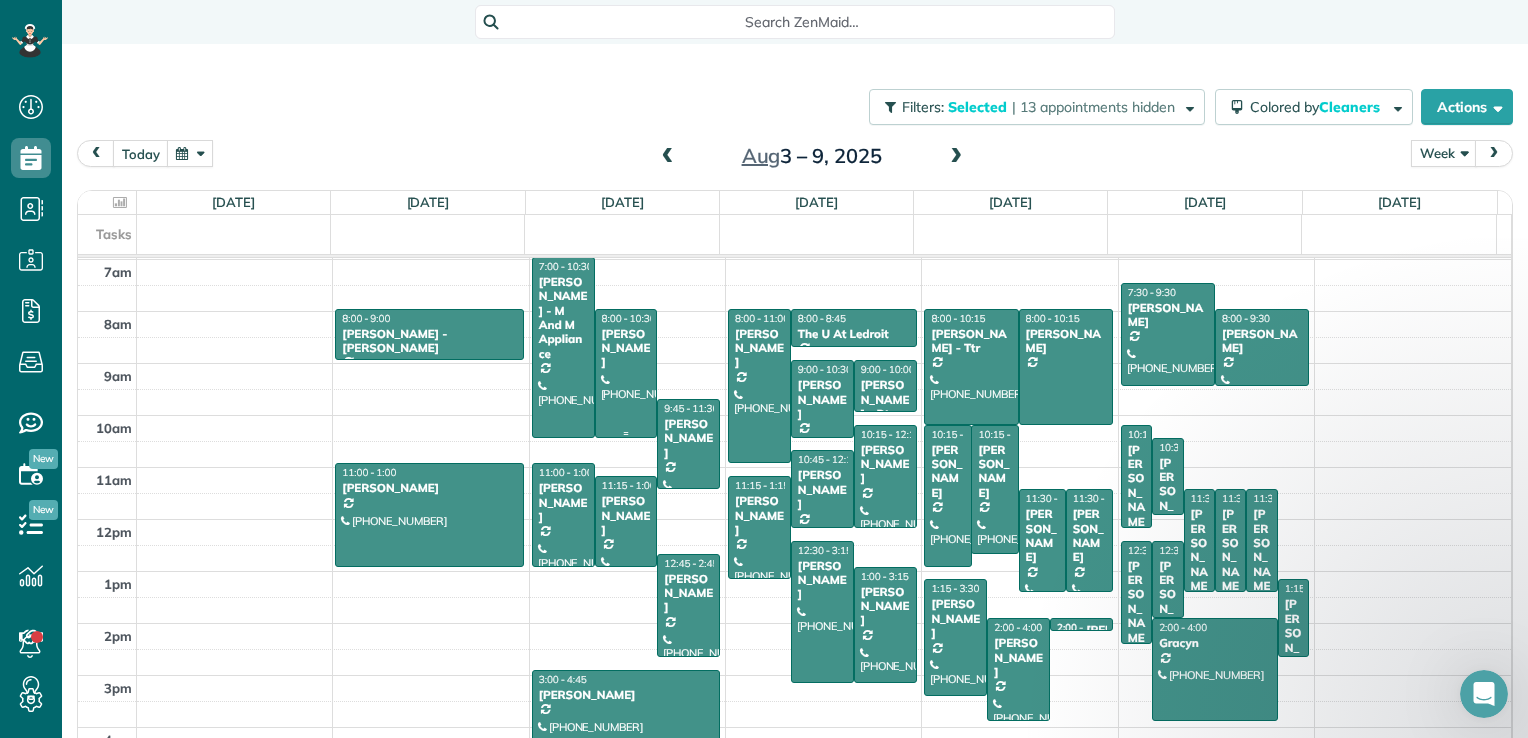 click at bounding box center (626, 433) 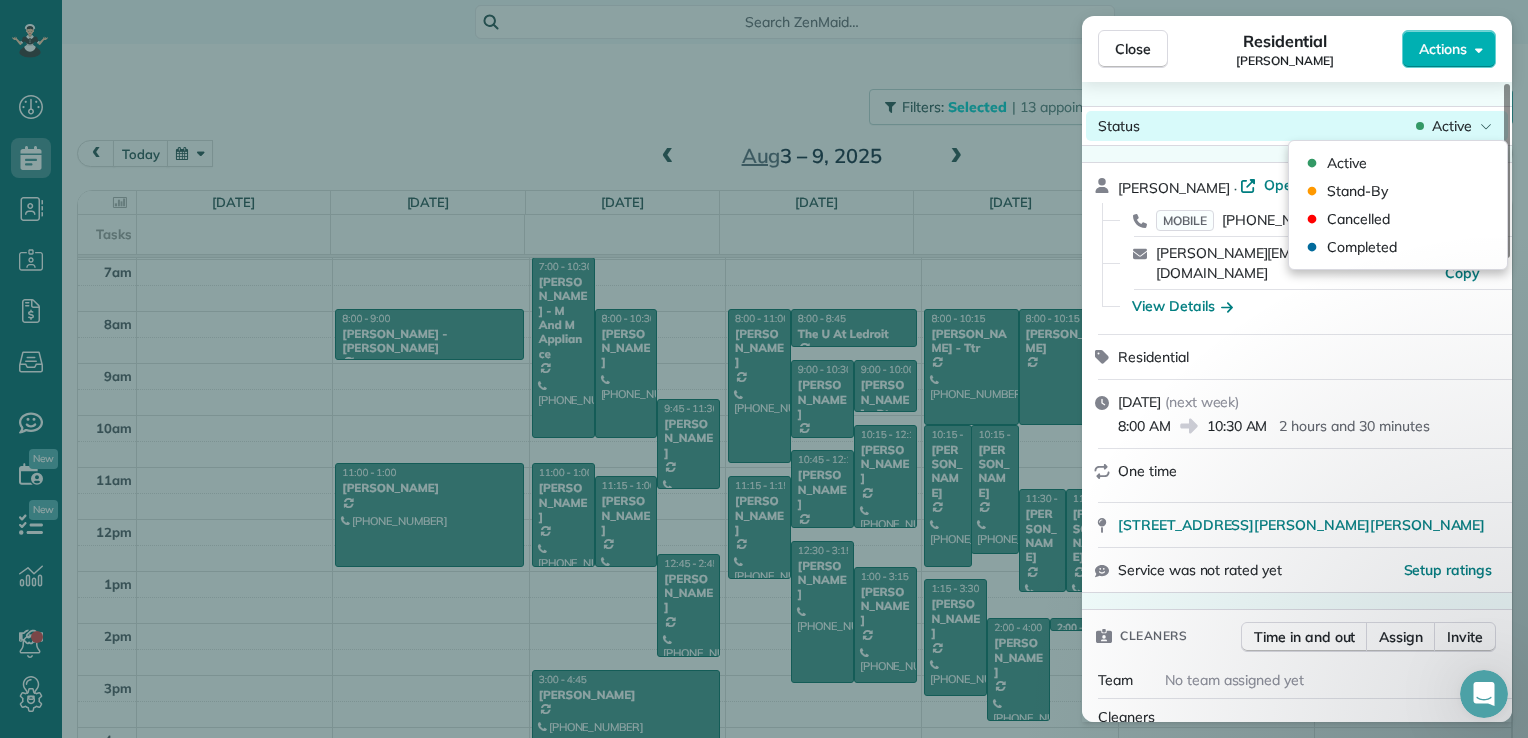 click on "Active" at bounding box center [1452, 126] 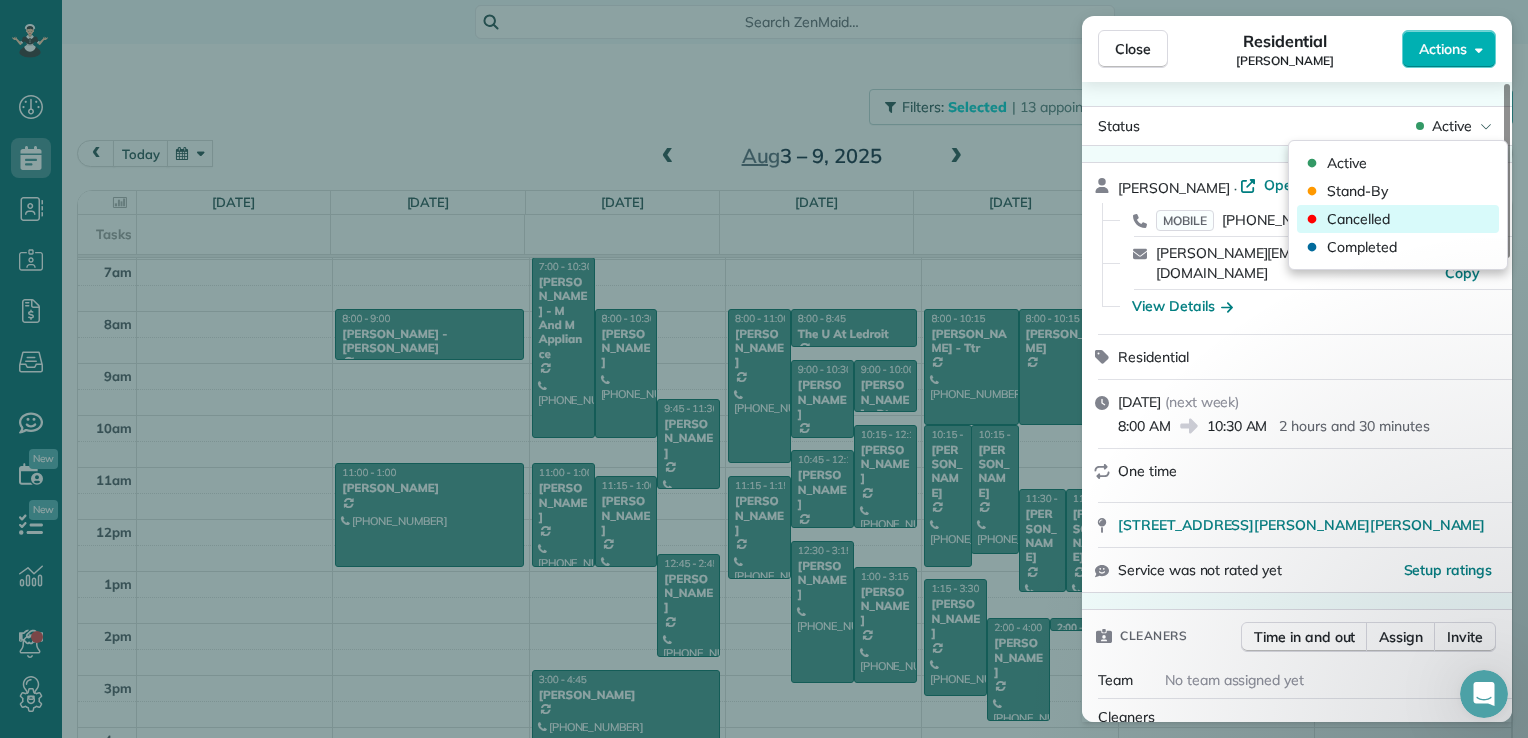 click on "Cancelled" at bounding box center [1398, 219] 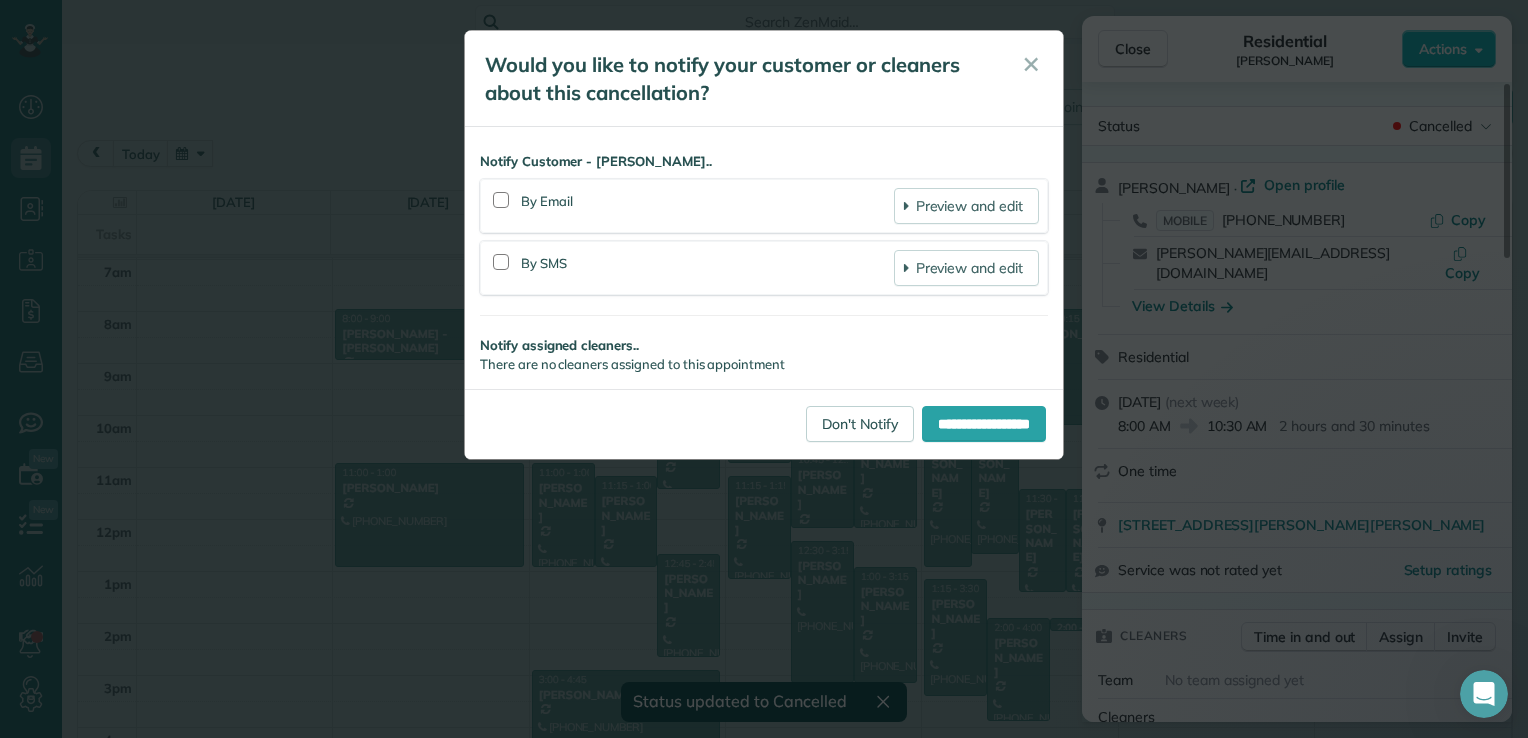 scroll, scrollTop: 361, scrollLeft: 0, axis: vertical 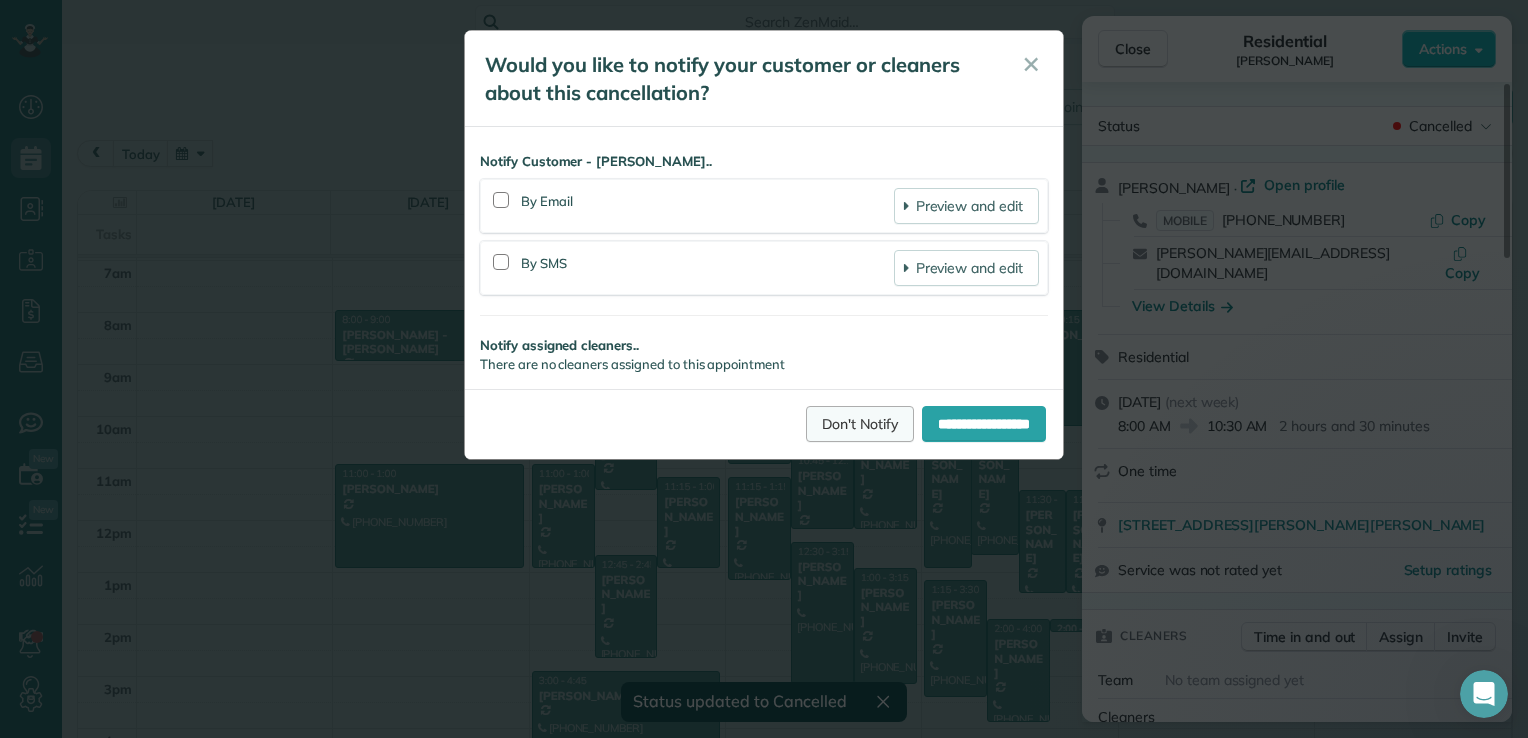 click on "Don't Notify" at bounding box center [860, 424] 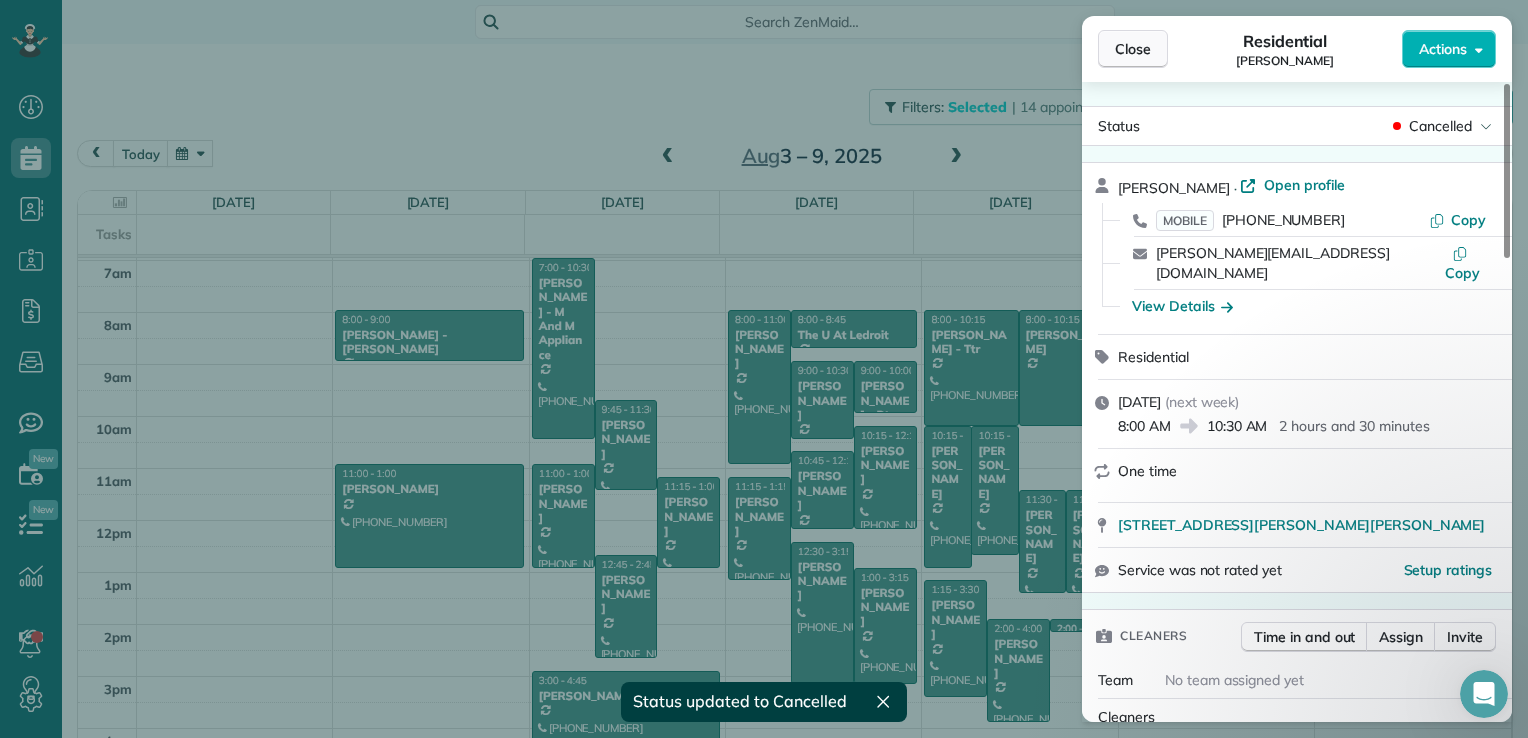 click on "Close" at bounding box center [1133, 49] 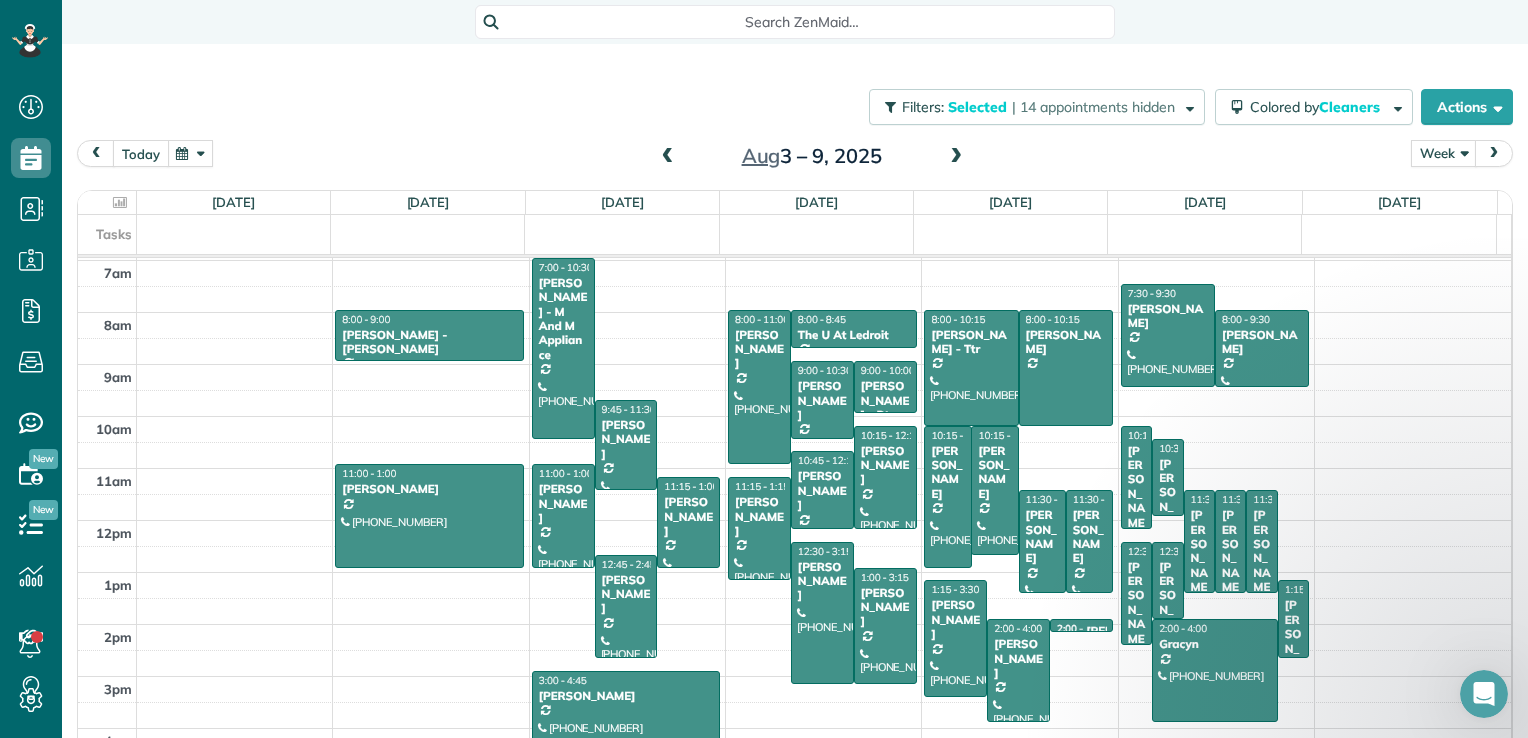 click on "today" at bounding box center (141, 153) 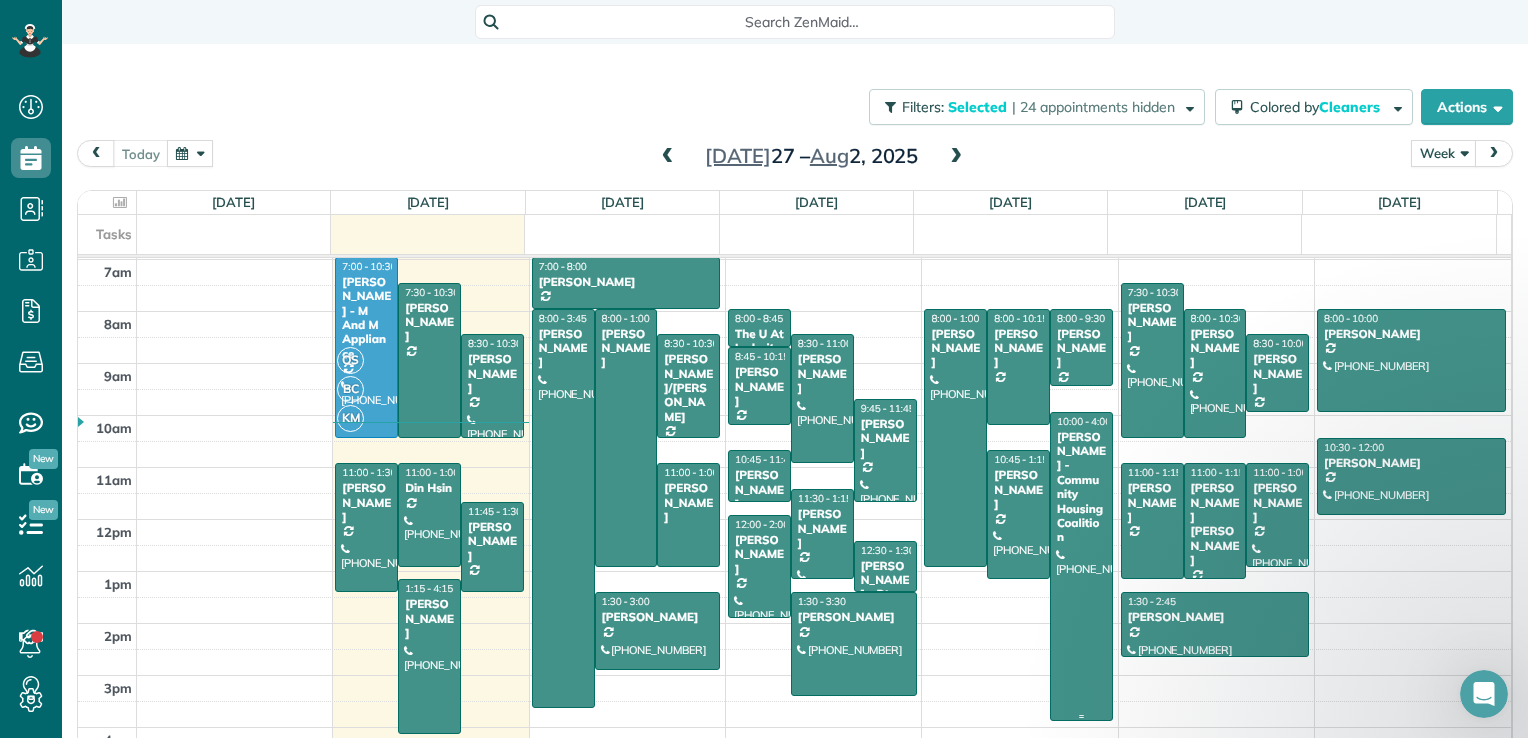 click at bounding box center (1081, 567) 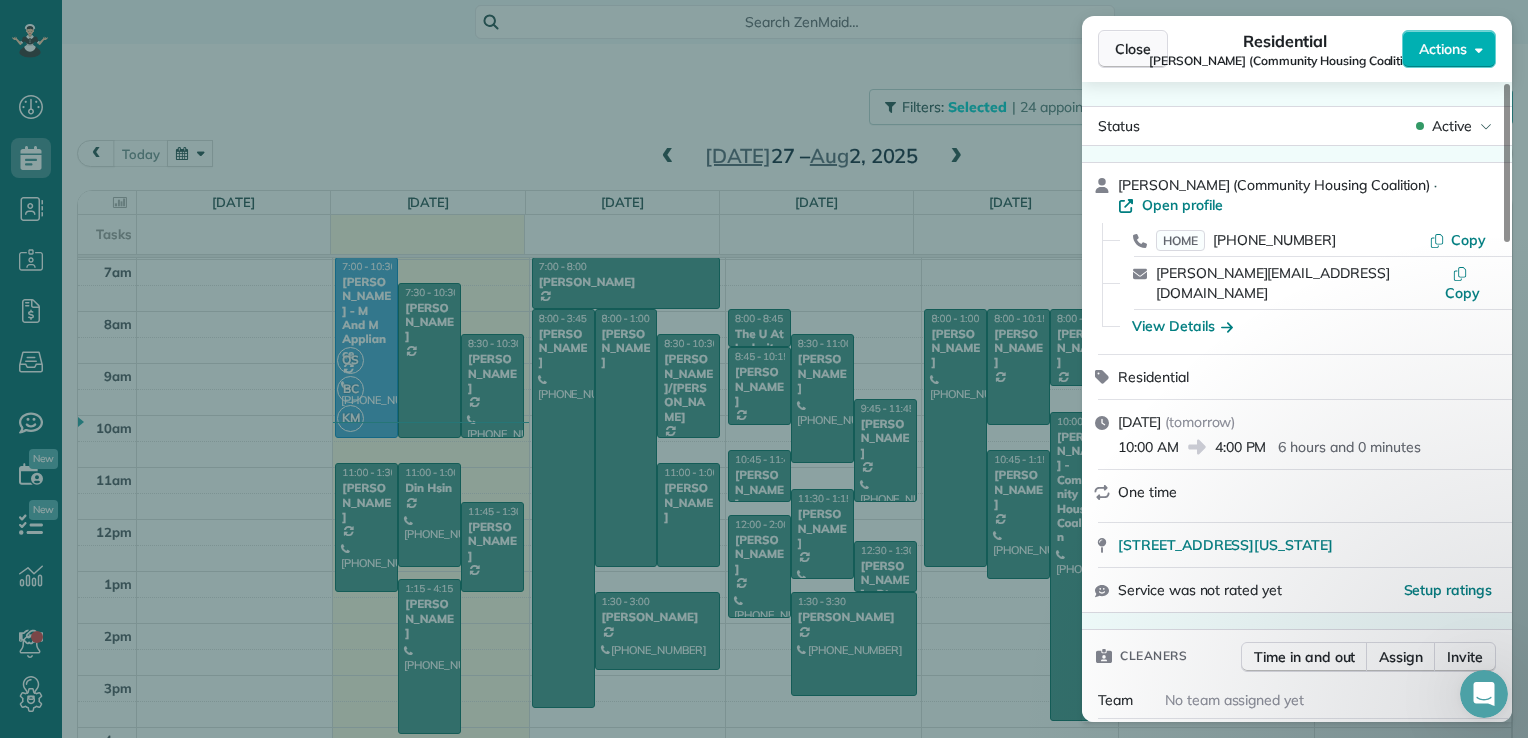 drag, startPoint x: 1126, startPoint y: 30, endPoint x: 1129, endPoint y: 62, distance: 32.140316 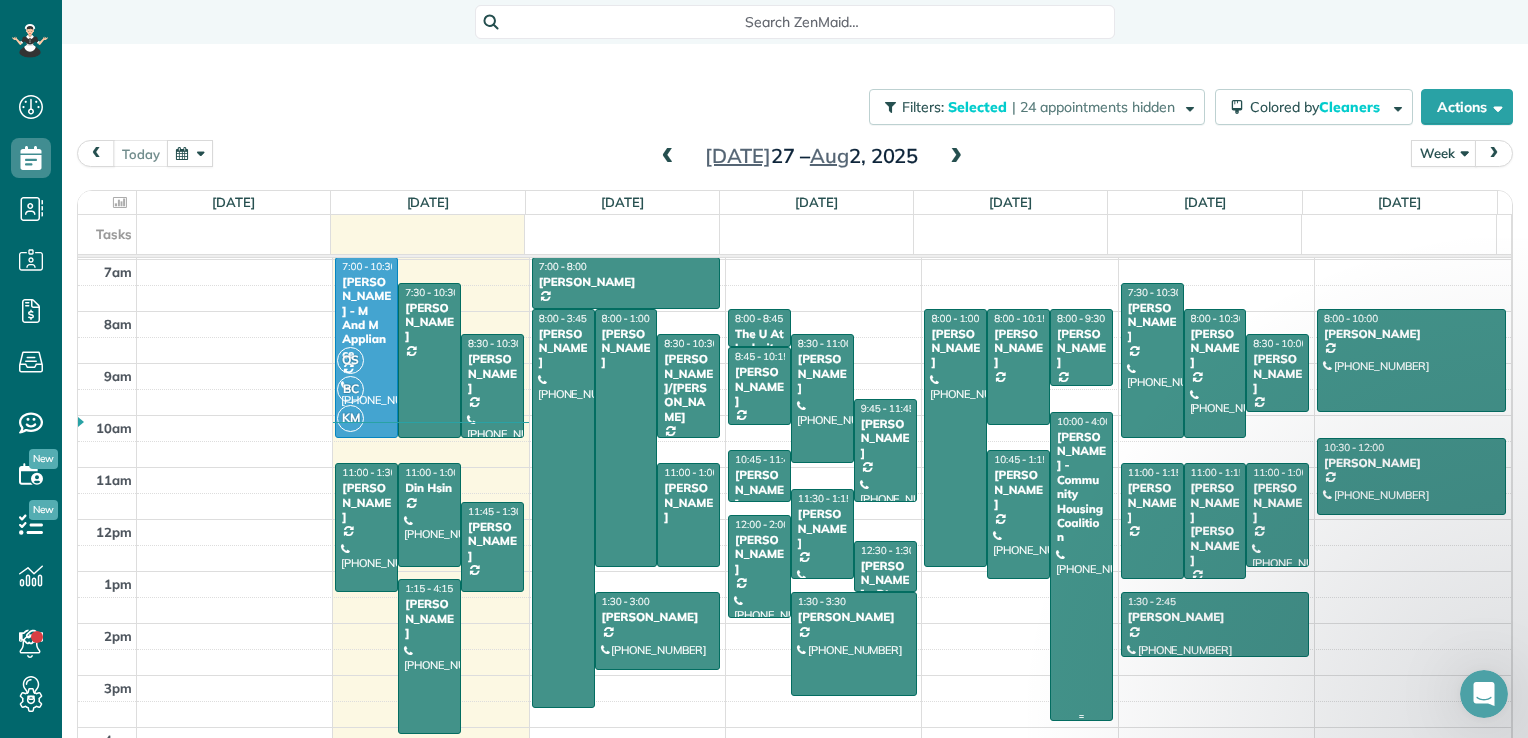 click on "[PERSON_NAME] - Community Housing Coalition" at bounding box center (1081, 487) 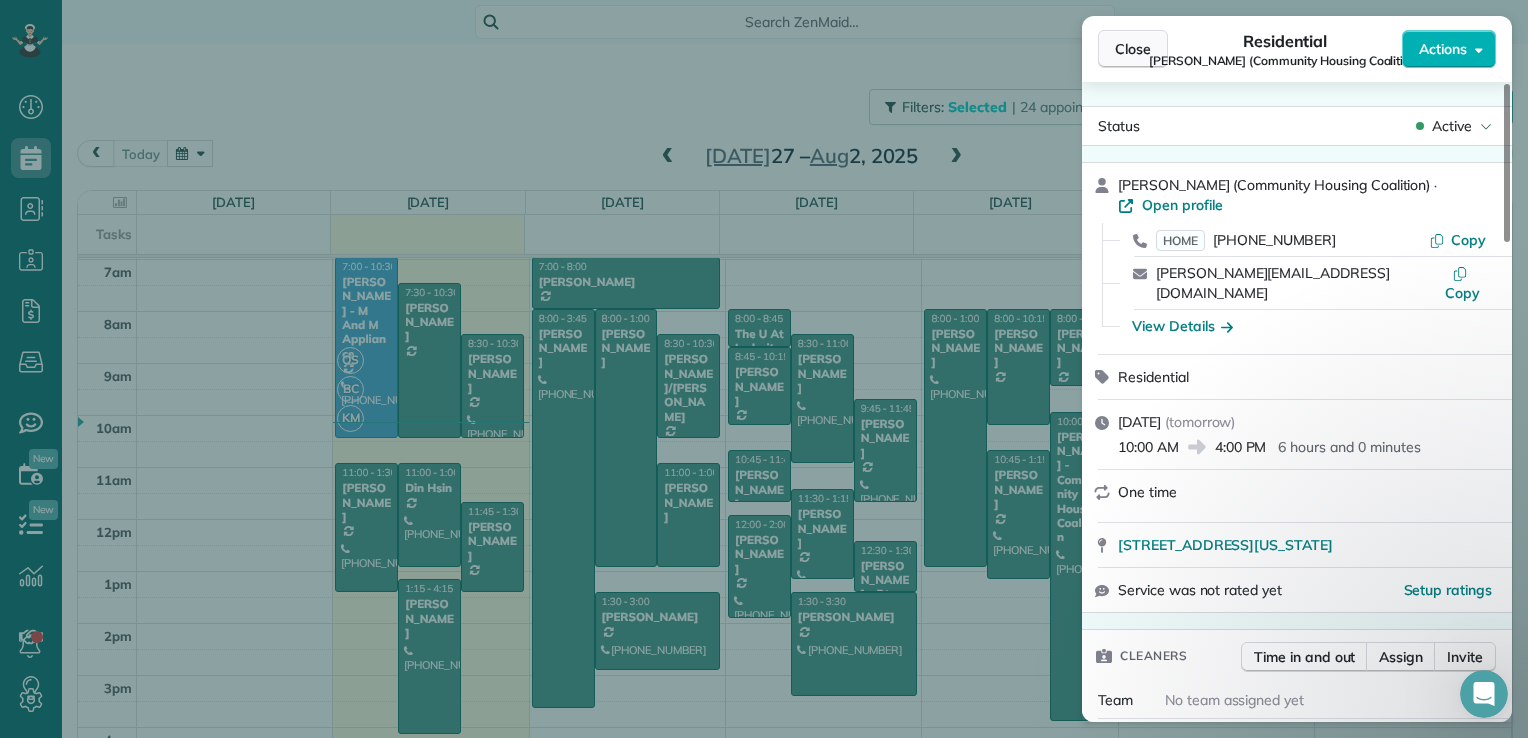 click on "Close" at bounding box center [1133, 49] 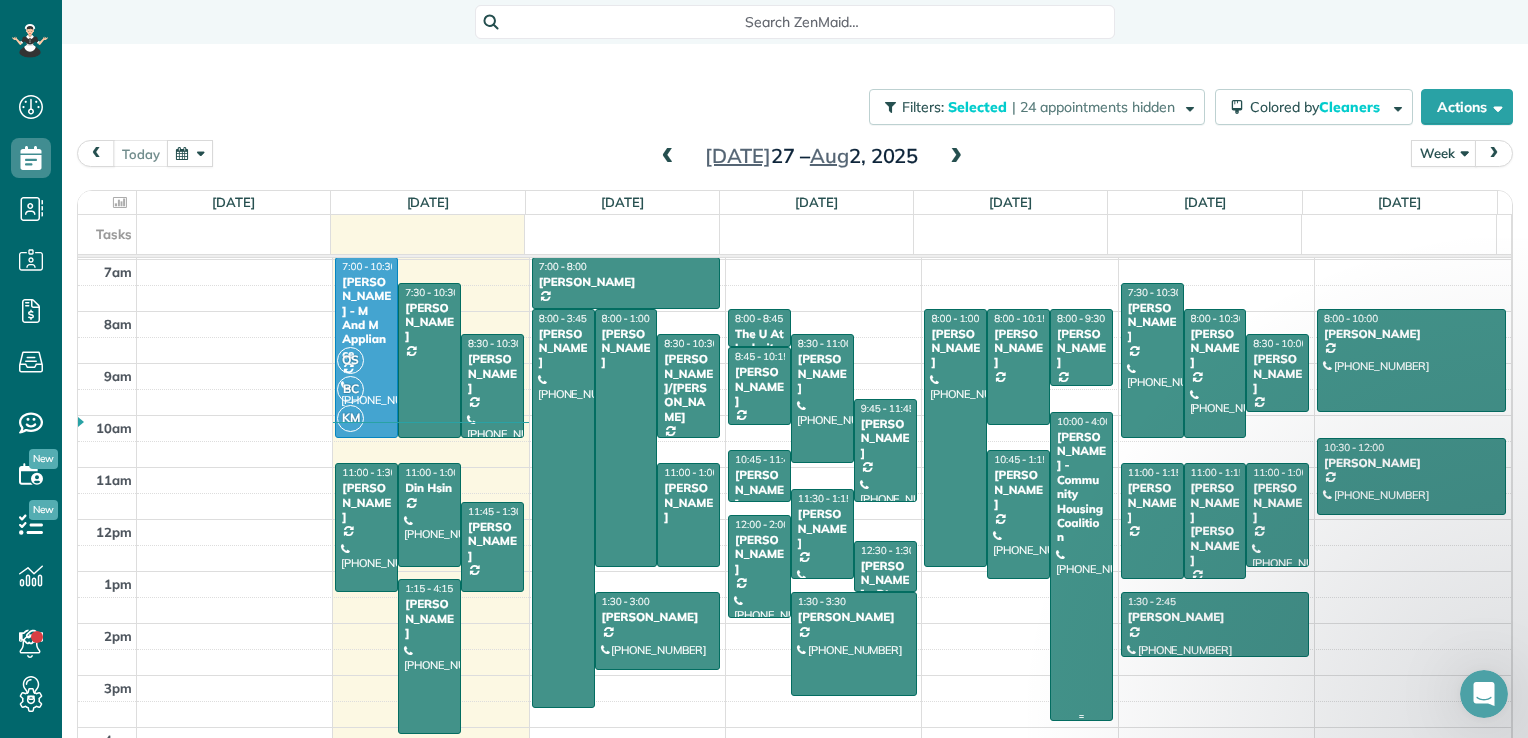 click on "[PERSON_NAME] - Community Housing Coalition" at bounding box center [1081, 487] 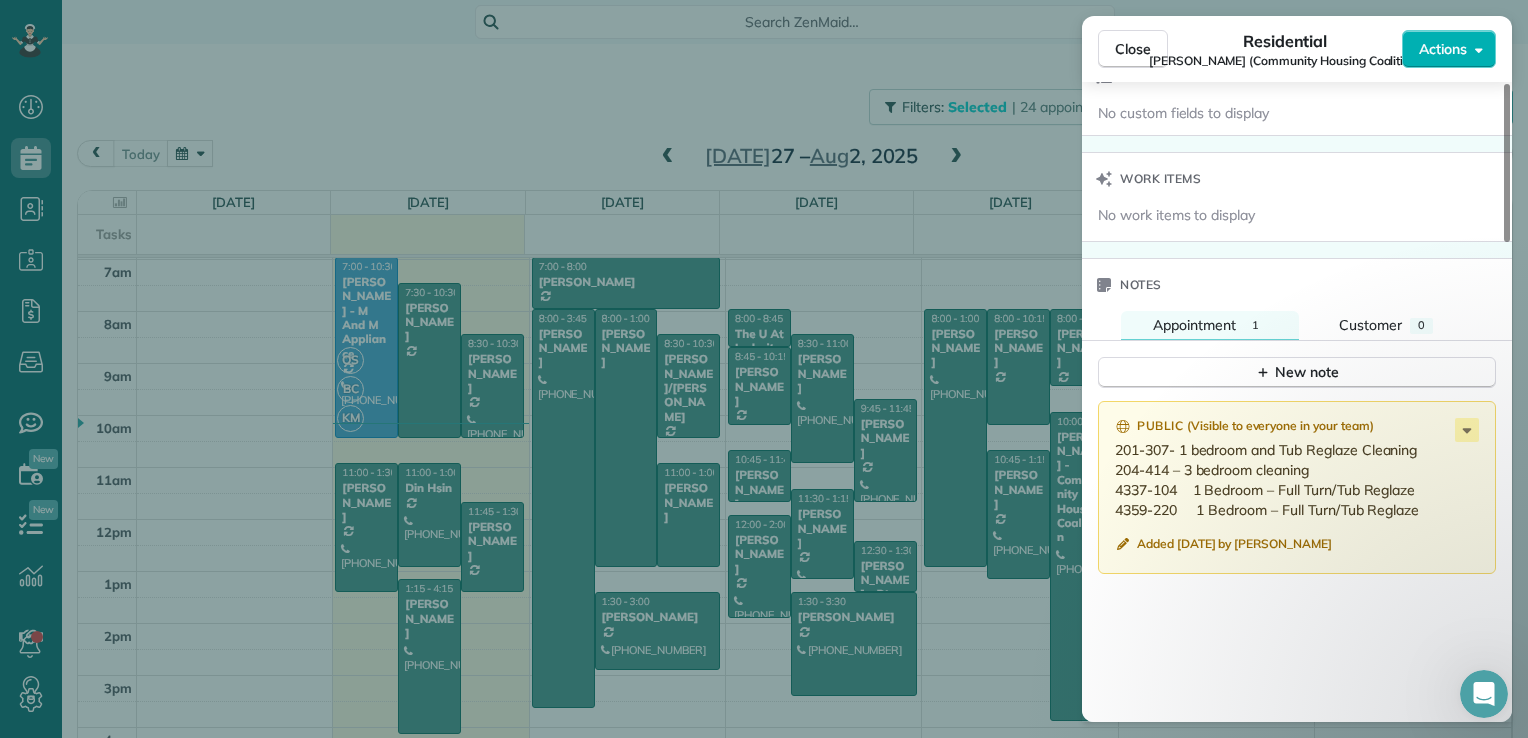 scroll, scrollTop: 1400, scrollLeft: 0, axis: vertical 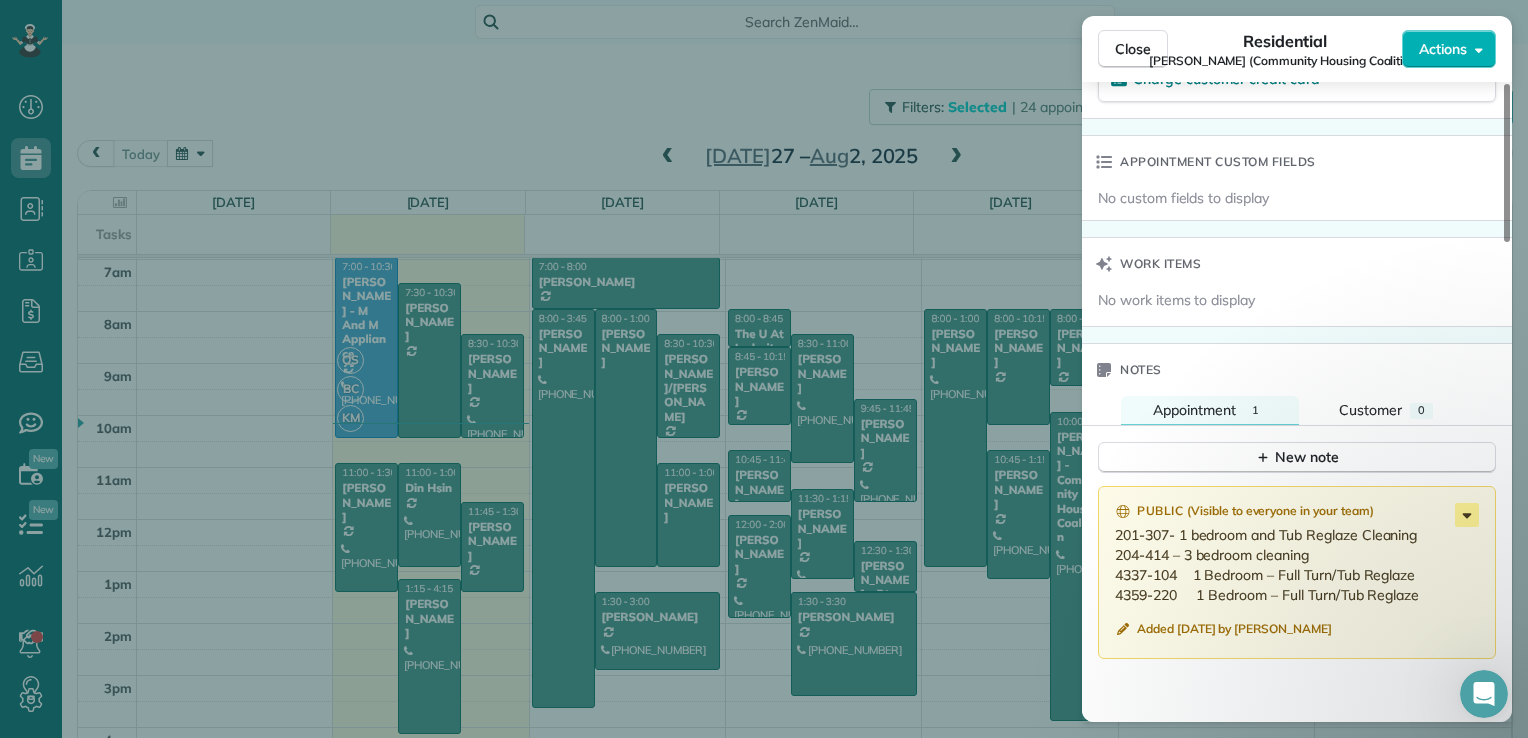 click 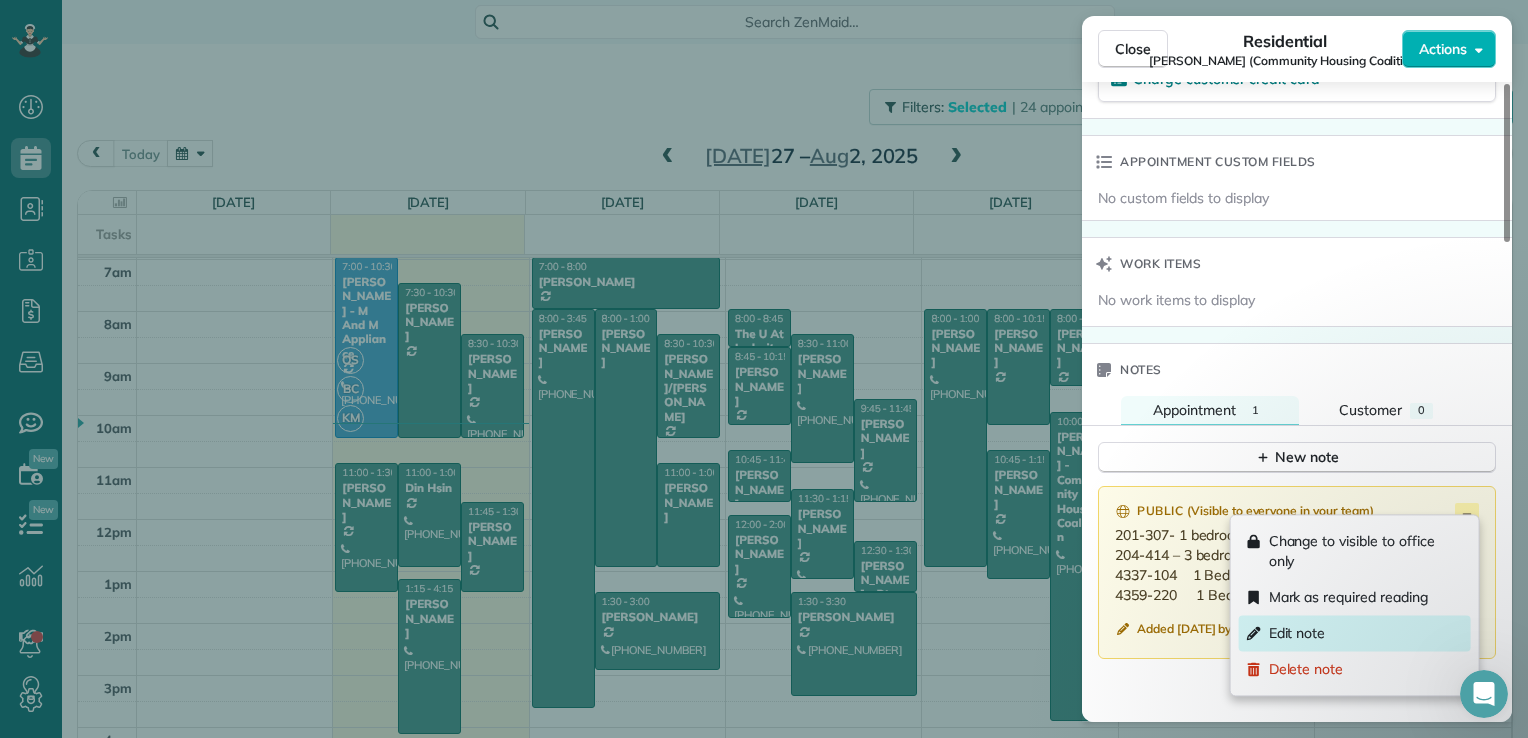 click on "Edit note" at bounding box center [1355, 633] 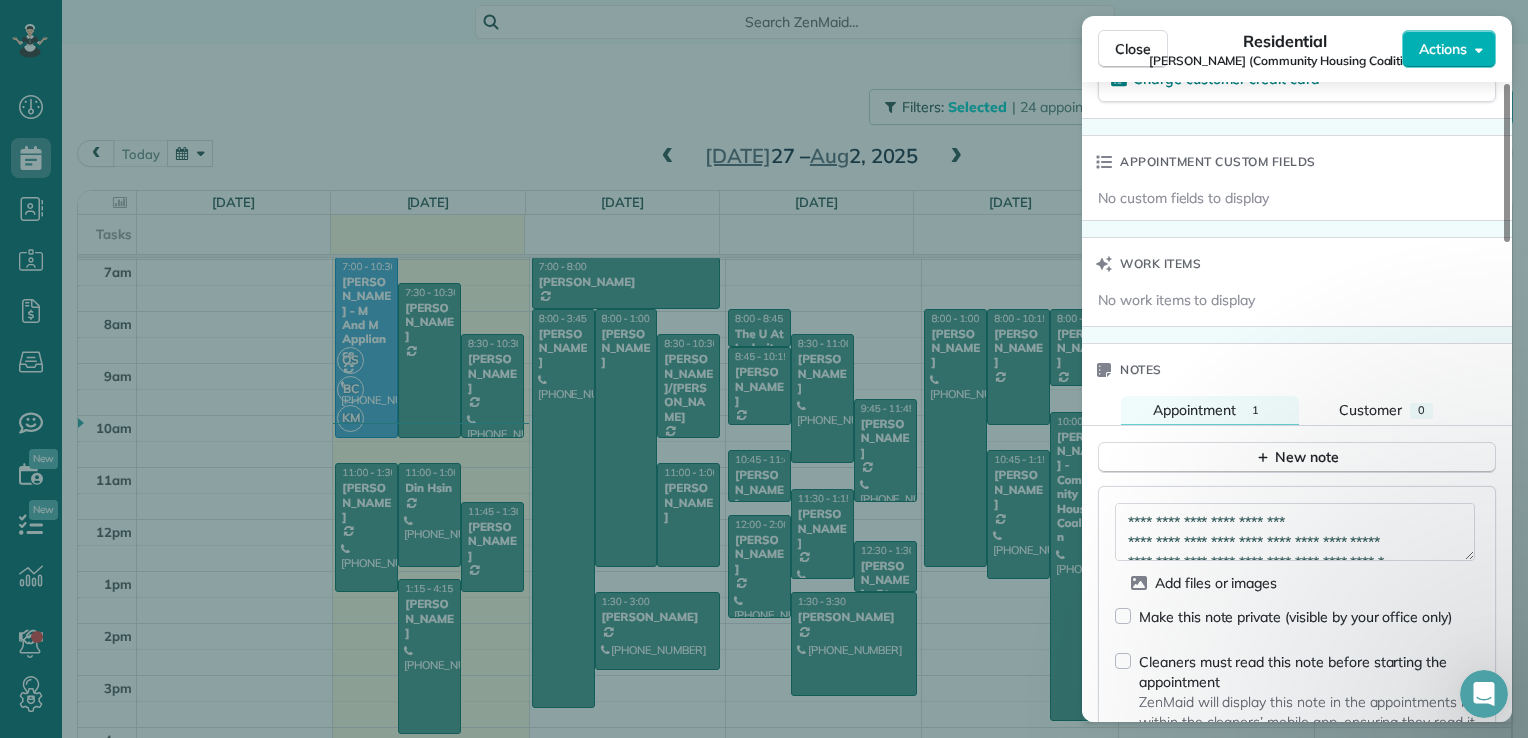 scroll, scrollTop: 40, scrollLeft: 0, axis: vertical 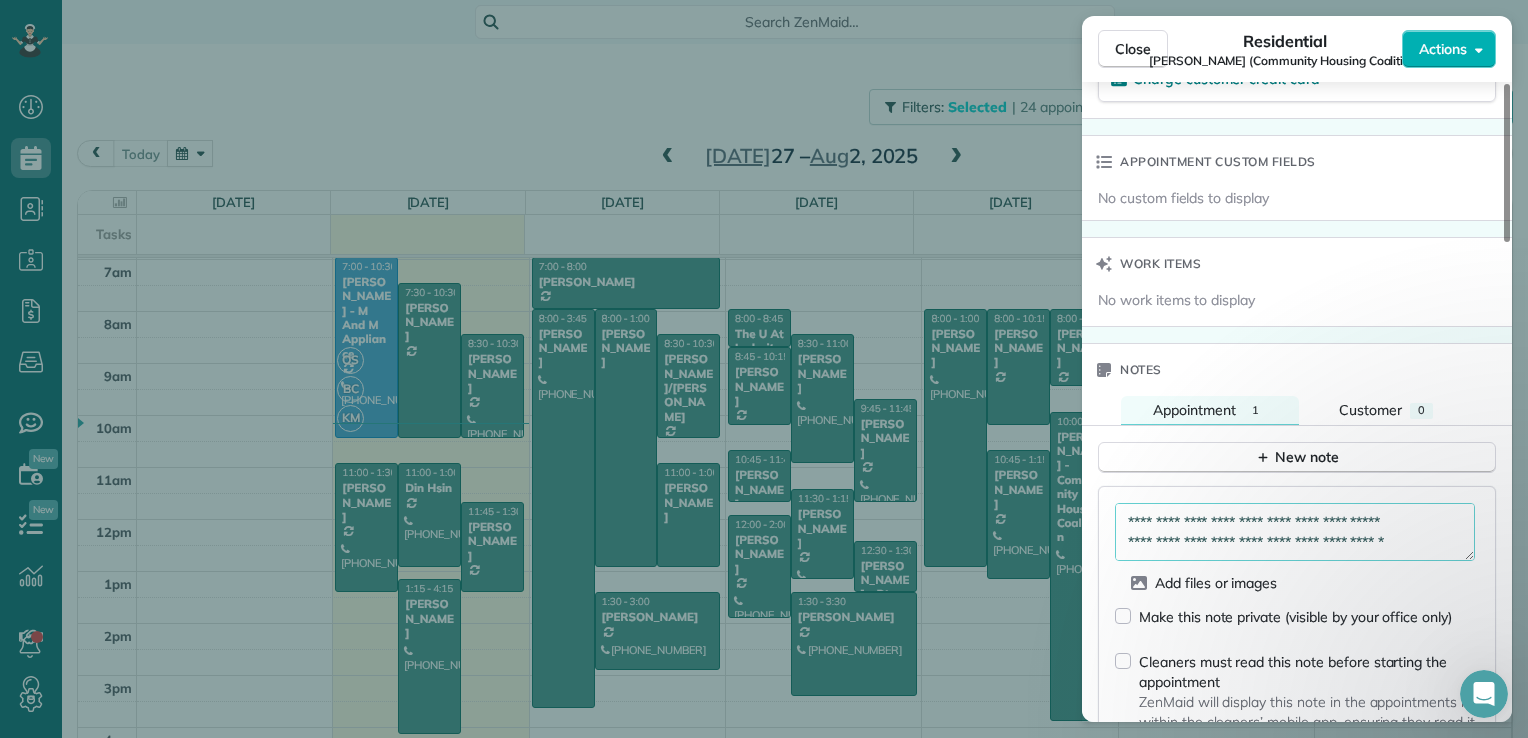 click on "**********" at bounding box center [1295, 532] 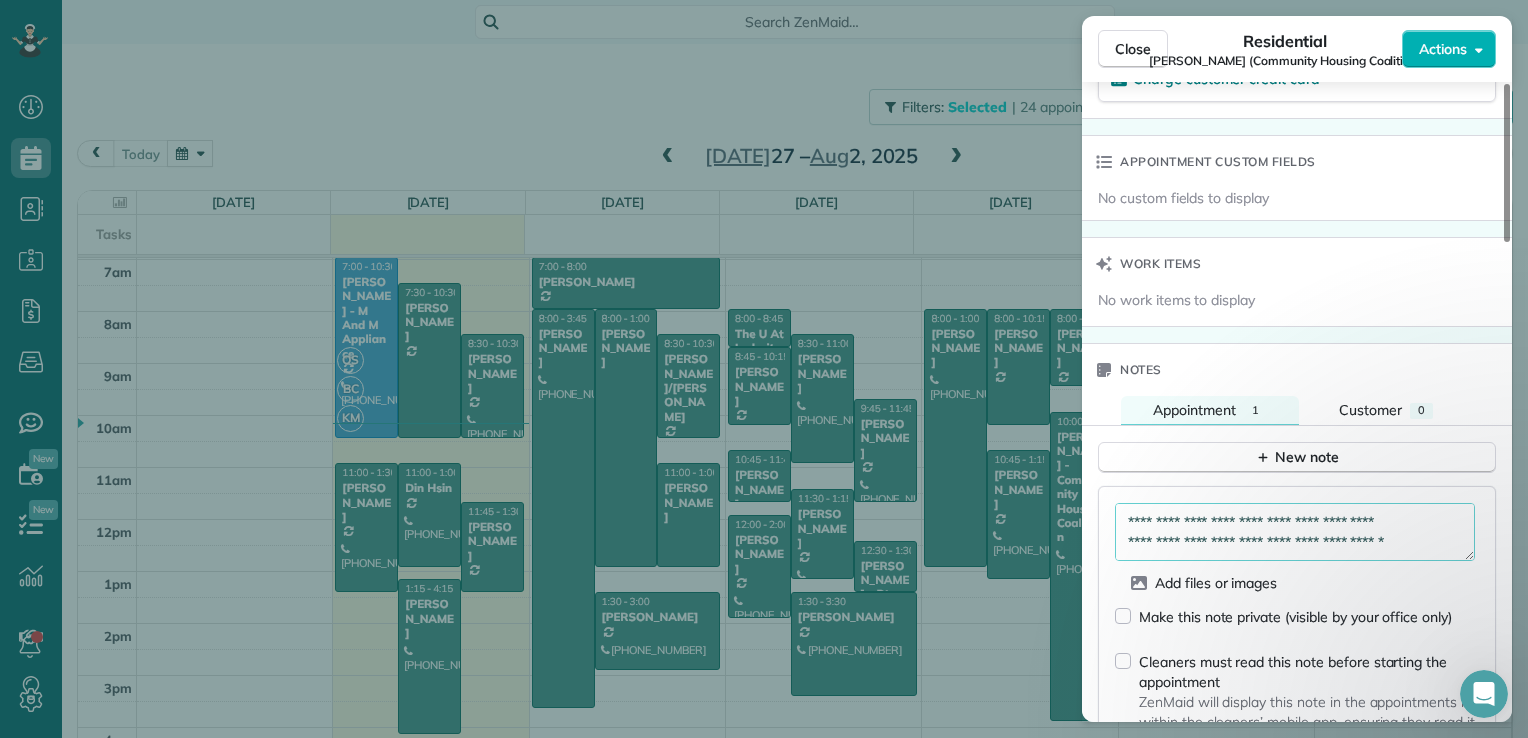 scroll, scrollTop: 1300, scrollLeft: 0, axis: vertical 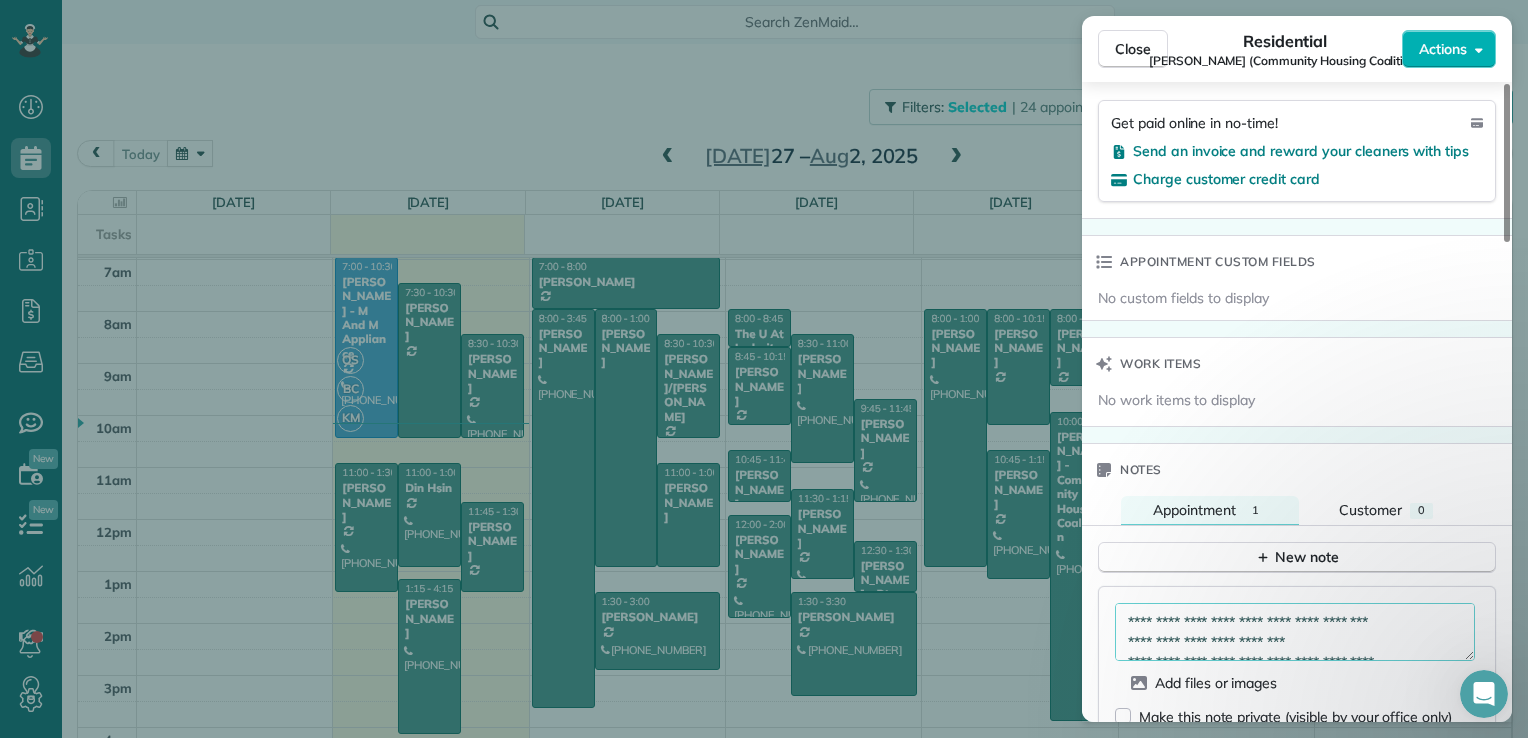 drag, startPoint x: 1183, startPoint y: 628, endPoint x: 1265, endPoint y: 634, distance: 82.219215 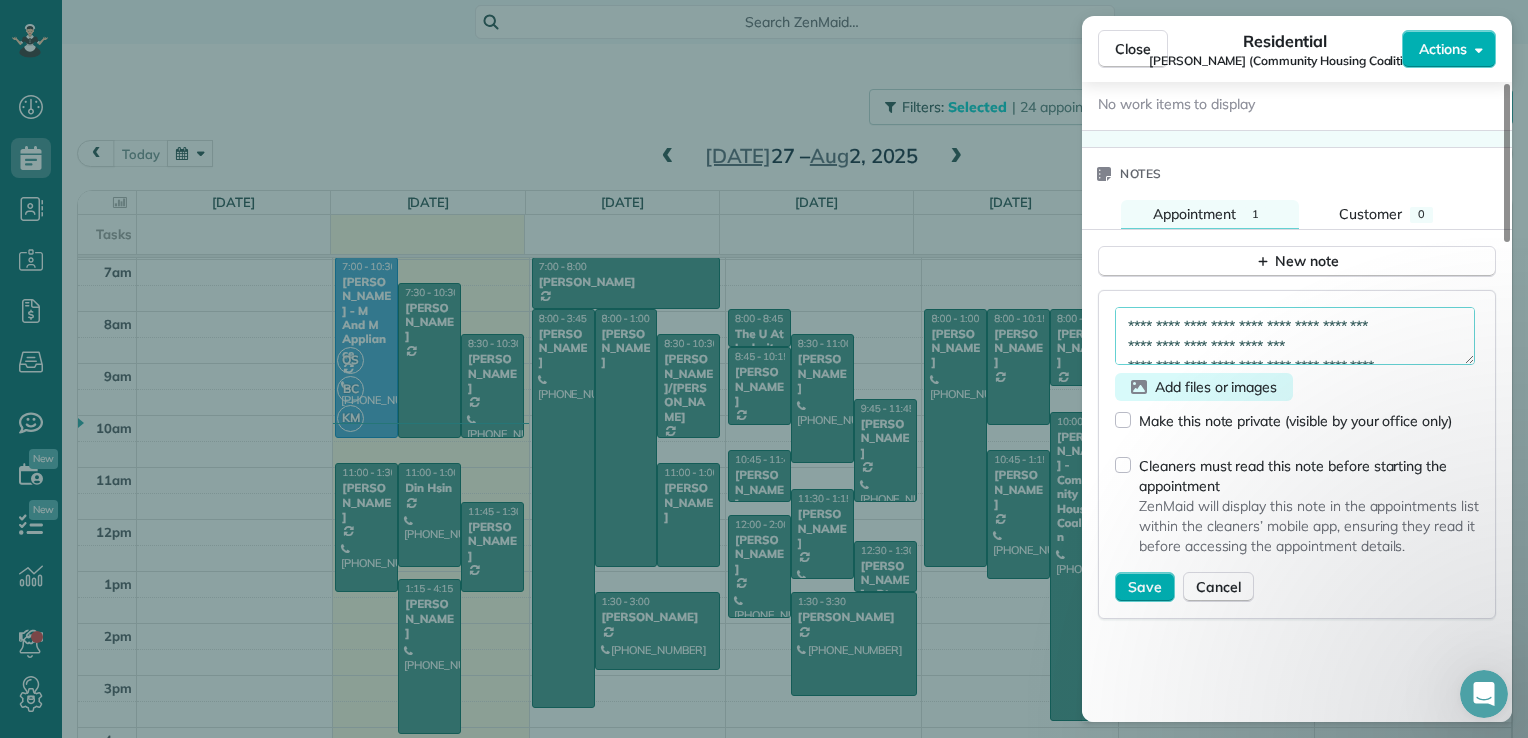 scroll, scrollTop: 1600, scrollLeft: 0, axis: vertical 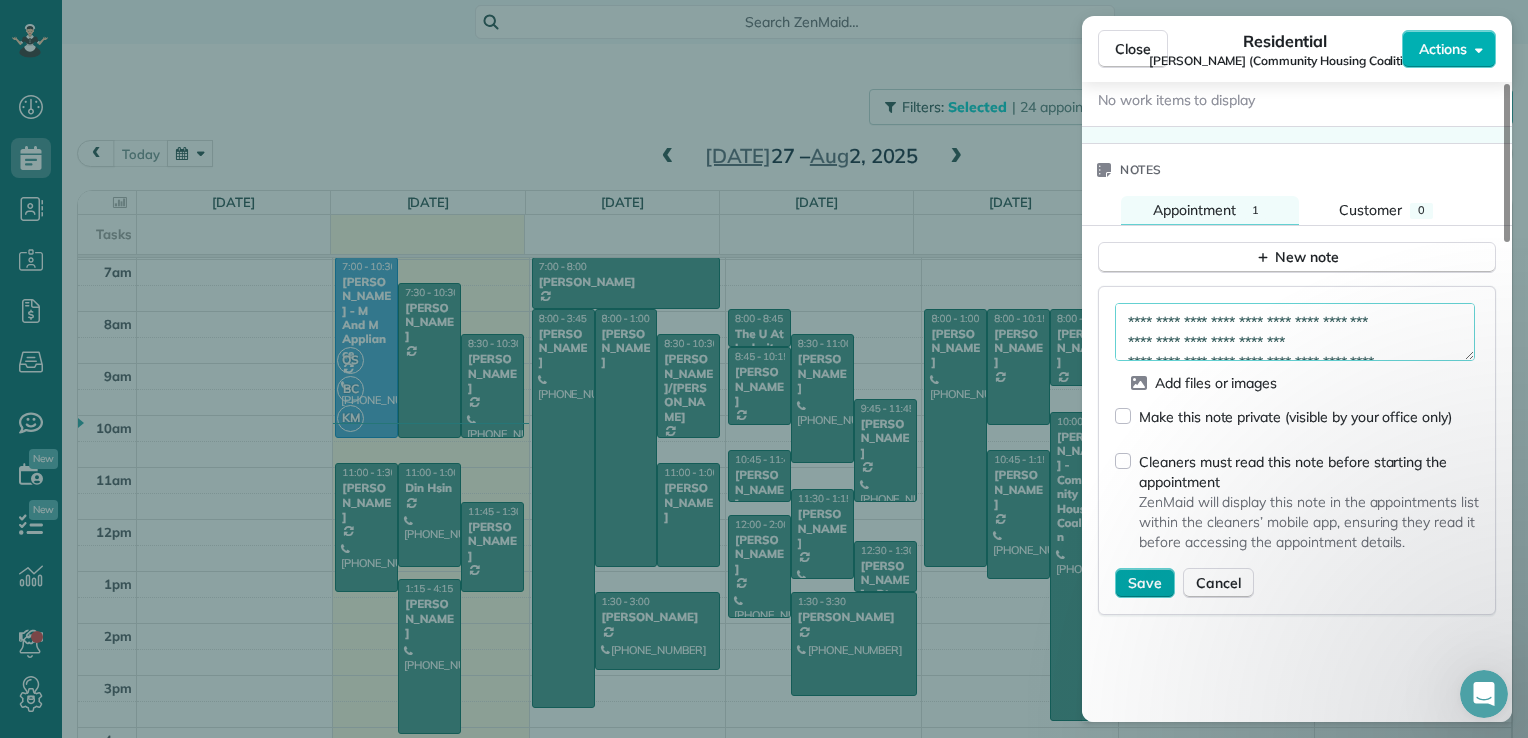 type on "**********" 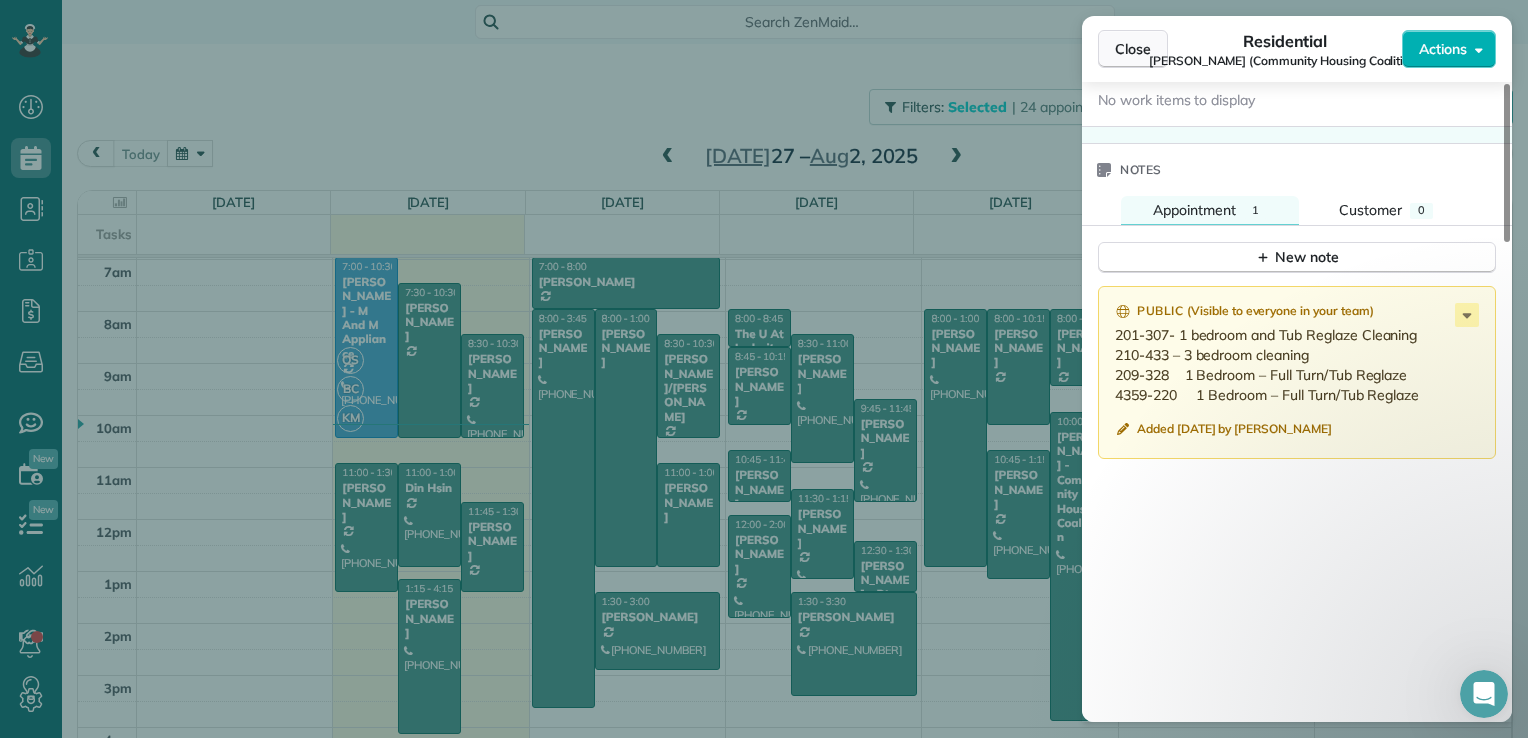 click on "Close" at bounding box center [1133, 49] 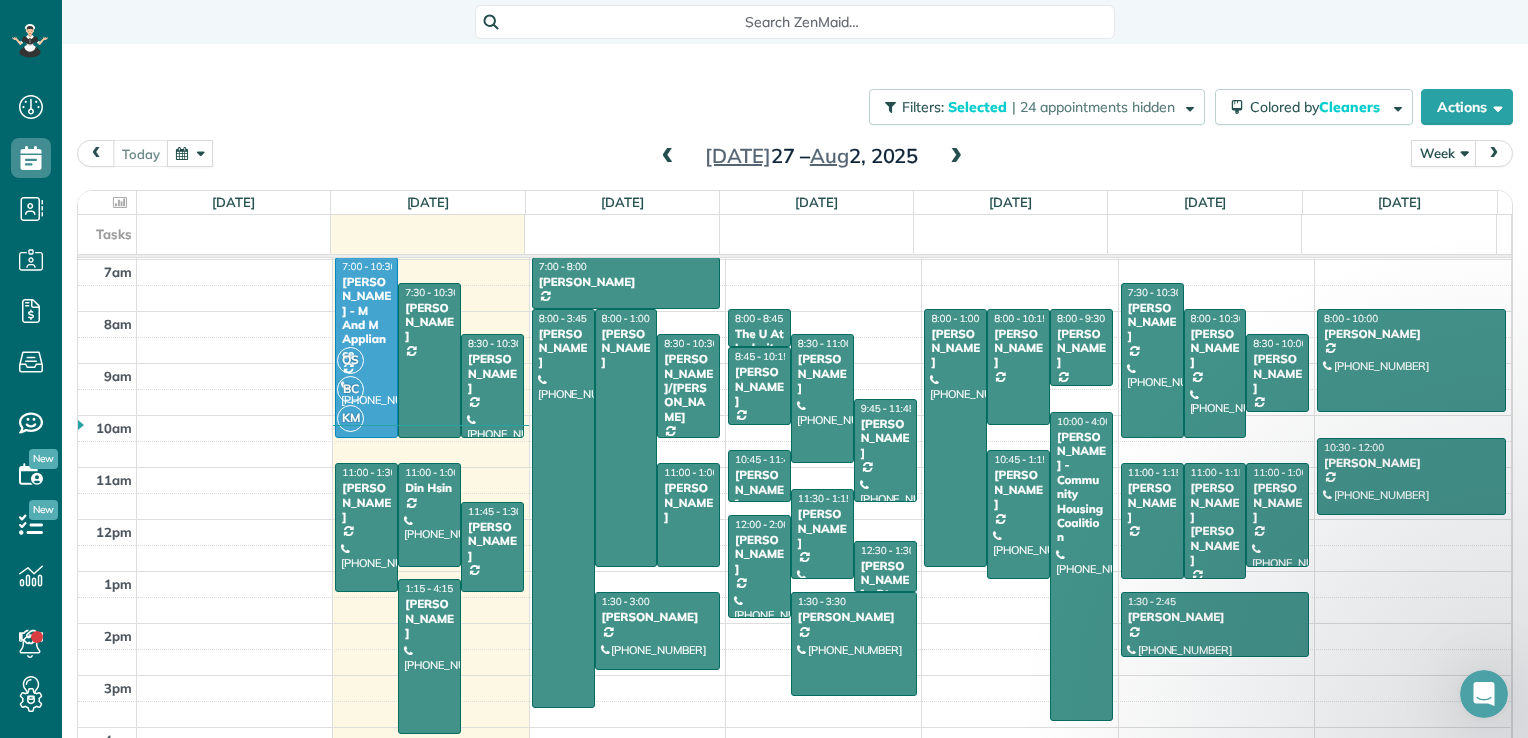click at bounding box center [956, 157] 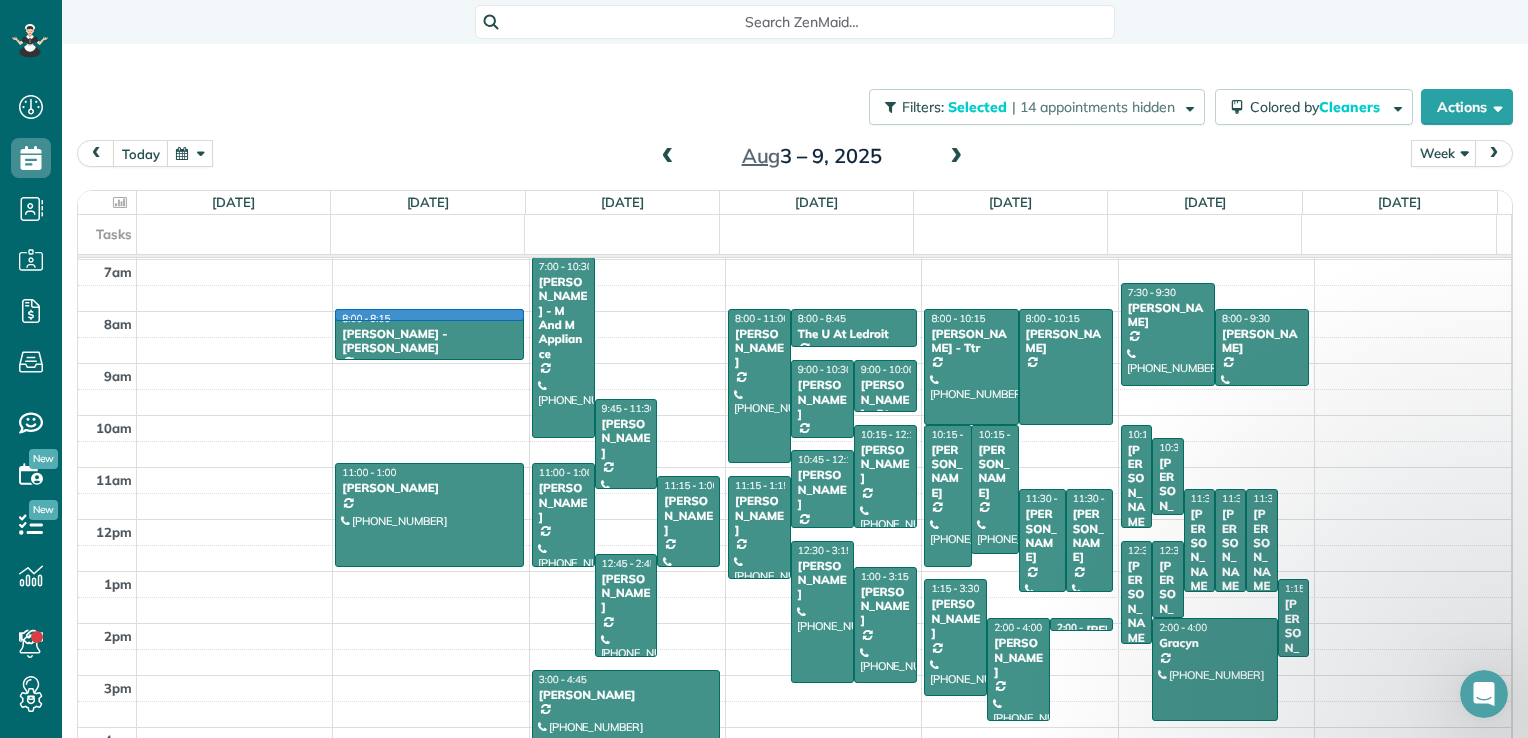 click at bounding box center [824, 325] 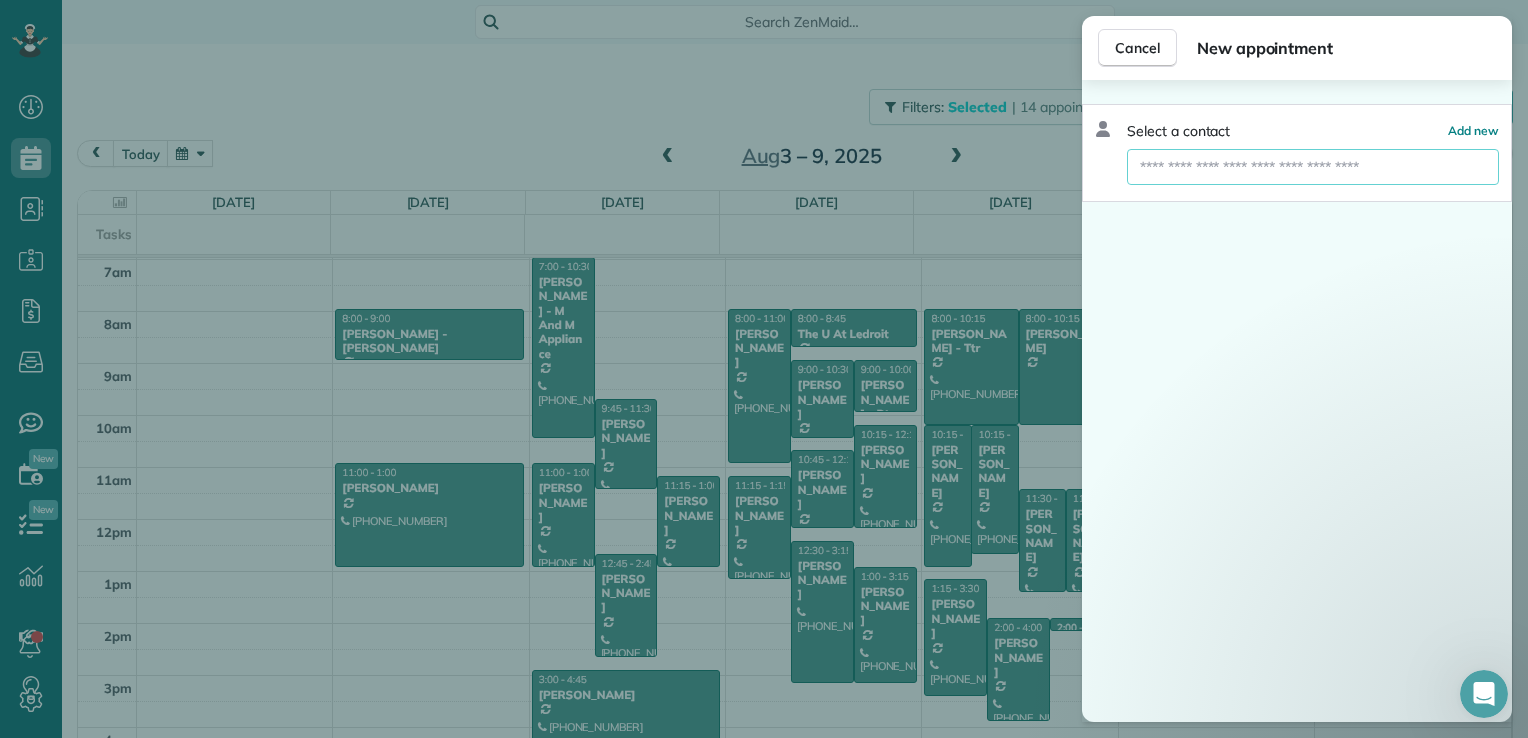 click at bounding box center [1313, 167] 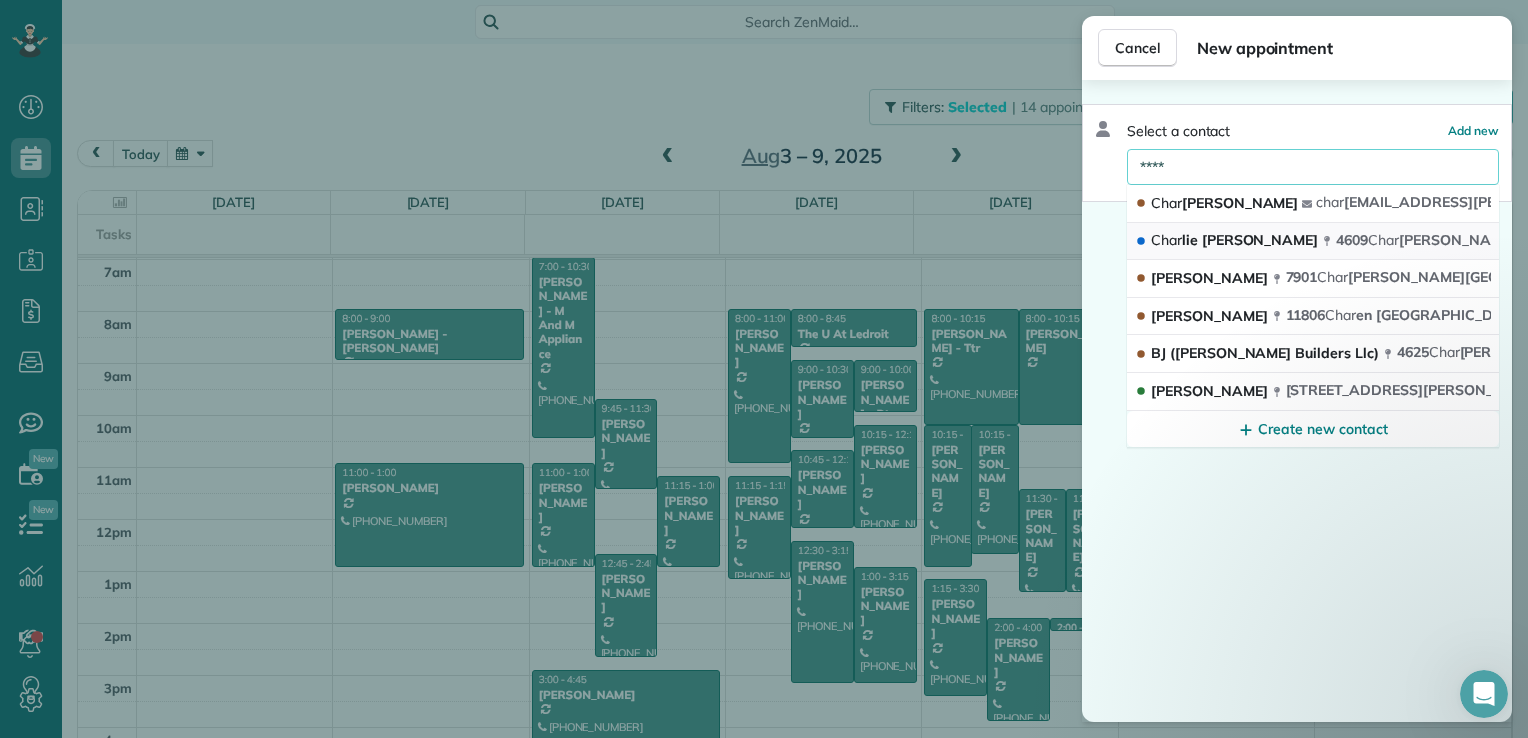 type on "****" 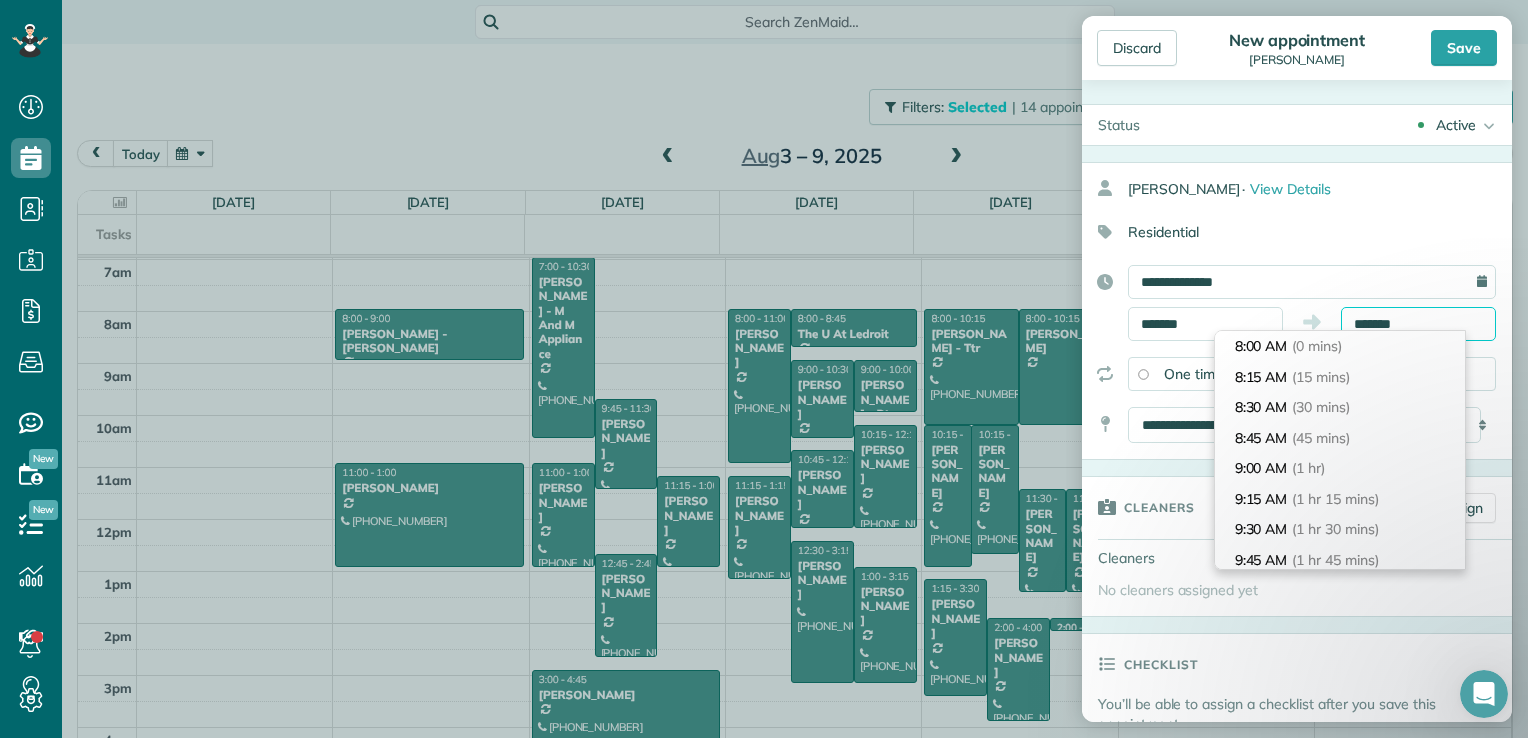 click on "*******" at bounding box center (1418, 324) 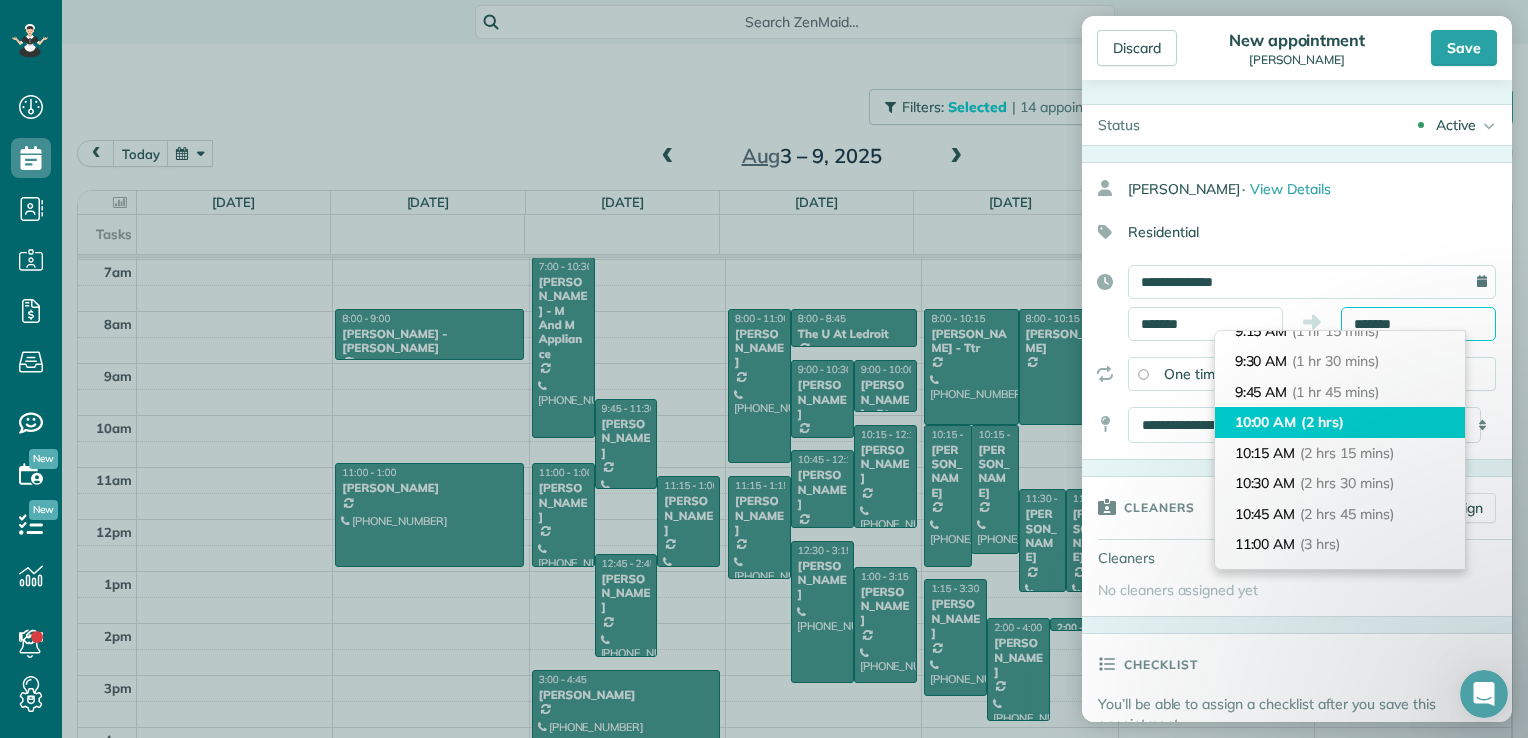 scroll, scrollTop: 200, scrollLeft: 0, axis: vertical 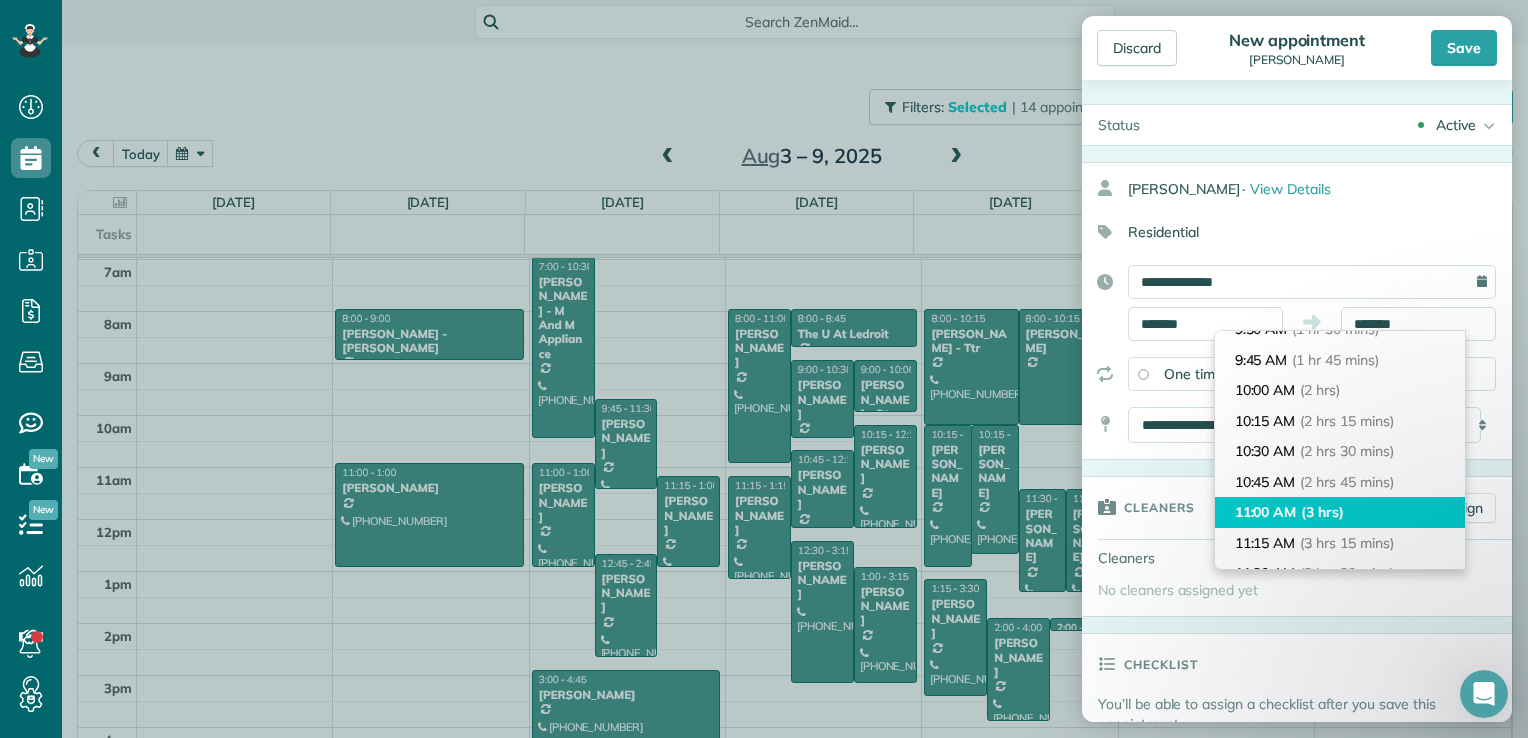 type on "********" 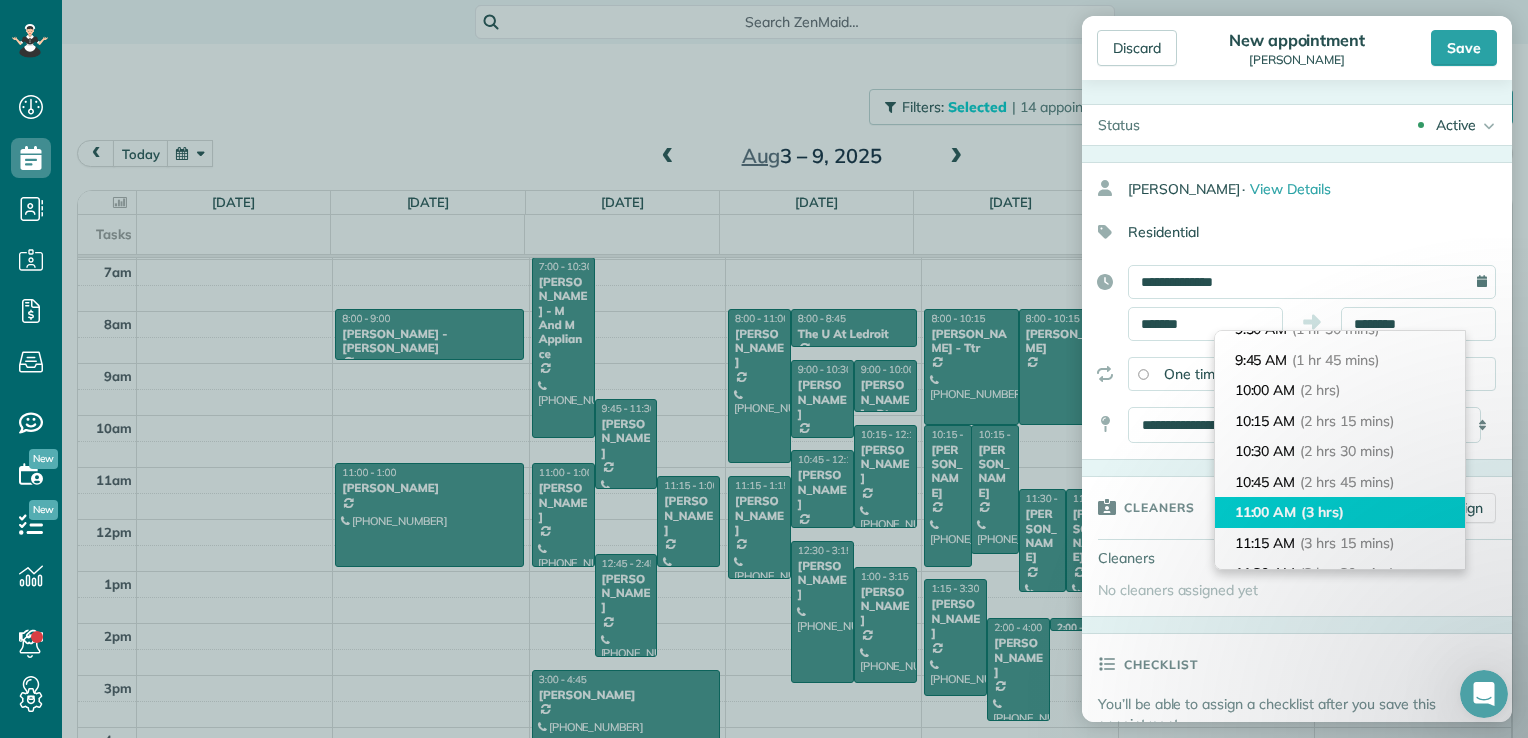 click on "11:00 AM  (3 hrs)" at bounding box center (1340, 512) 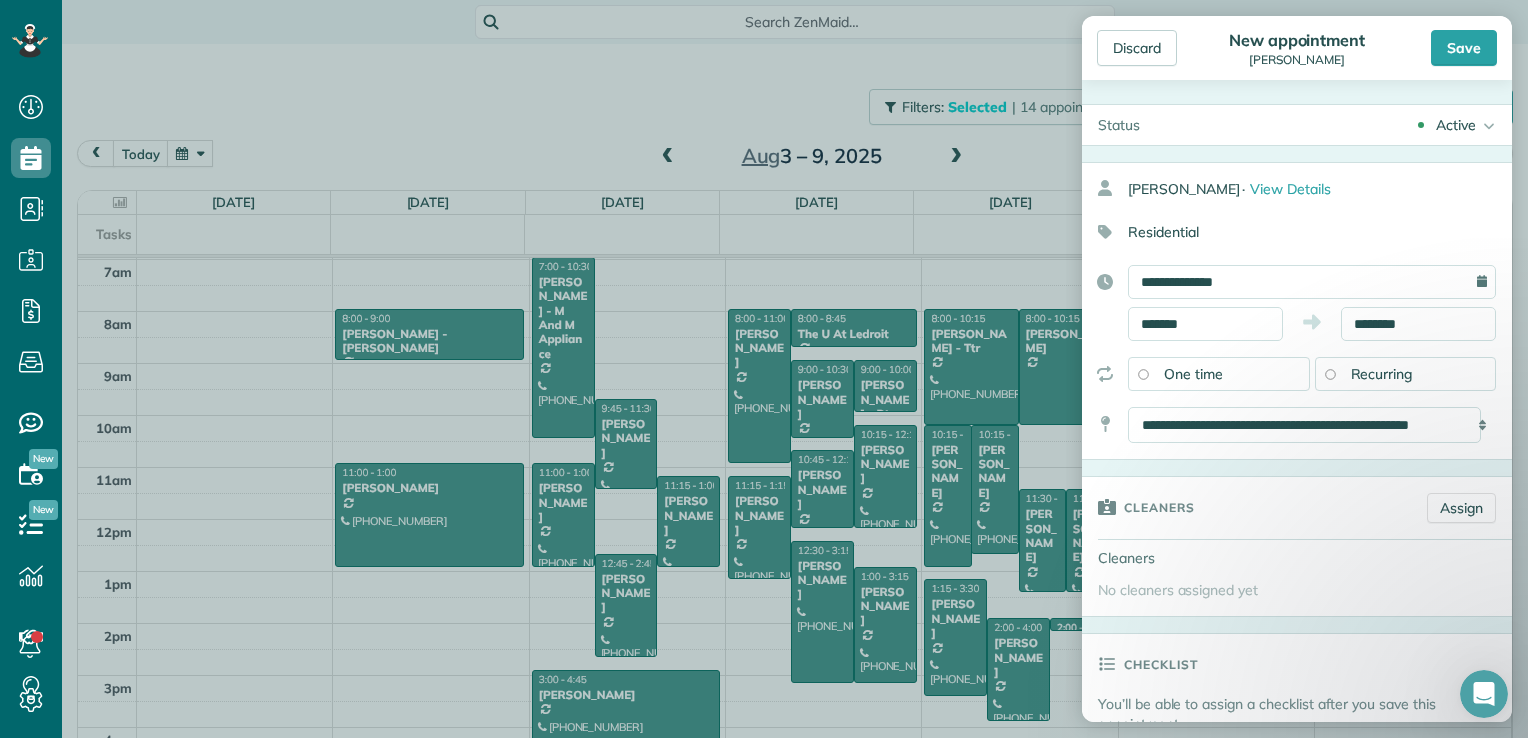 click on "Save" at bounding box center [1464, 48] 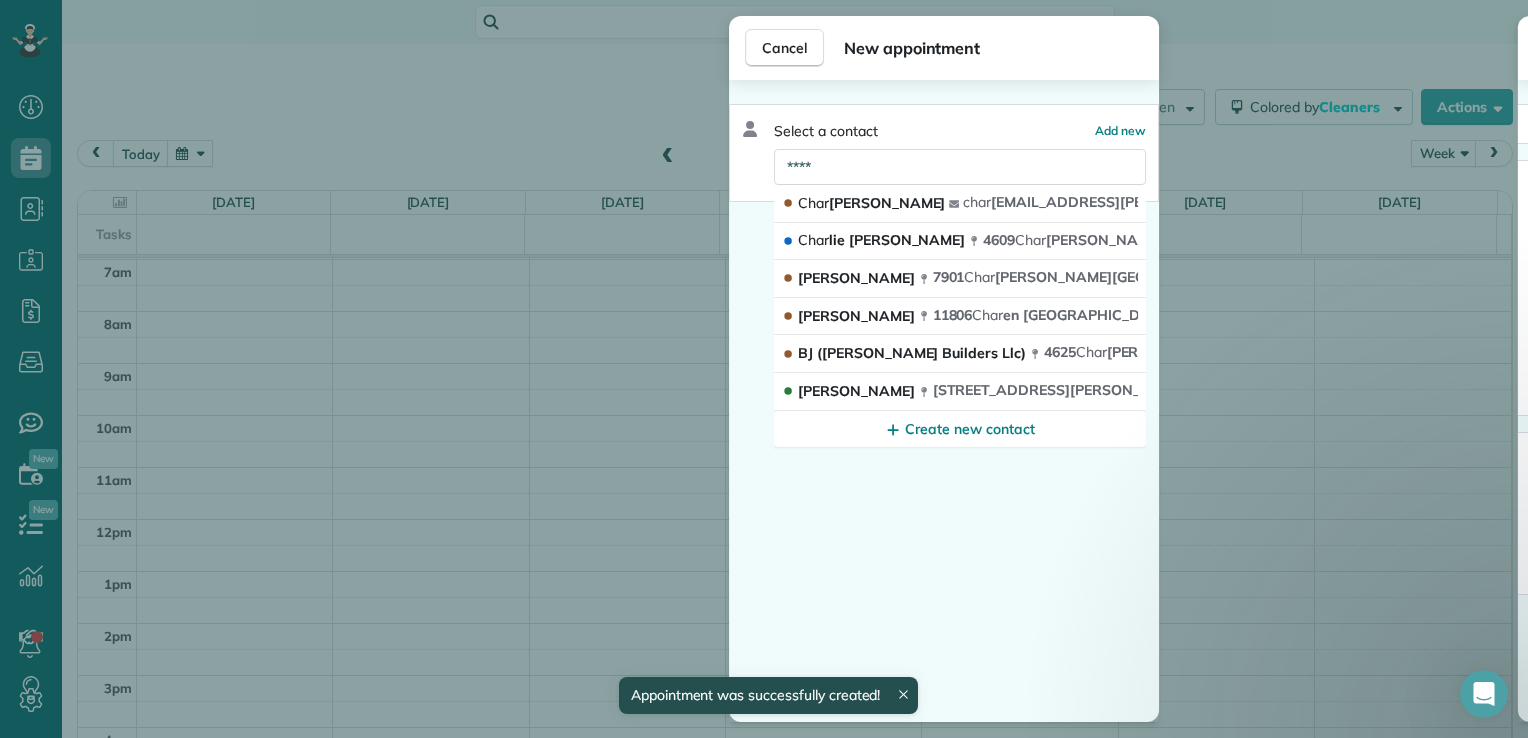 scroll, scrollTop: 361, scrollLeft: 0, axis: vertical 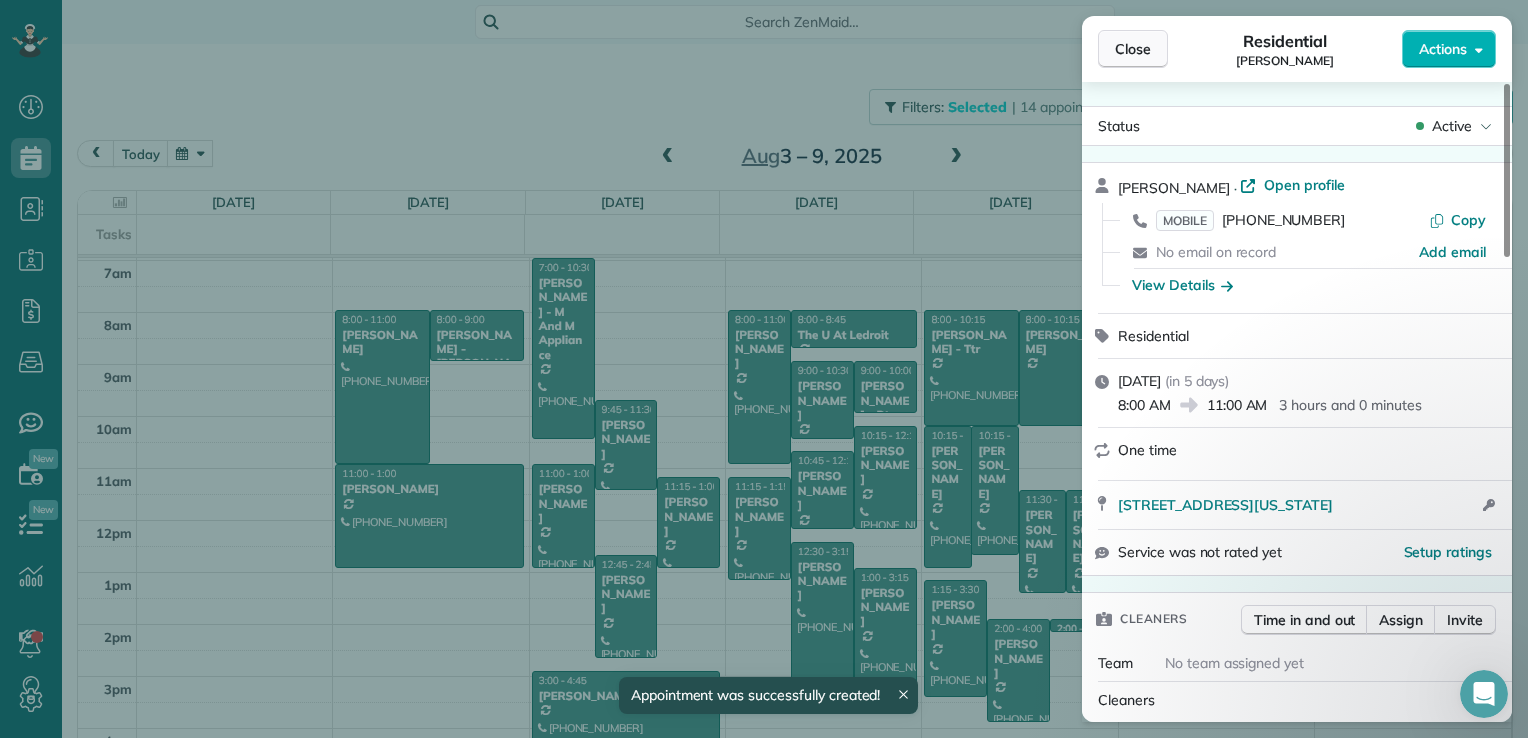 click on "Close" at bounding box center [1133, 49] 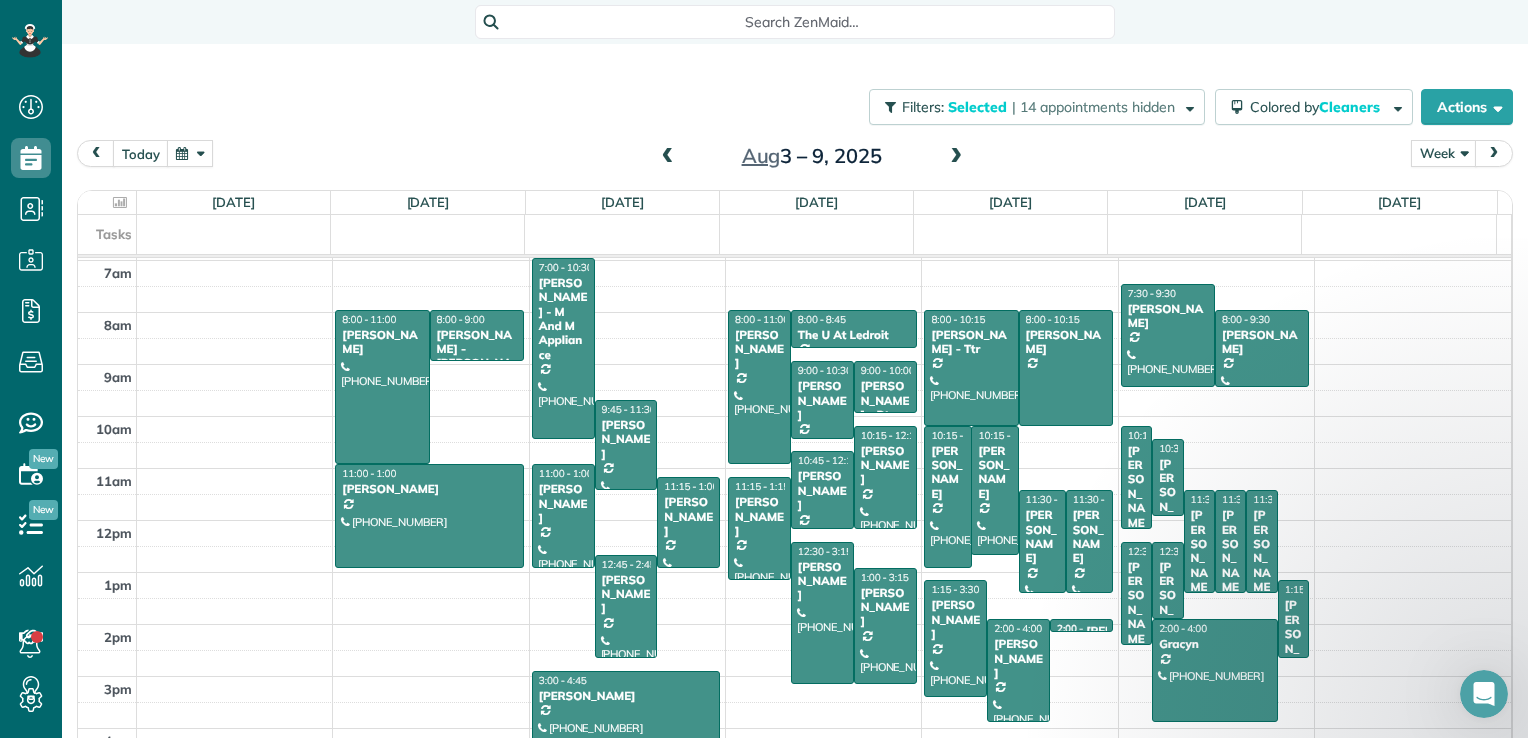 click at bounding box center [190, 153] 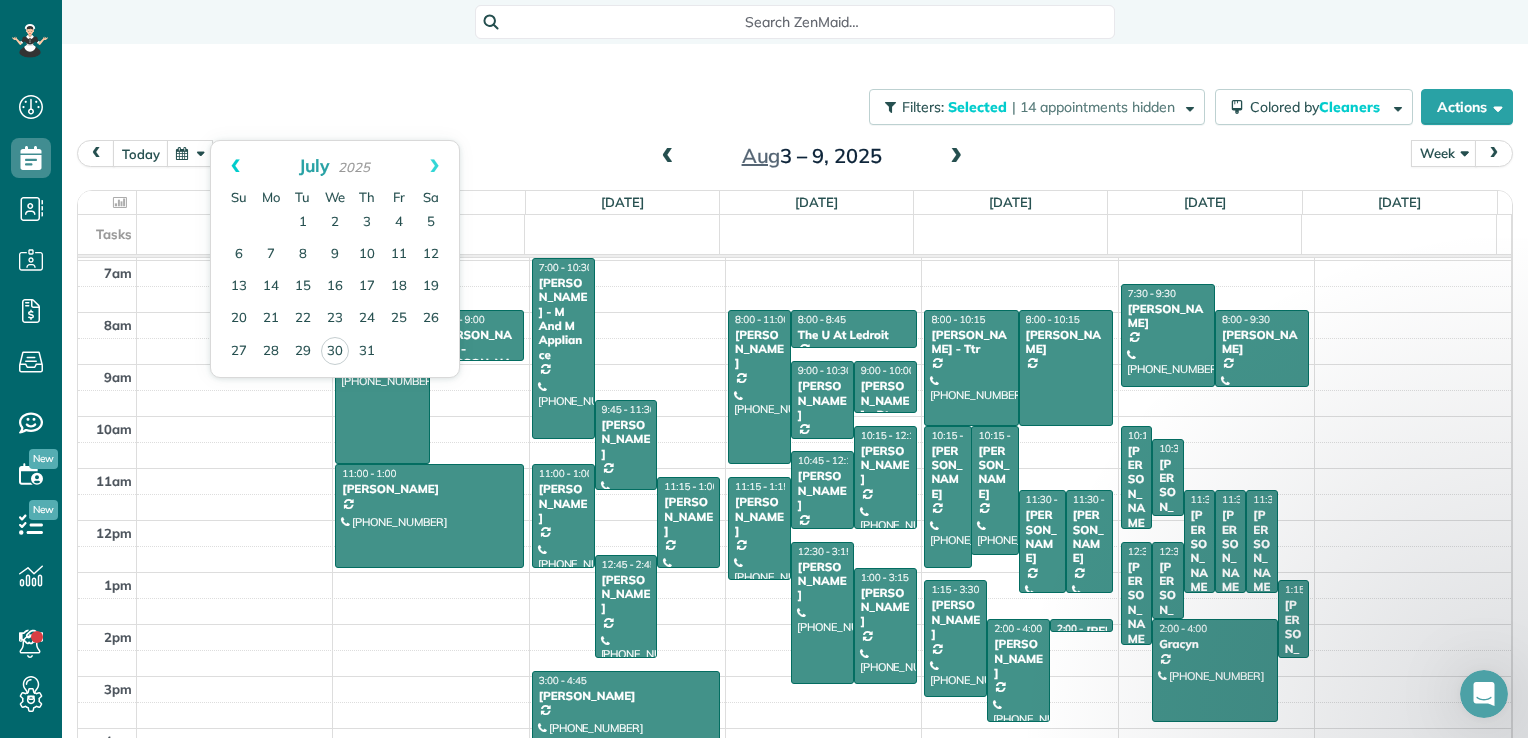 click on "Prev" at bounding box center (235, 166) 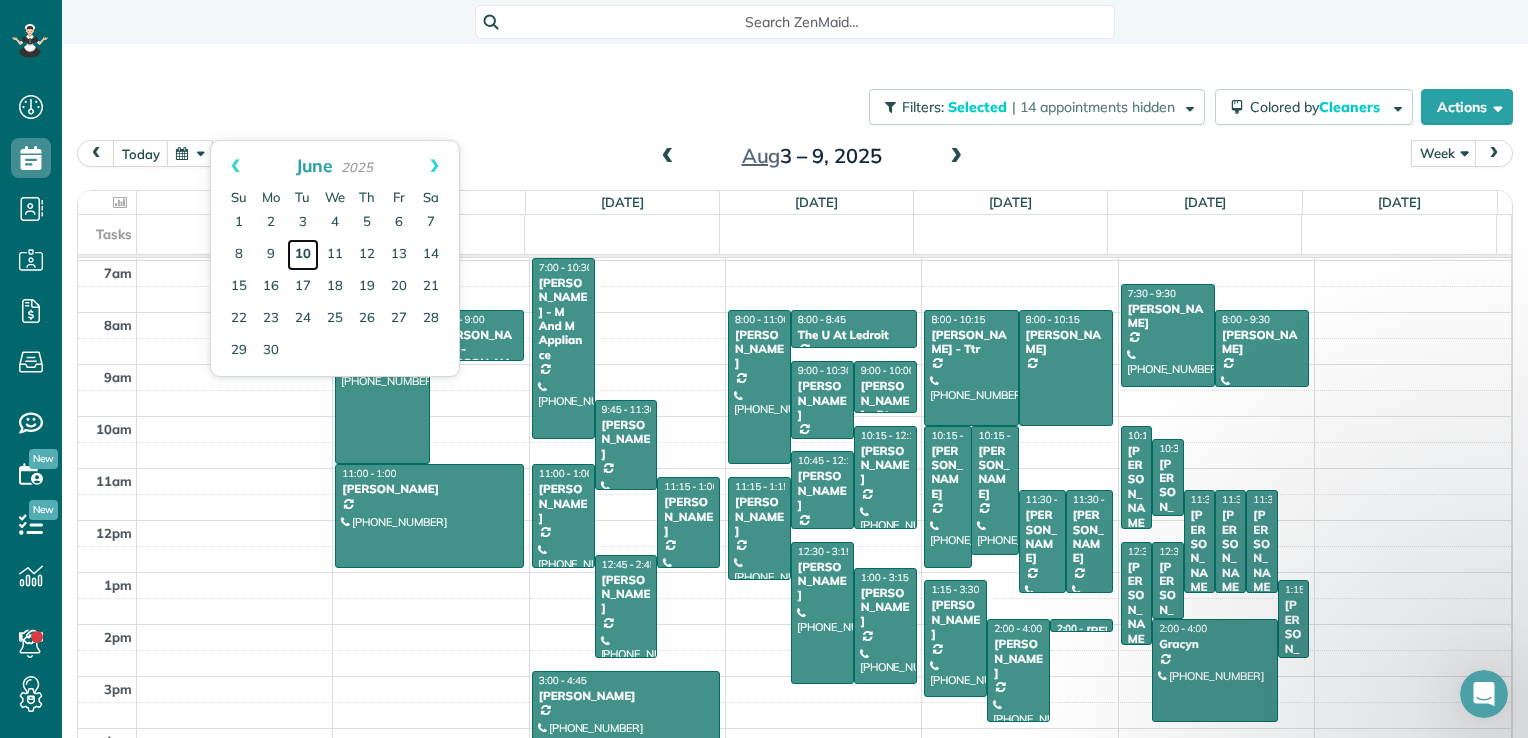 drag, startPoint x: 298, startPoint y: 254, endPoint x: 313, endPoint y: 263, distance: 17.492855 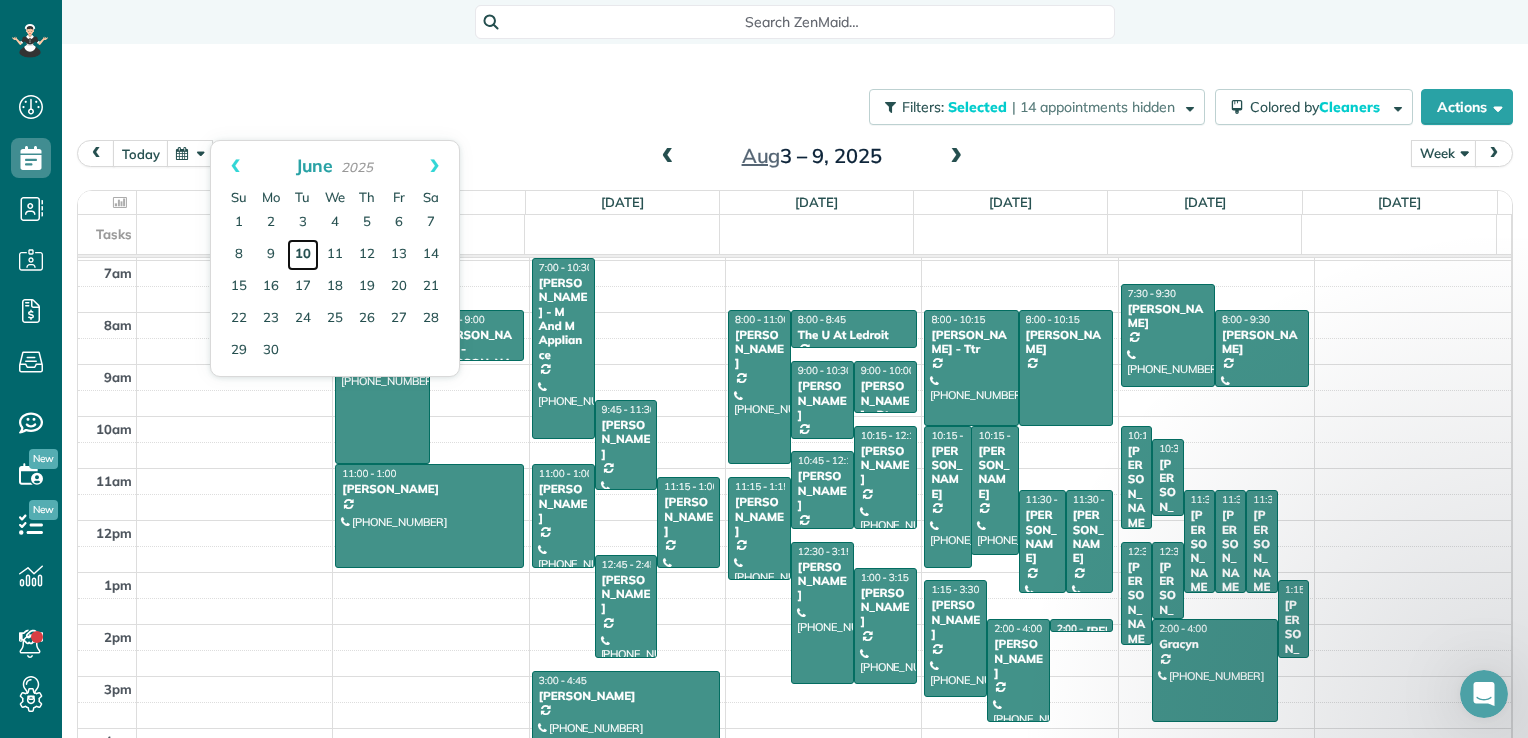 click on "10" at bounding box center (303, 255) 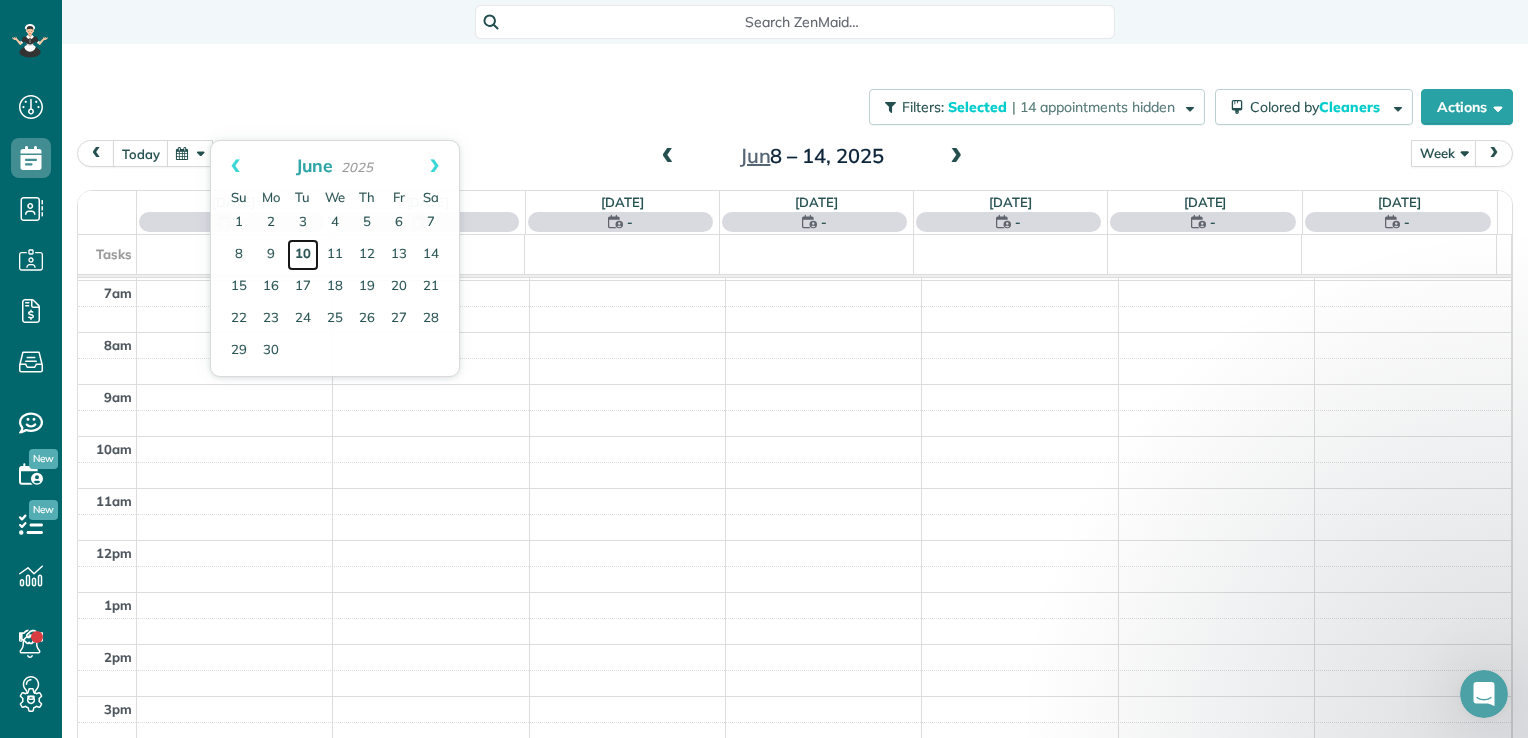 scroll, scrollTop: 362, scrollLeft: 0, axis: vertical 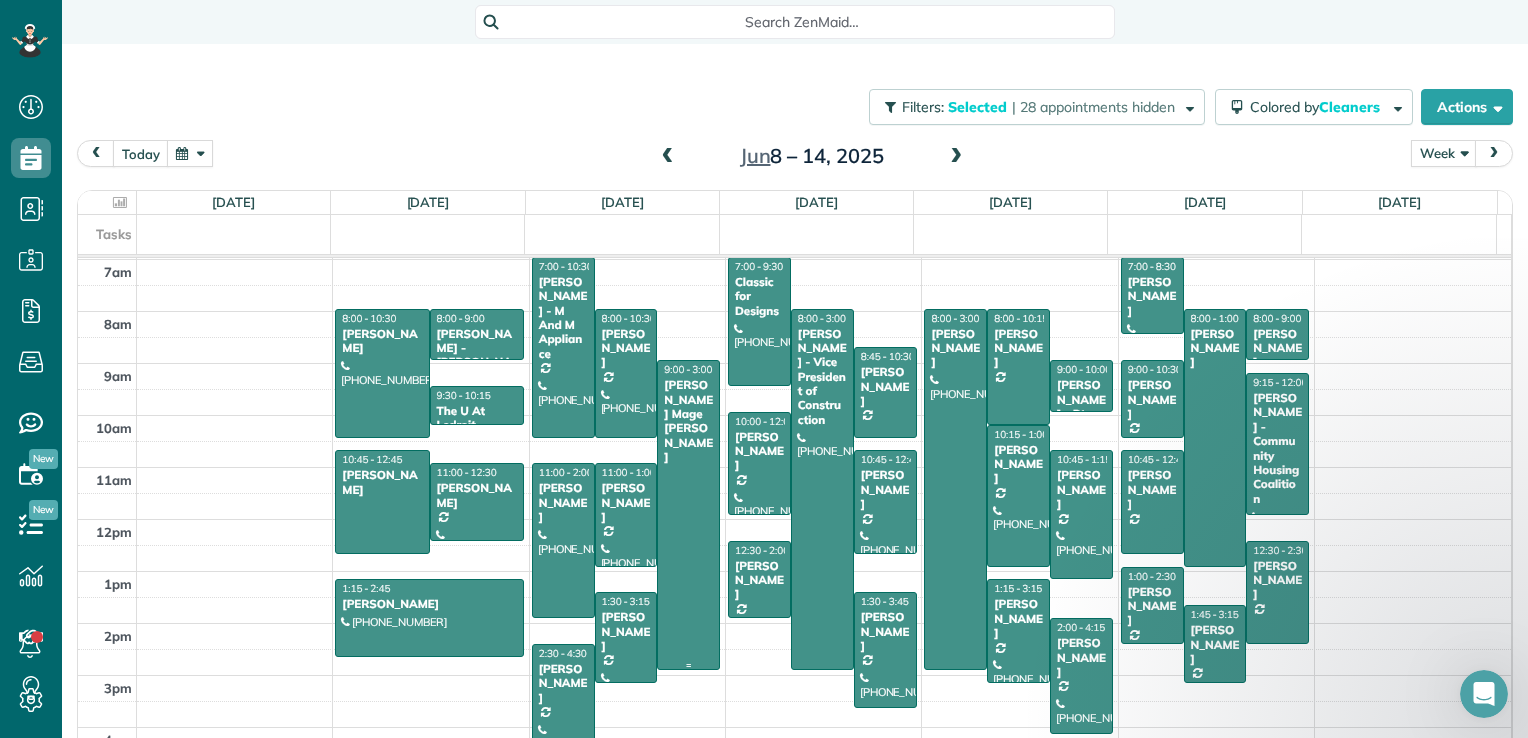 click at bounding box center [688, 515] 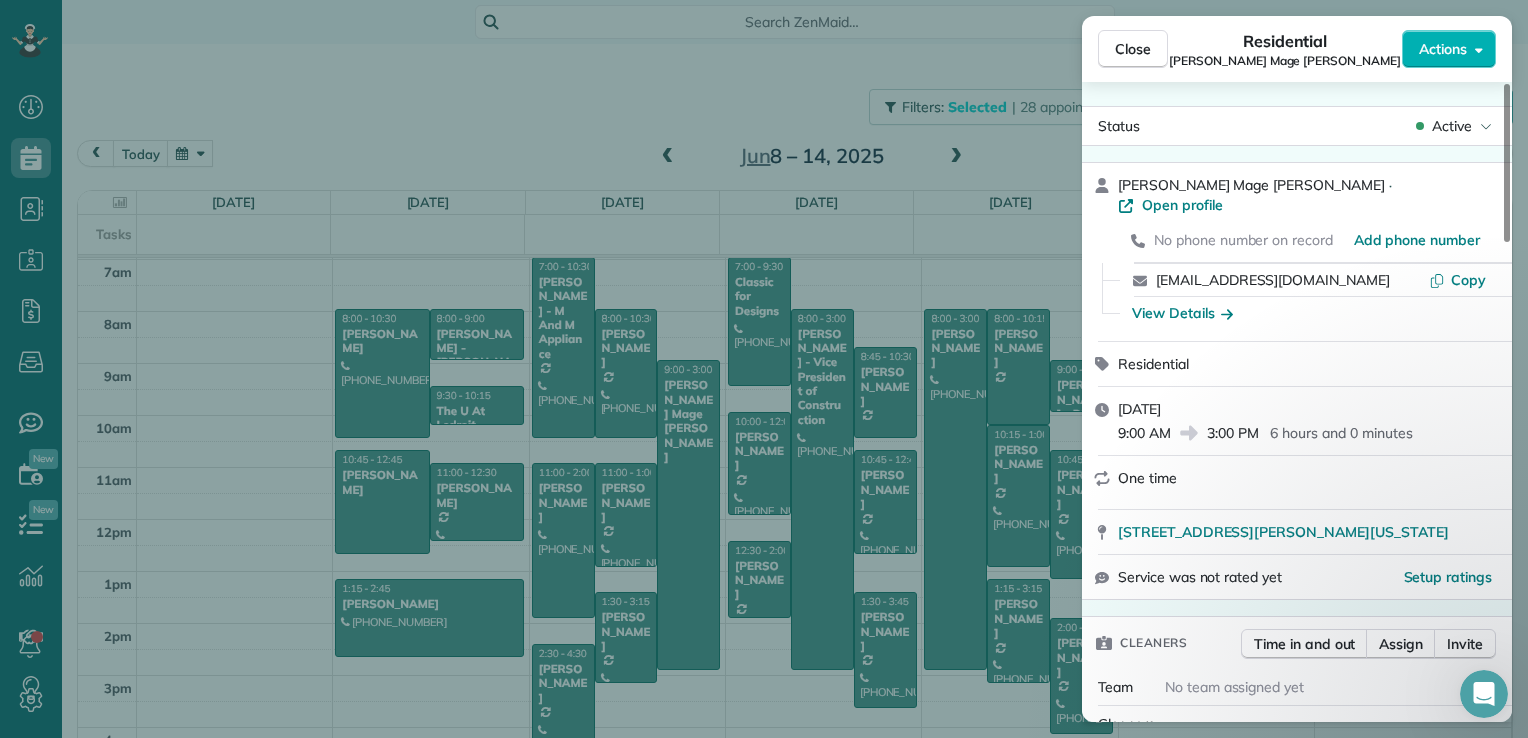 click on "Close Residential [PERSON_NAME] Mage [PERSON_NAME] Actions Status Active [PERSON_NAME] Mage [PERSON_NAME] · Open profile No phone number on record Add phone number [EMAIL_ADDRESS][DOMAIN_NAME] Copy View Details Residential [DATE] 9:00 AM 3:00 PM 6 hours and 0 minutes One time [STREET_ADDRESS][PERSON_NAME][US_STATE] Service was not rated yet Setup ratings Cleaners Time in and out Assign Invite Team No team assigned yet Cleaners No cleaners assigned yet Checklist Try Now Keep this appointment up to your standards. Stay on top of every detail, keep your cleaners organised, and your client happy. Assign a checklist Watch a 5 min demo Billing Billing actions Service Add an item Overcharge $0.00 Discount $0.00 Coupon discount - Primary tax - Secondary tax - Total appointment price $0.00 Tips collected New feature! $0.00 [PERSON_NAME] as paid Total including tip $0.00 Get paid online in no-time! Send an invoice and reward your cleaners with tips Charge customer credit card Appointment custom fields No custom fields to display Work items 1" at bounding box center [764, 369] 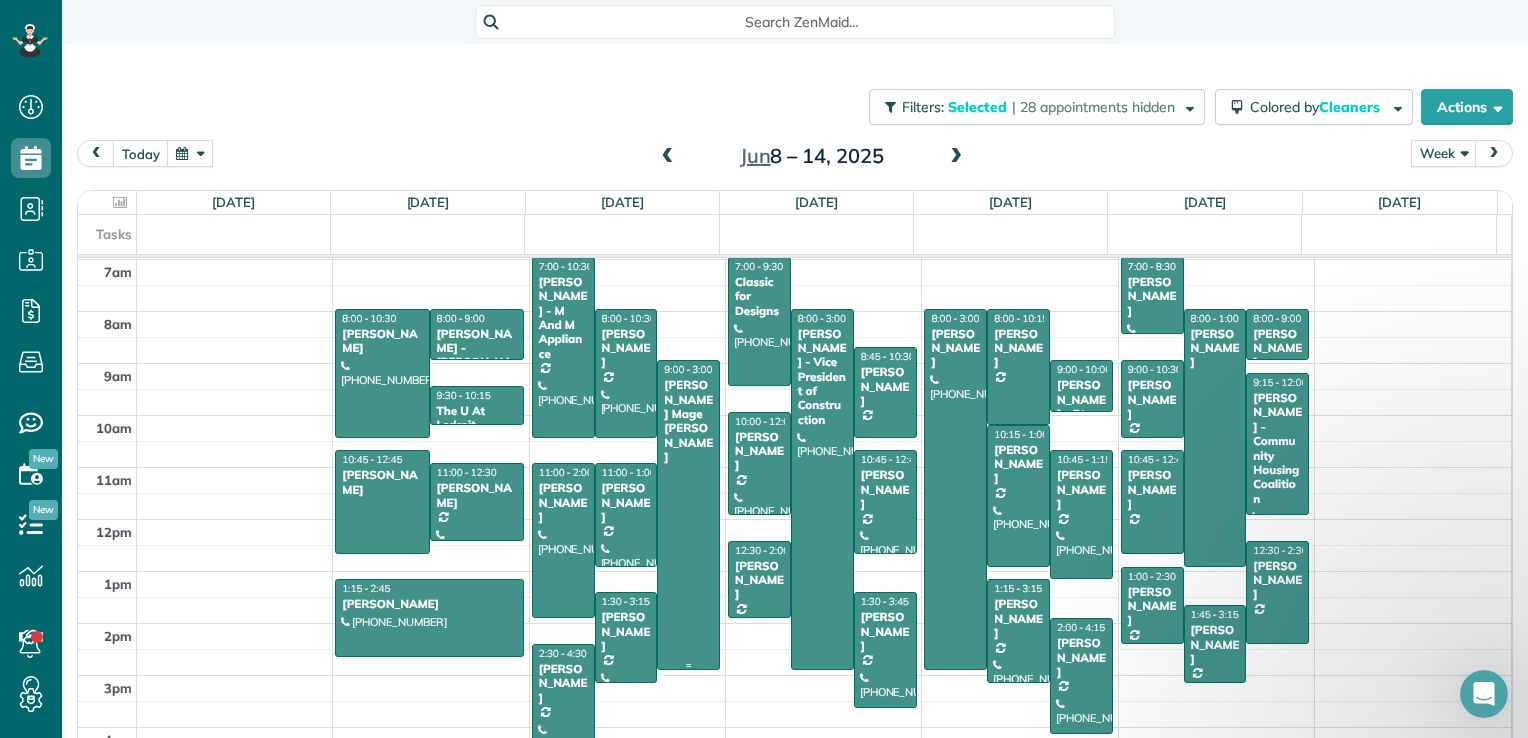 click at bounding box center (688, 515) 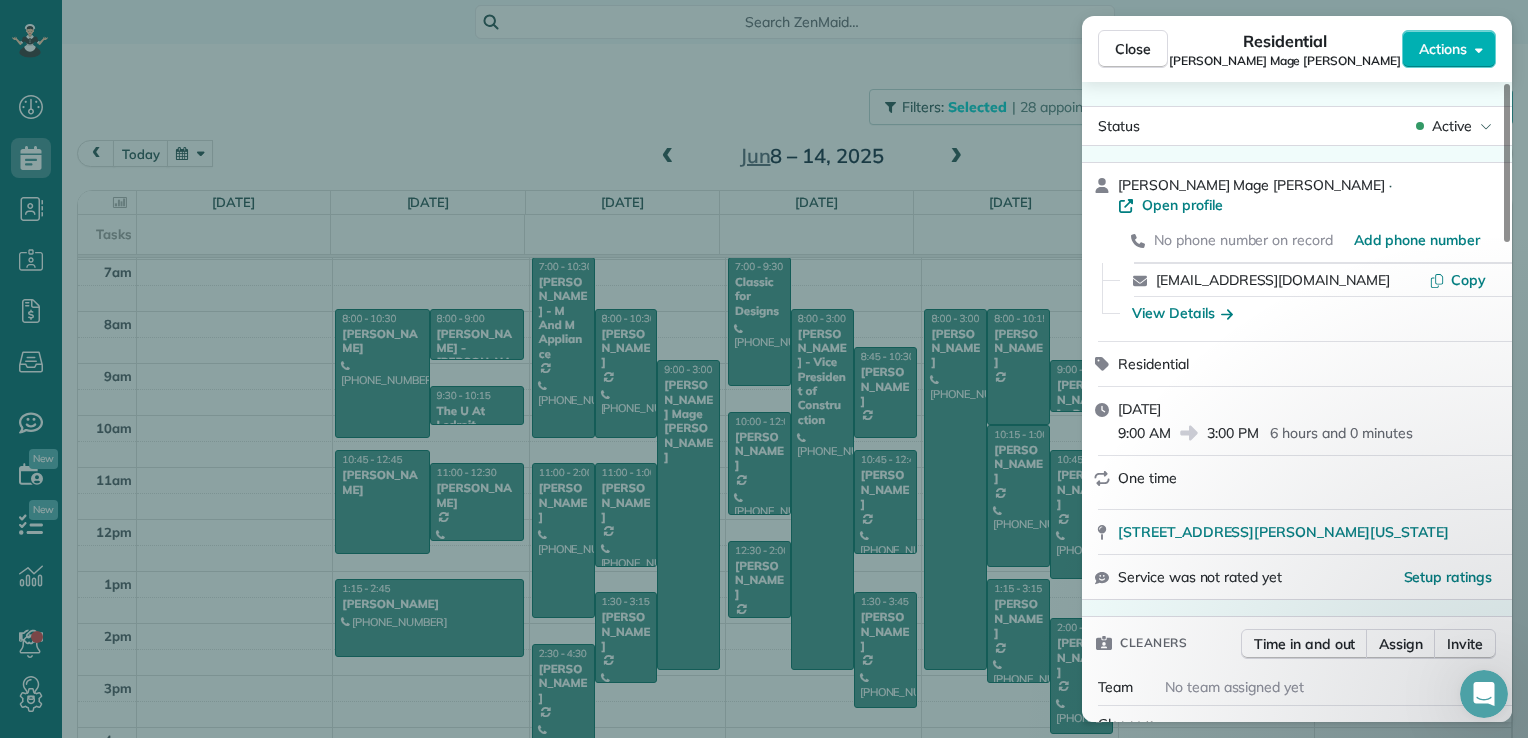 drag, startPoint x: 1303, startPoint y: 261, endPoint x: 1132, endPoint y: 269, distance: 171.18703 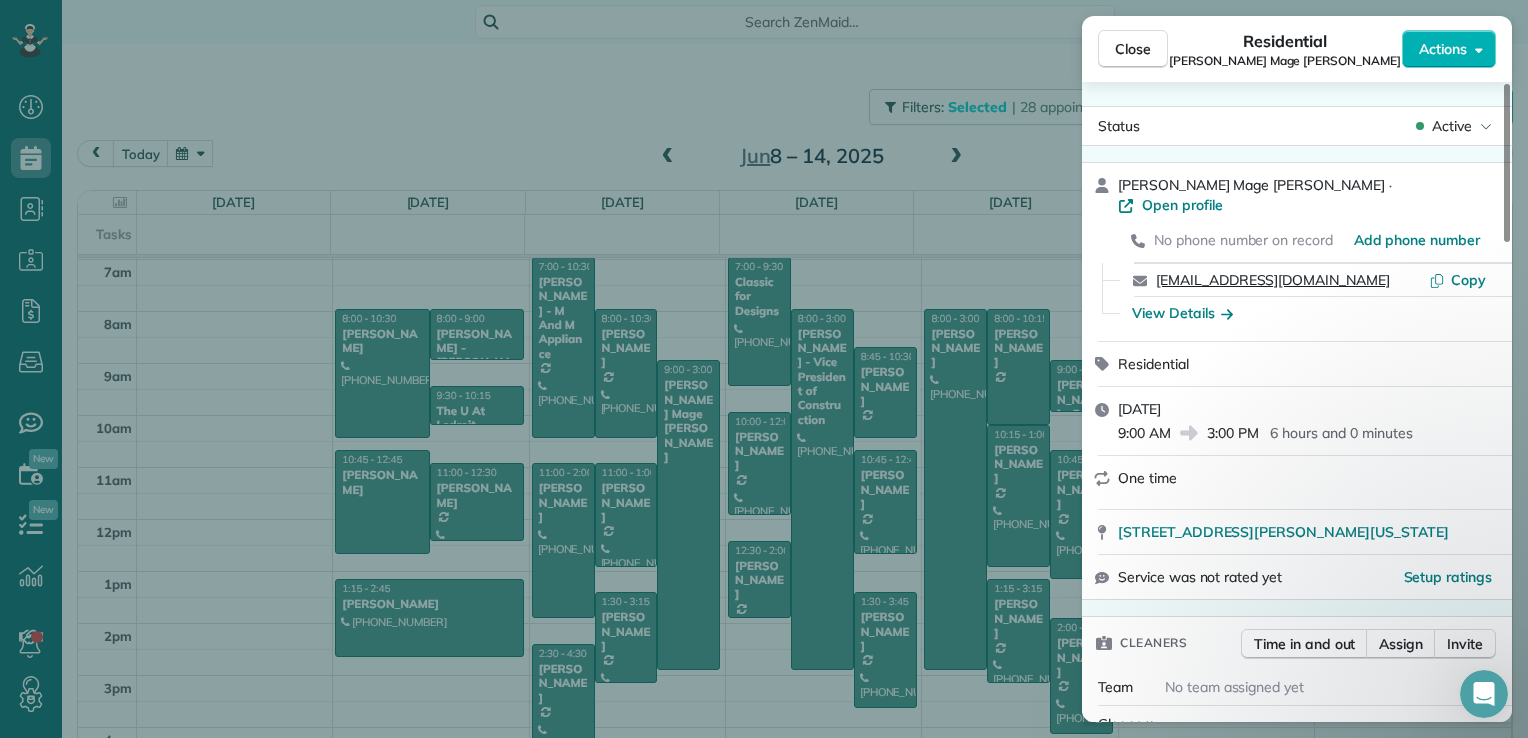 drag, startPoint x: 1132, startPoint y: 269, endPoint x: 1199, endPoint y: 267, distance: 67.02985 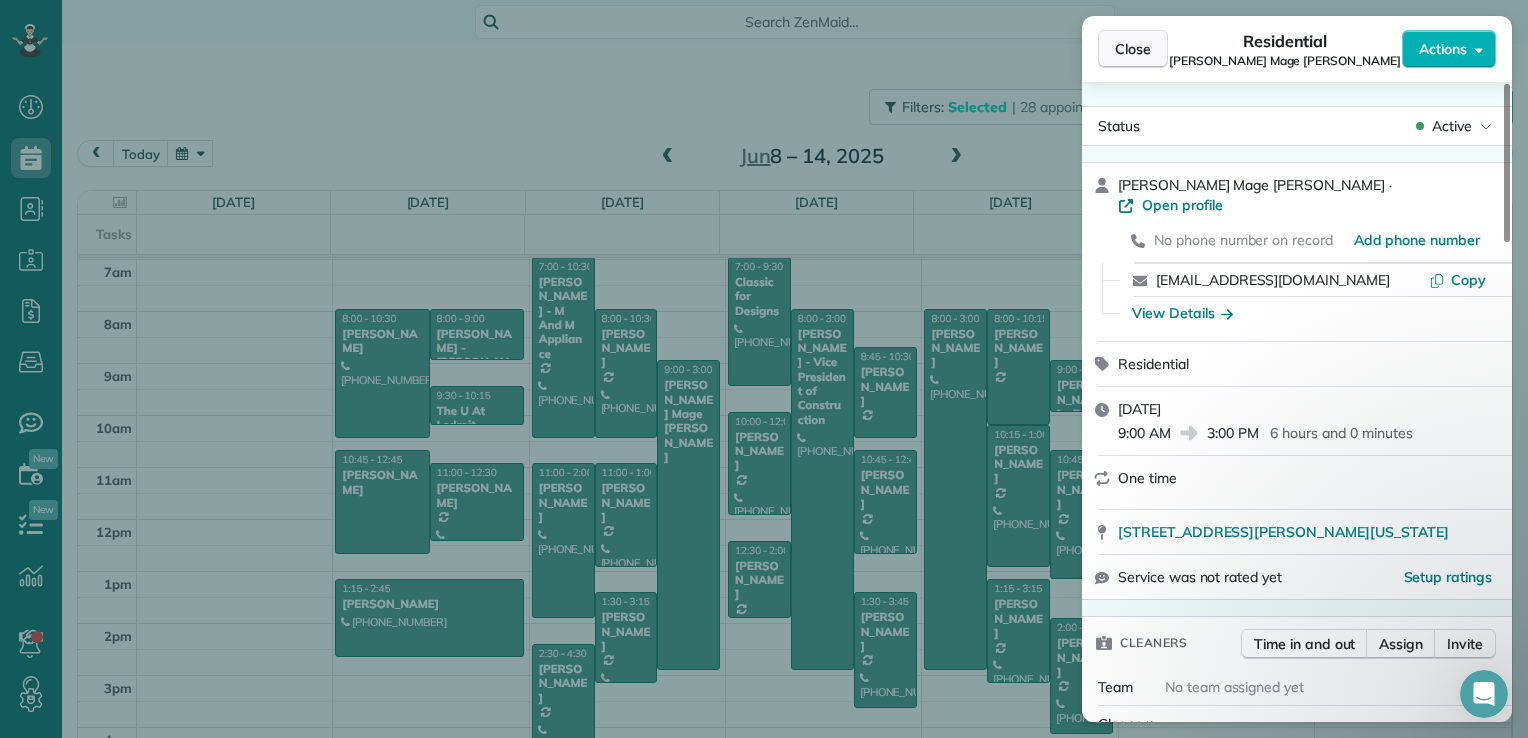 click on "Close" at bounding box center [1133, 49] 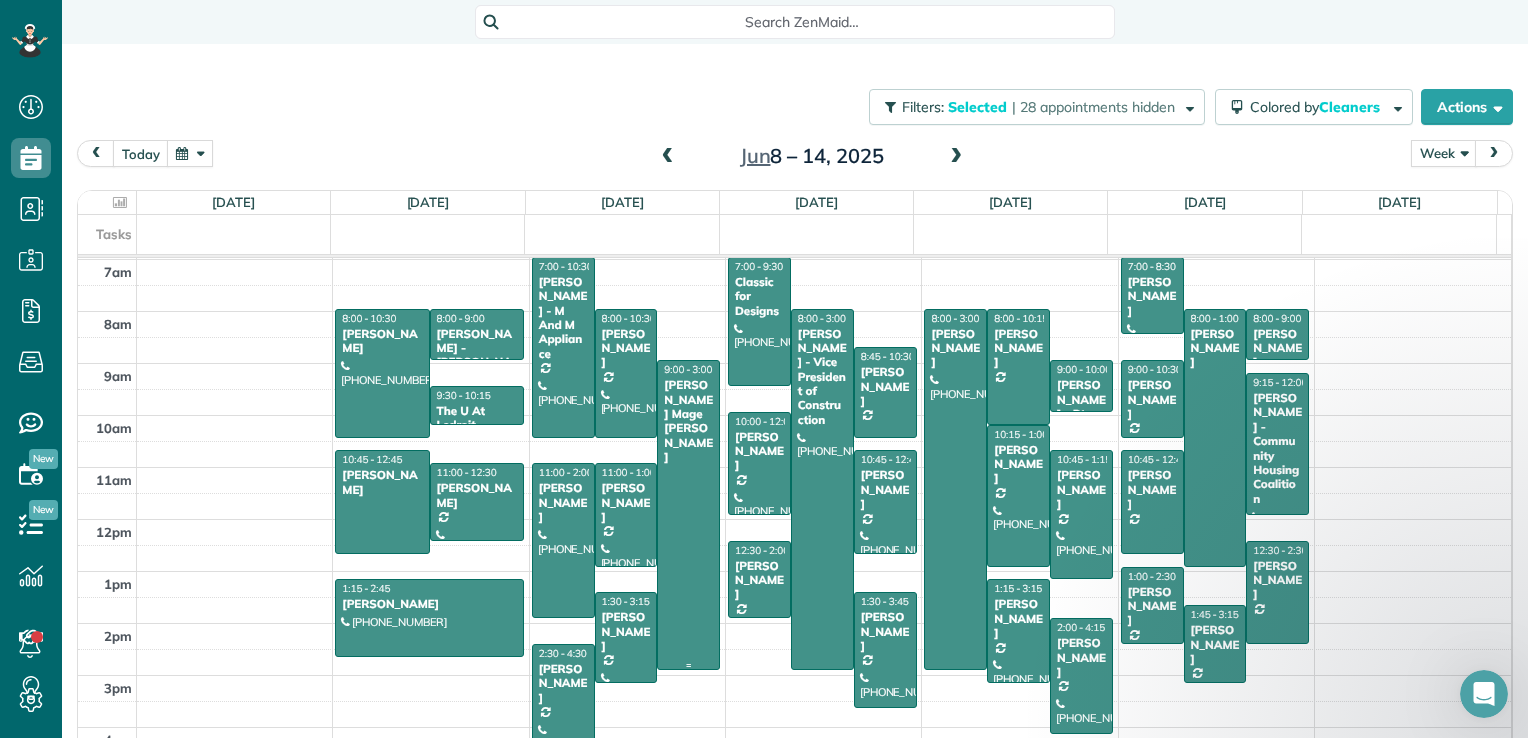 click at bounding box center (688, 515) 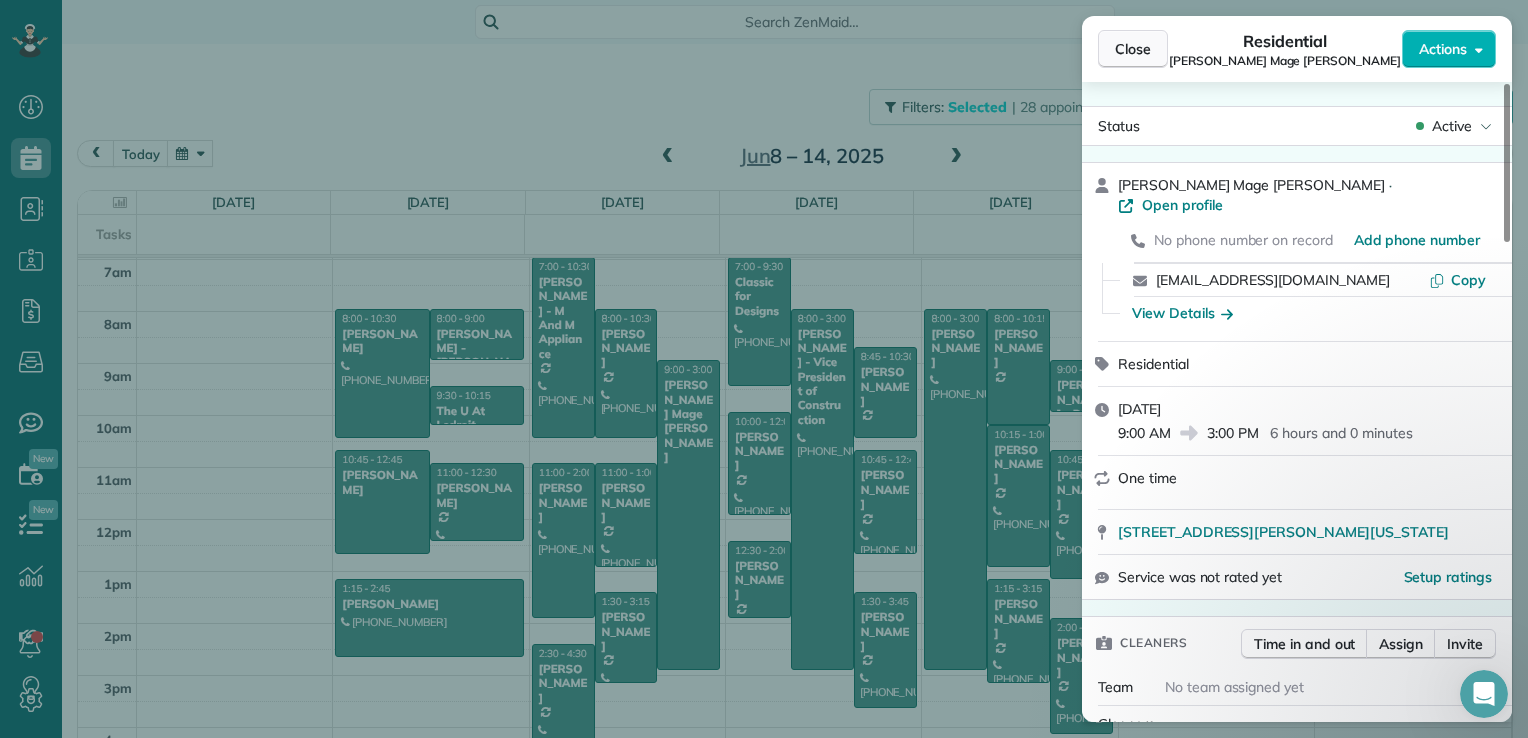 click on "Close" at bounding box center (1133, 49) 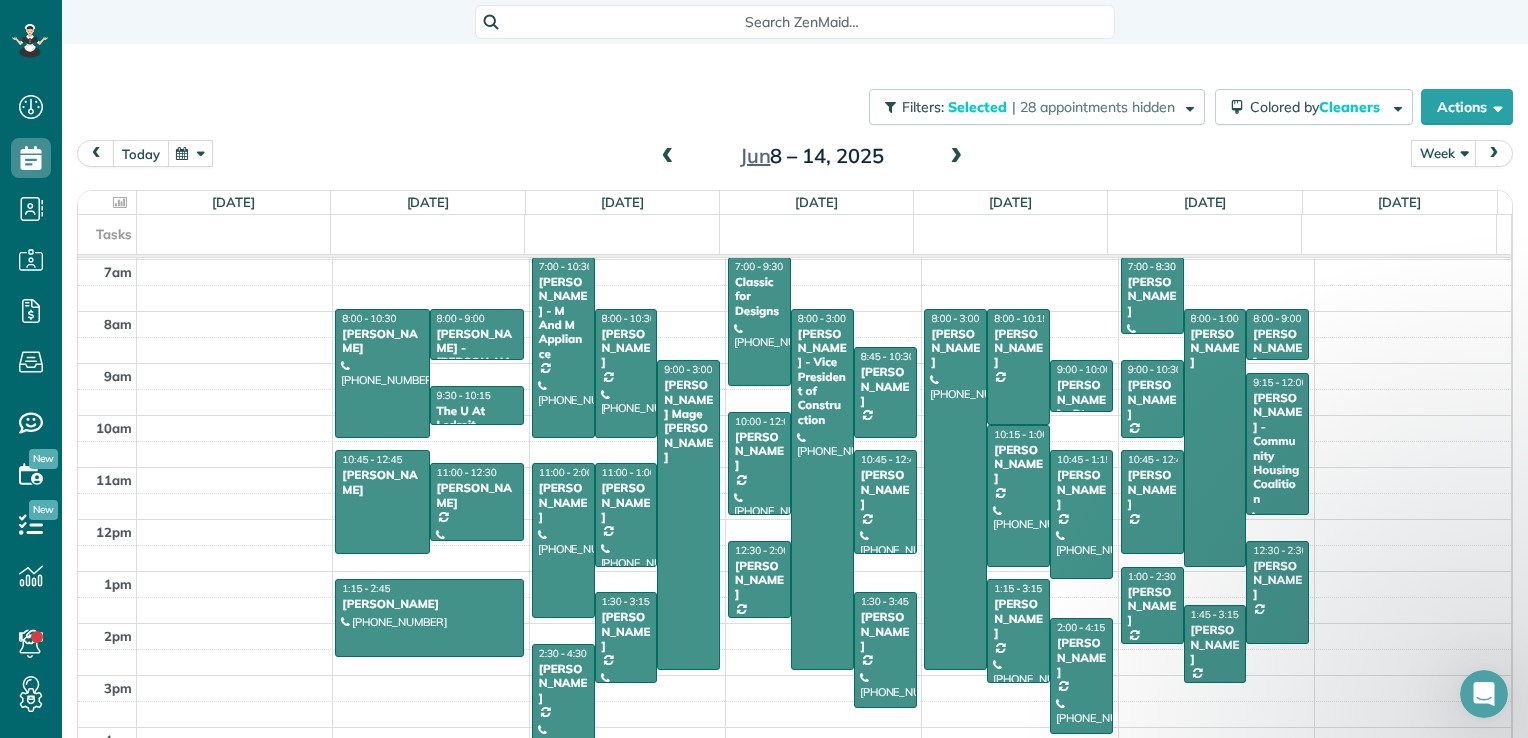 click on "today" at bounding box center (141, 153) 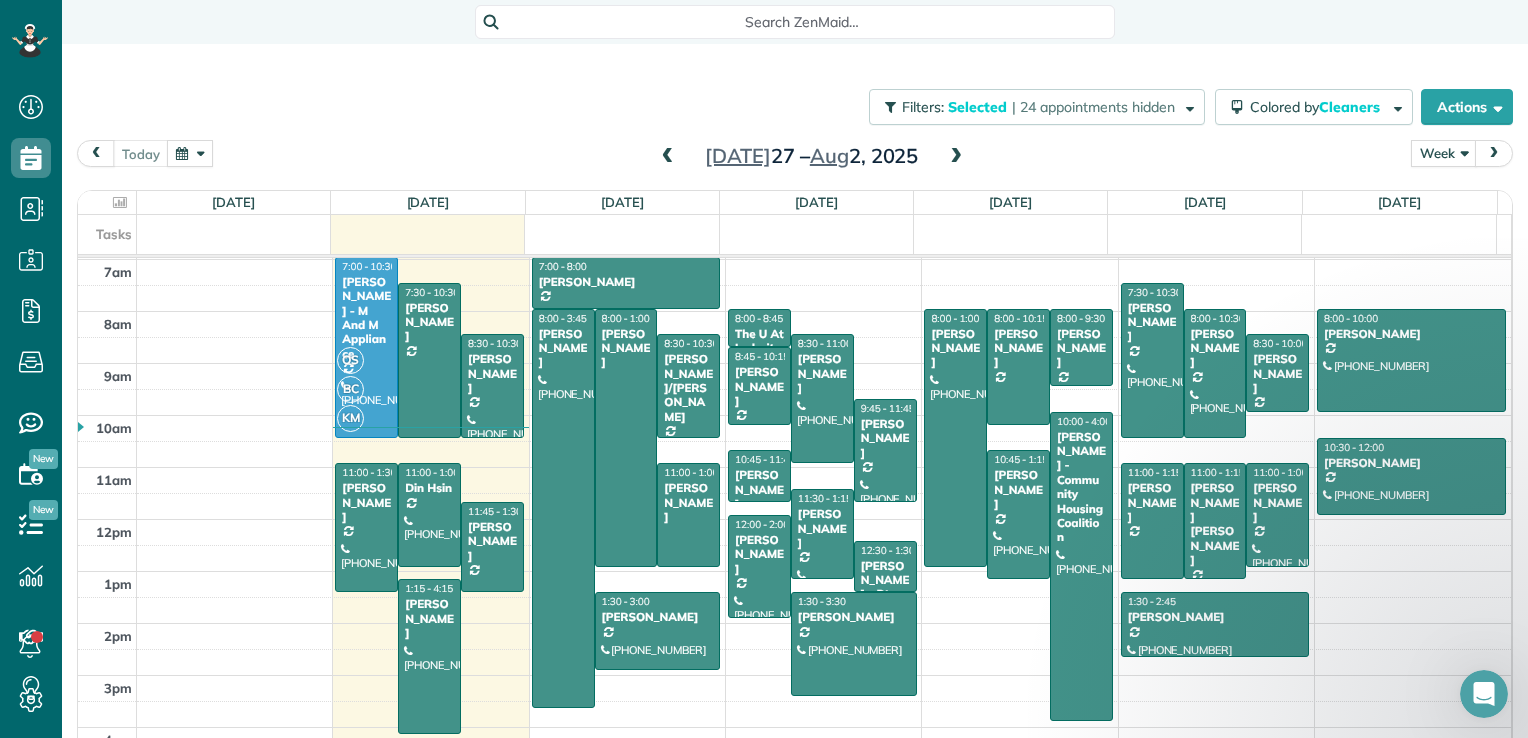 click at bounding box center [190, 153] 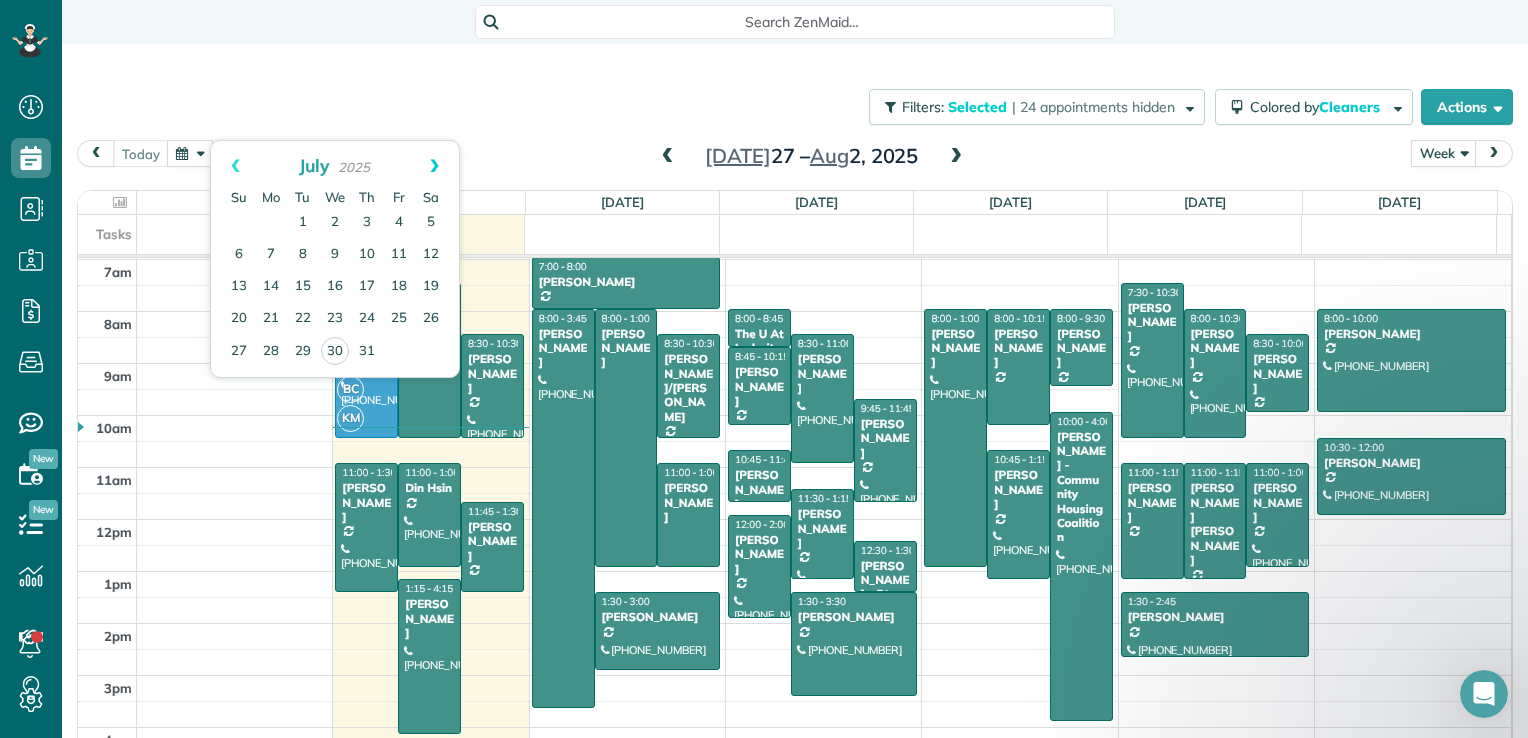 click on "Next" at bounding box center (434, 166) 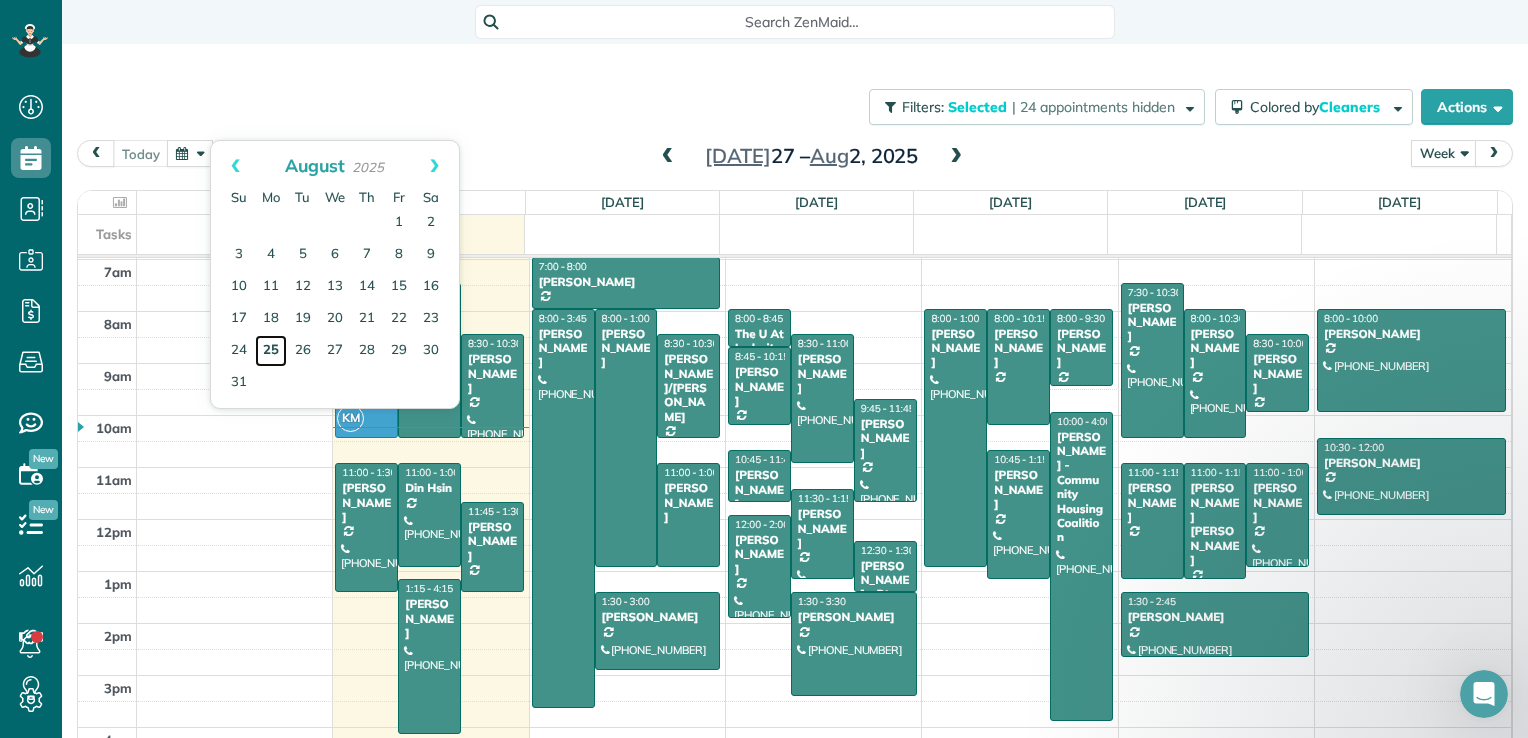 click on "25" at bounding box center (271, 351) 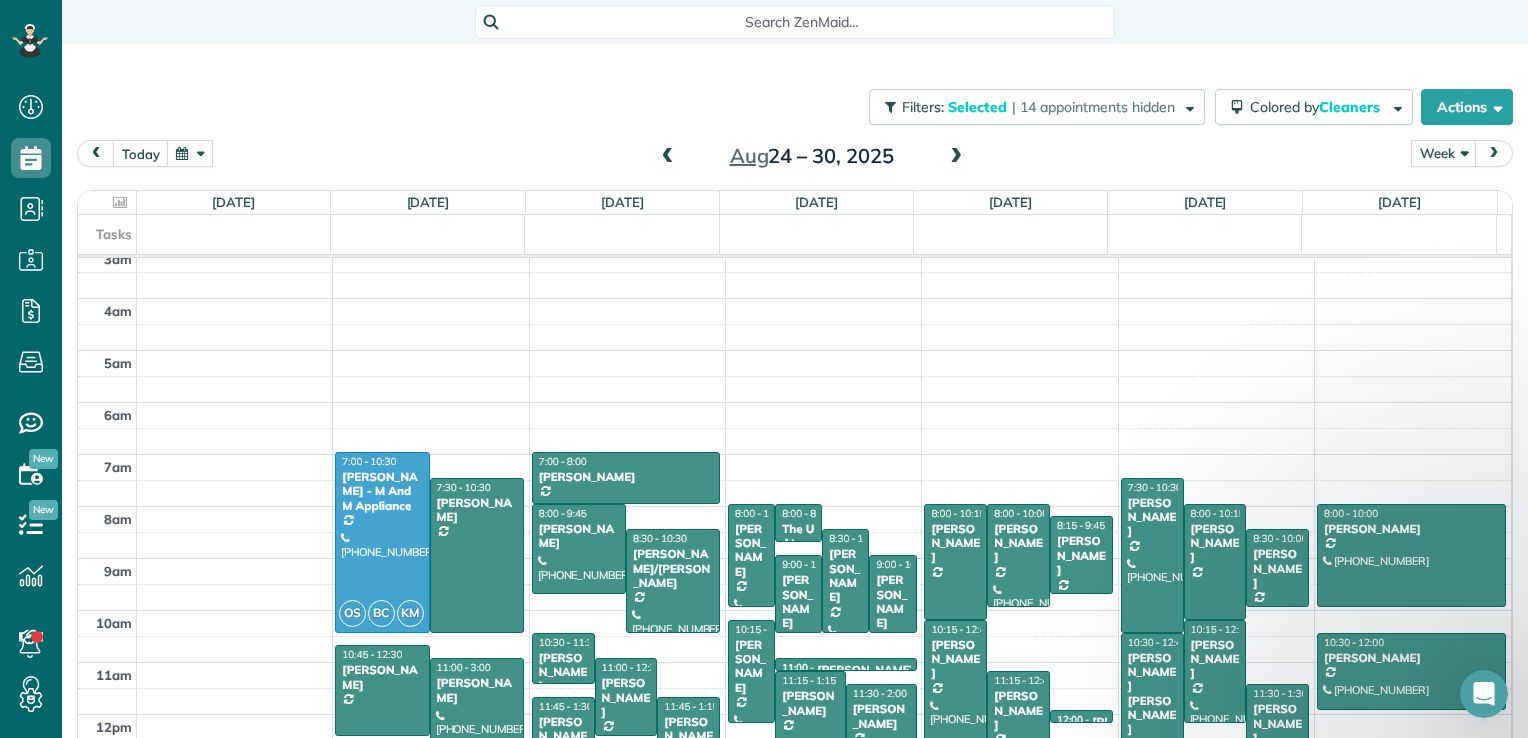 scroll, scrollTop: 162, scrollLeft: 0, axis: vertical 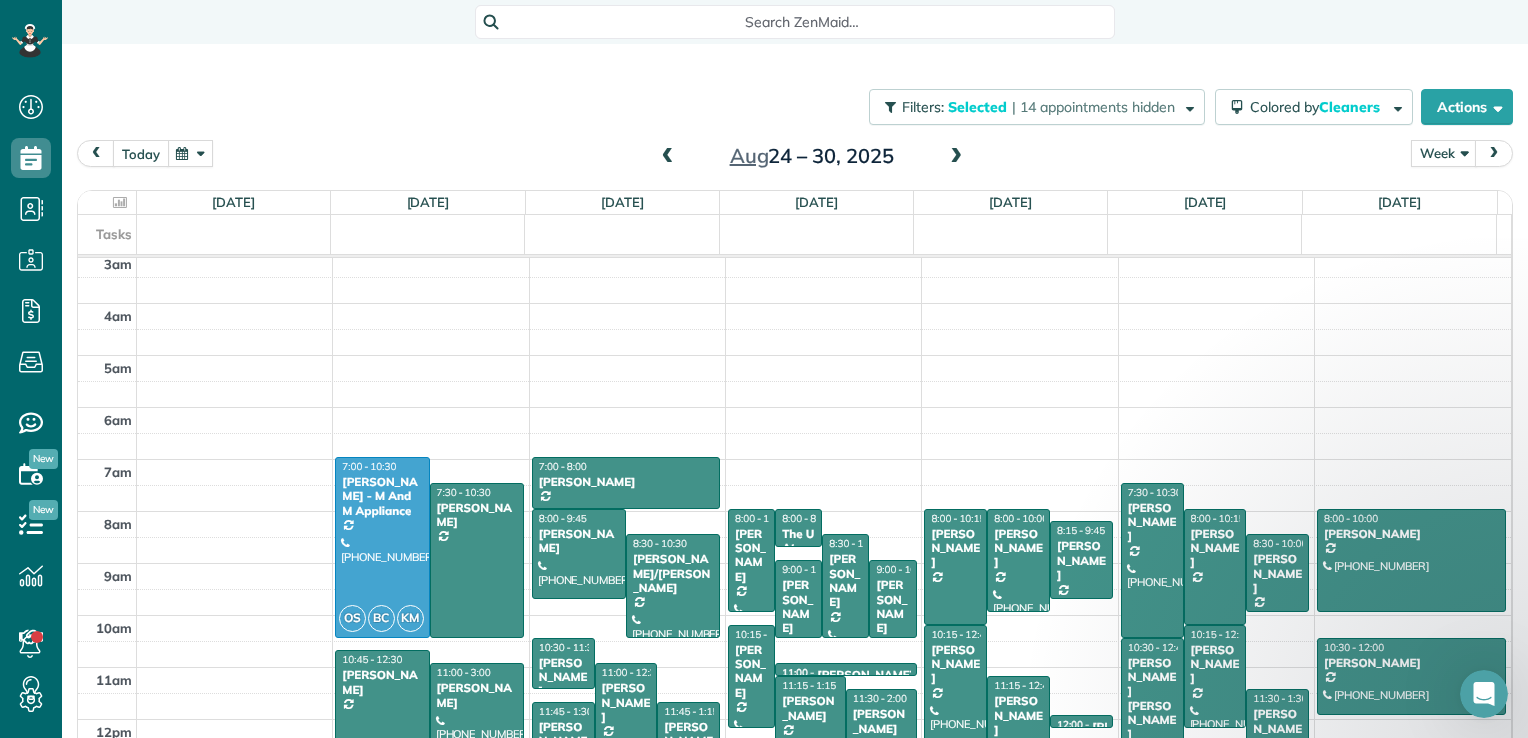 click on "today" at bounding box center [141, 153] 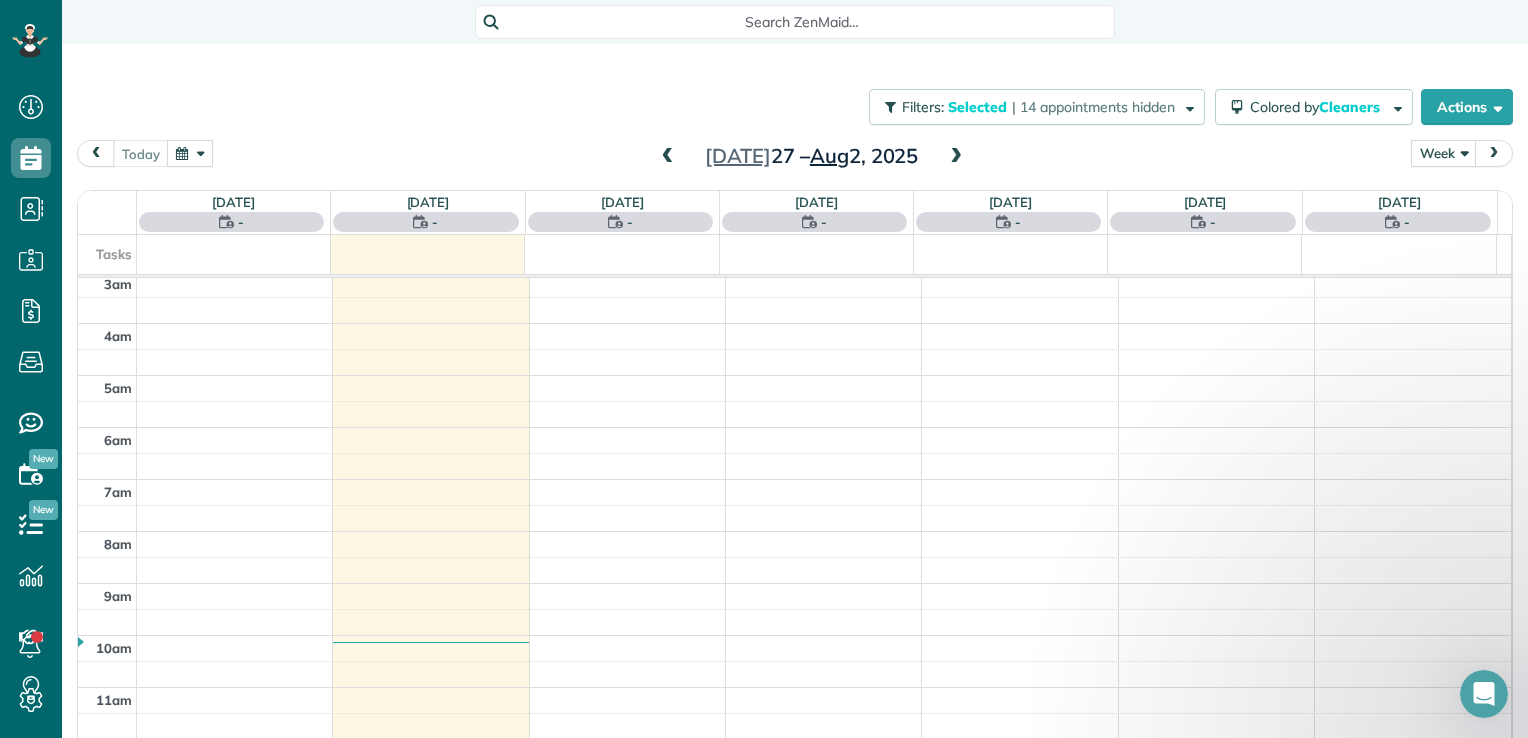 scroll, scrollTop: 362, scrollLeft: 0, axis: vertical 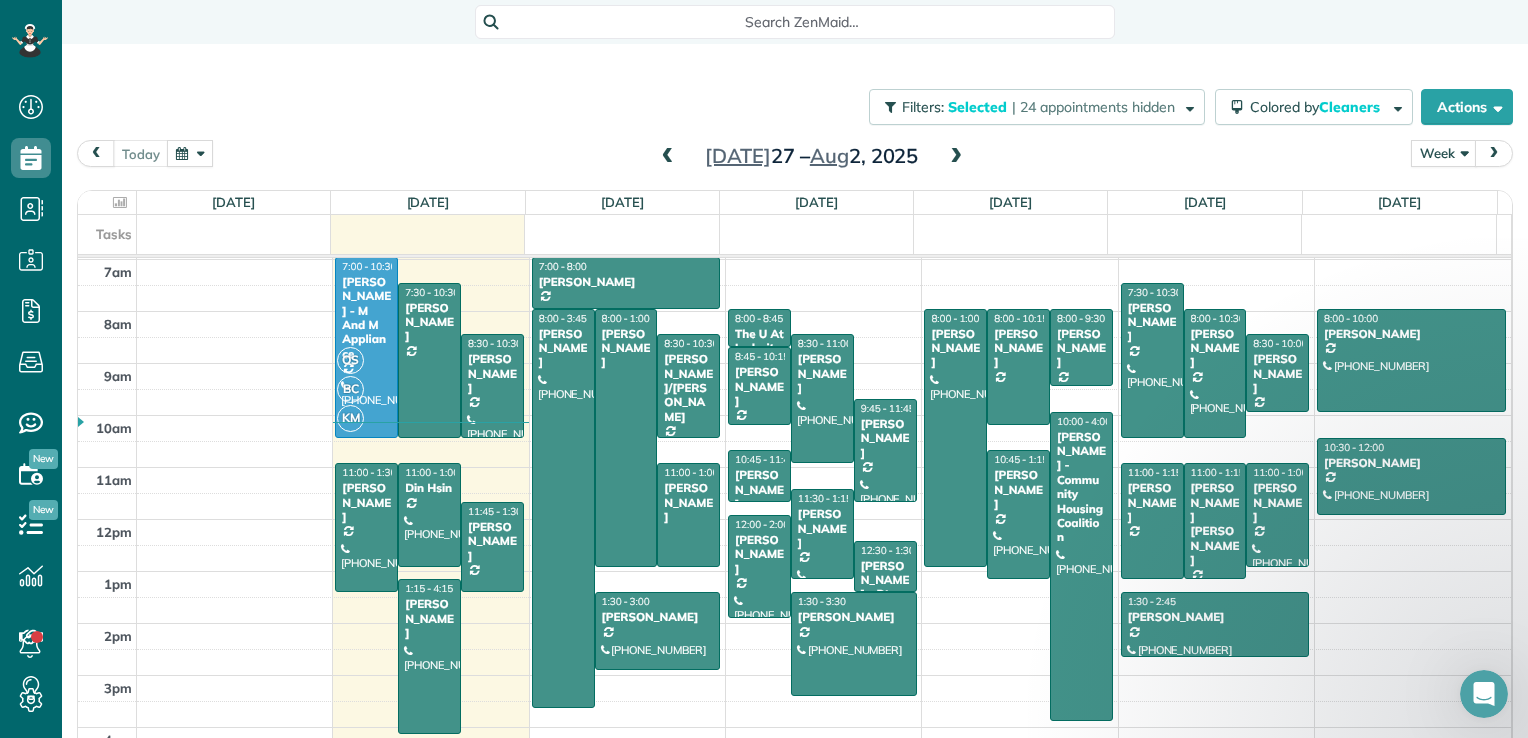click at bounding box center [956, 157] 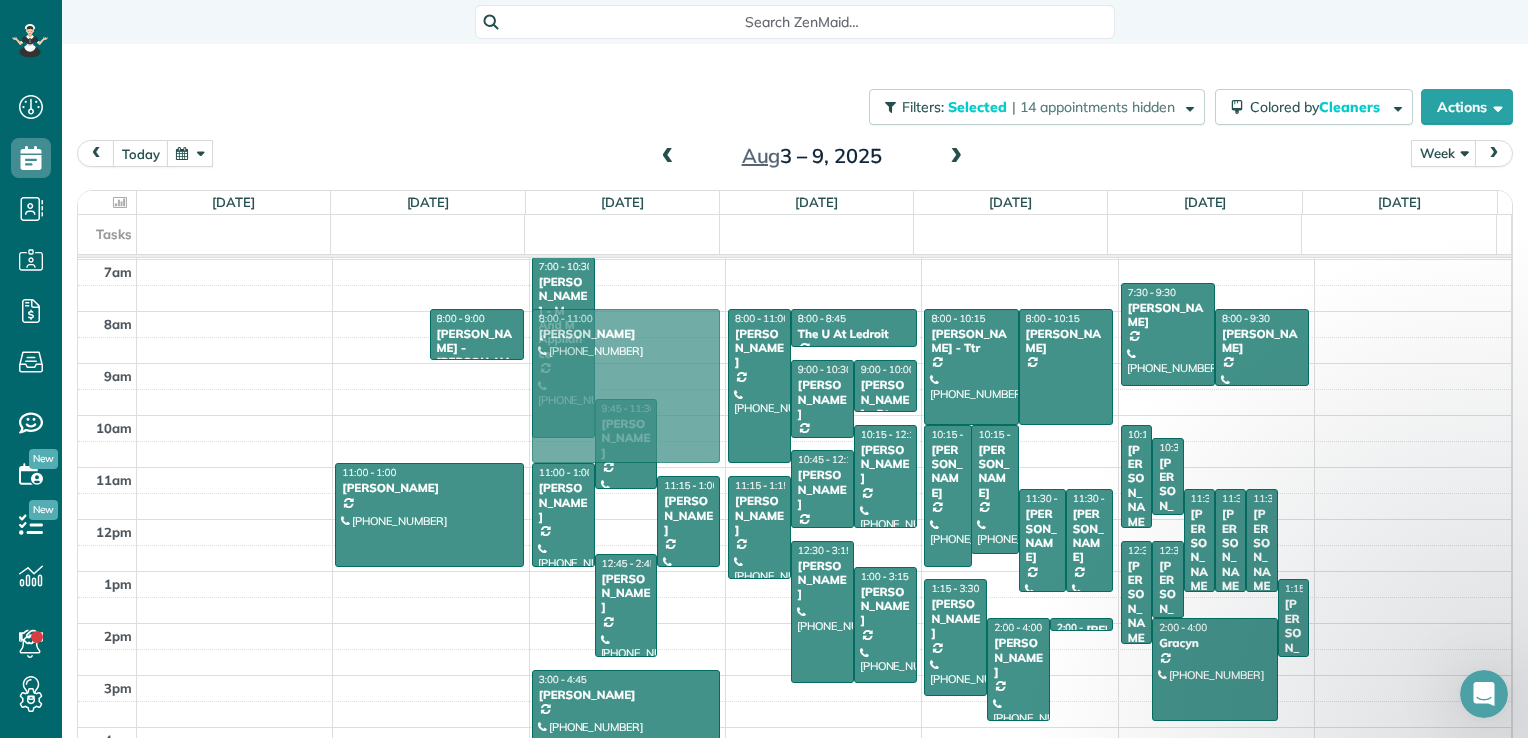 drag, startPoint x: 364, startPoint y: 370, endPoint x: 652, endPoint y: 372, distance: 288.00696 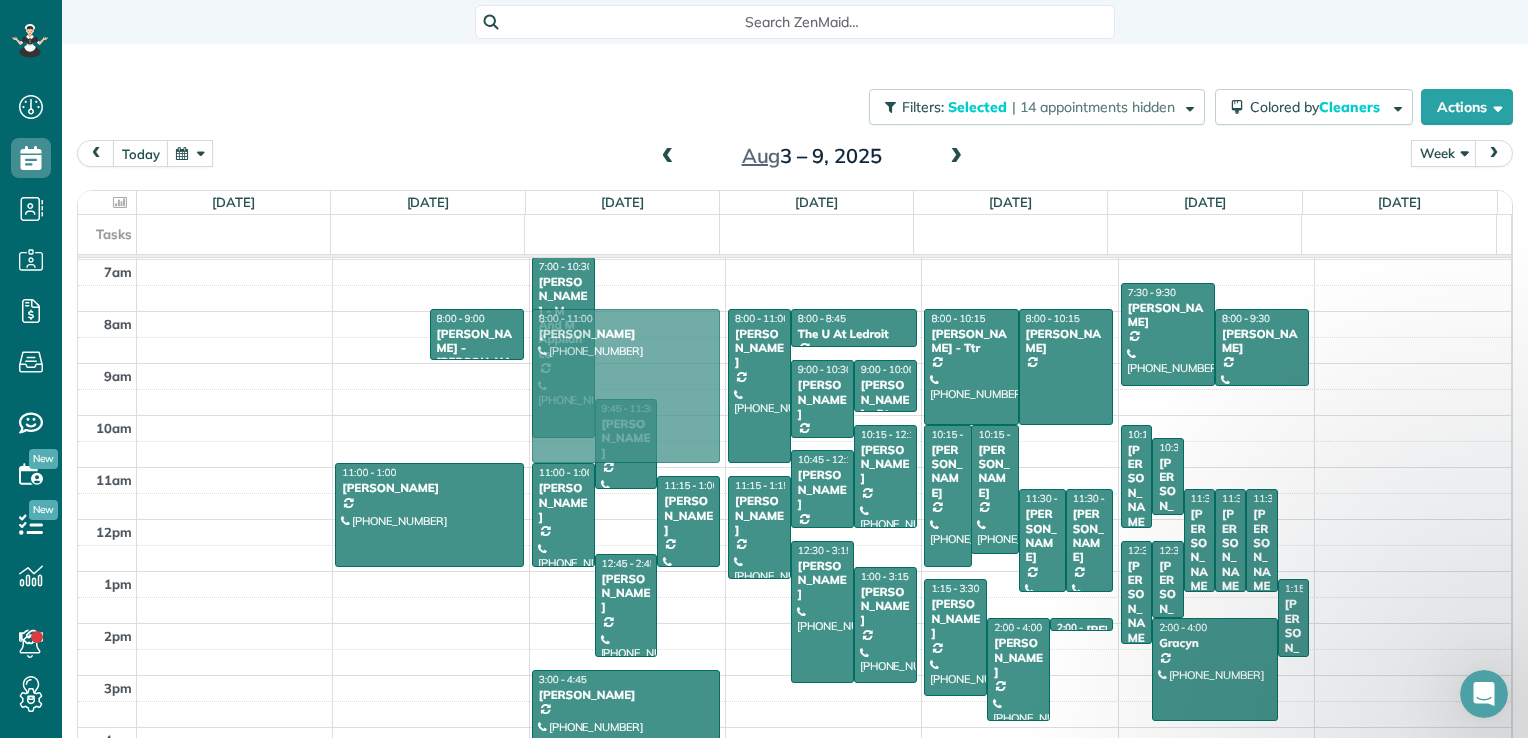 scroll, scrollTop: 361, scrollLeft: 0, axis: vertical 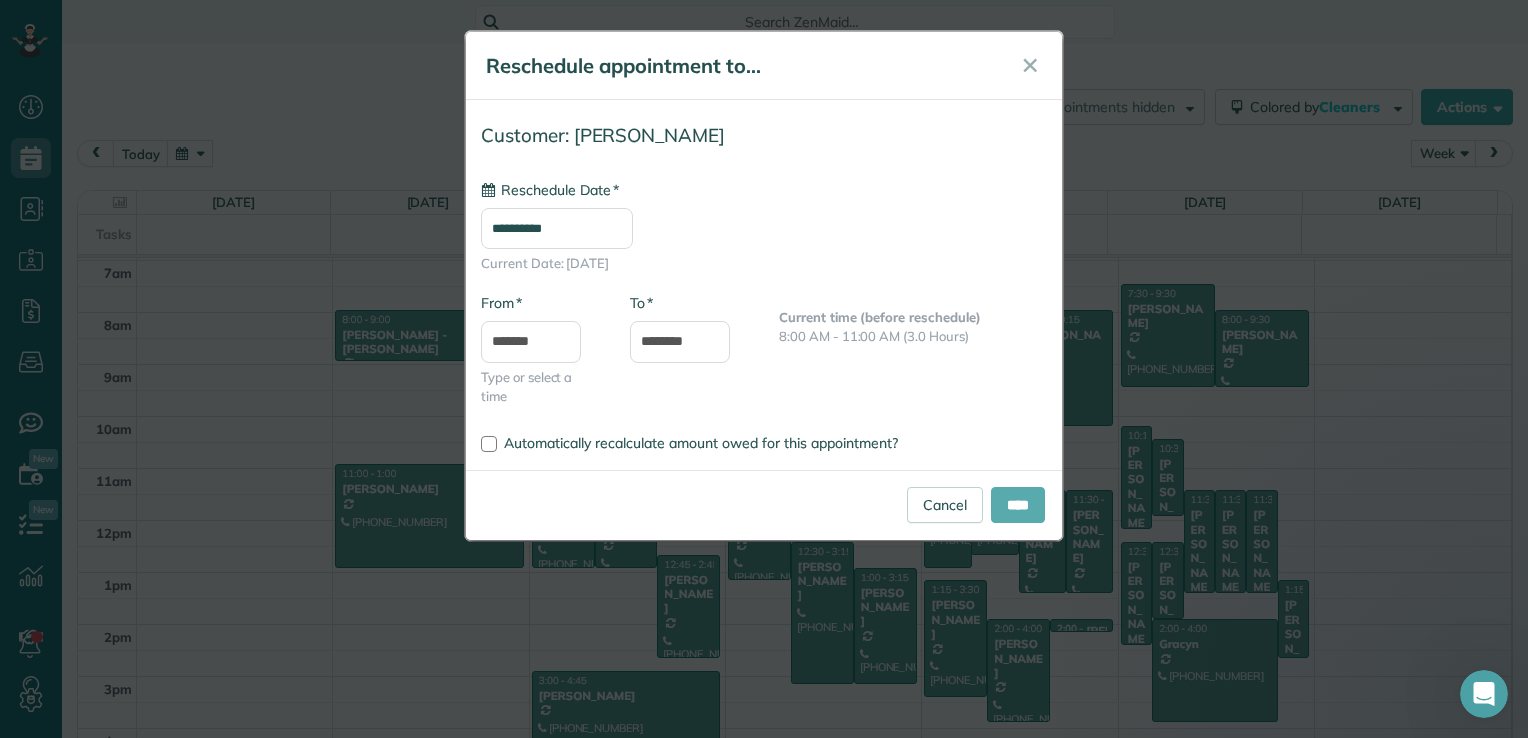 type on "**********" 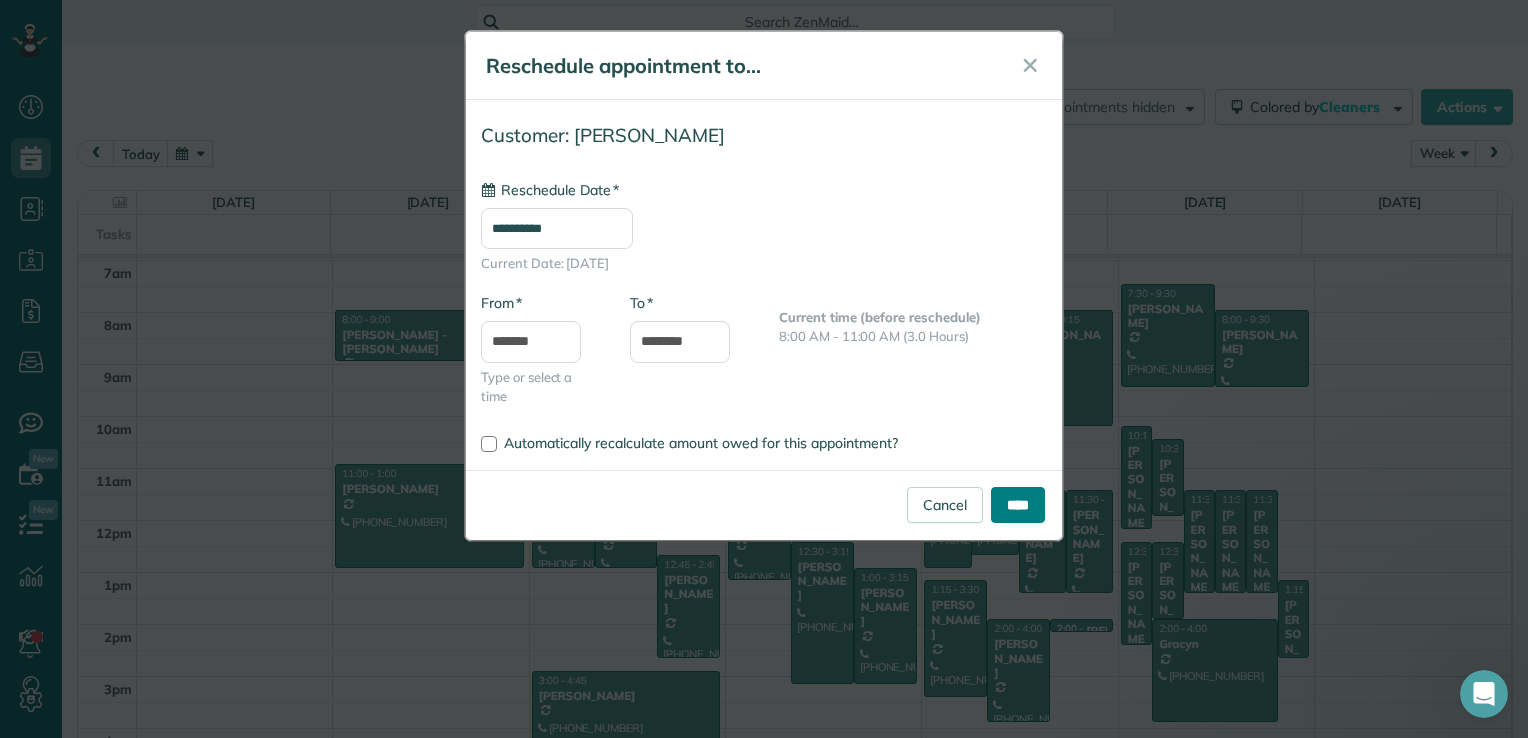 click on "****" at bounding box center [1018, 505] 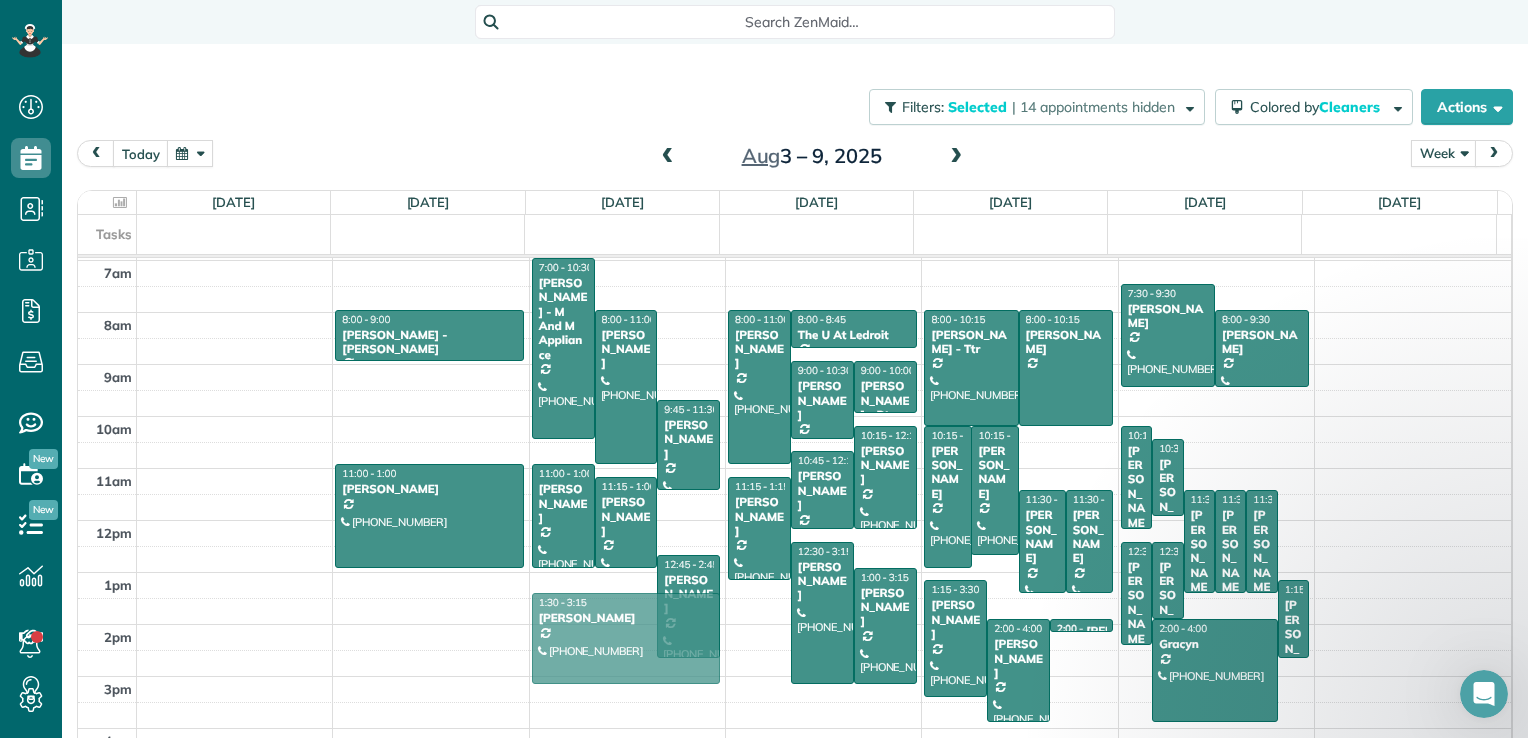 drag, startPoint x: 544, startPoint y: 711, endPoint x: 541, endPoint y: 639, distance: 72.06247 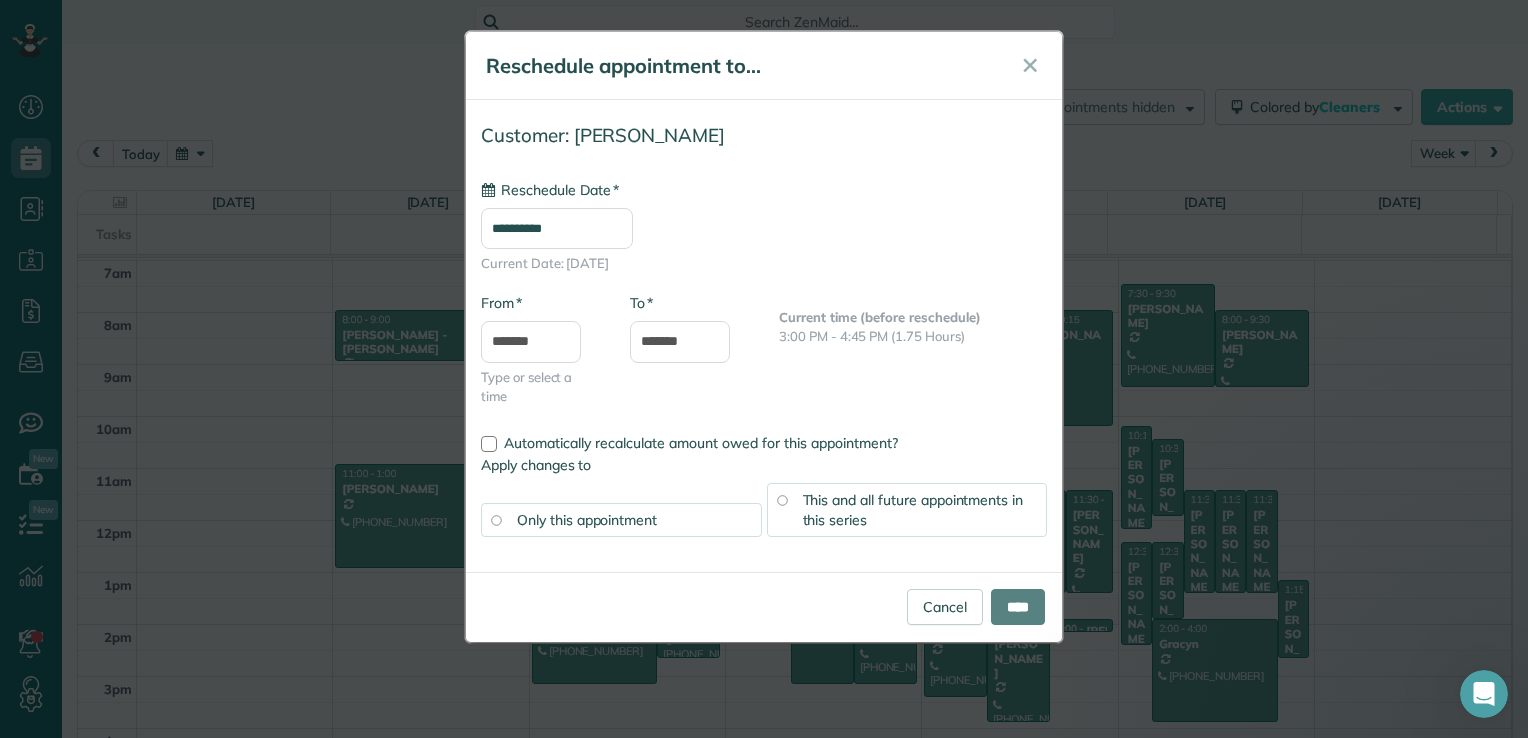 type on "**********" 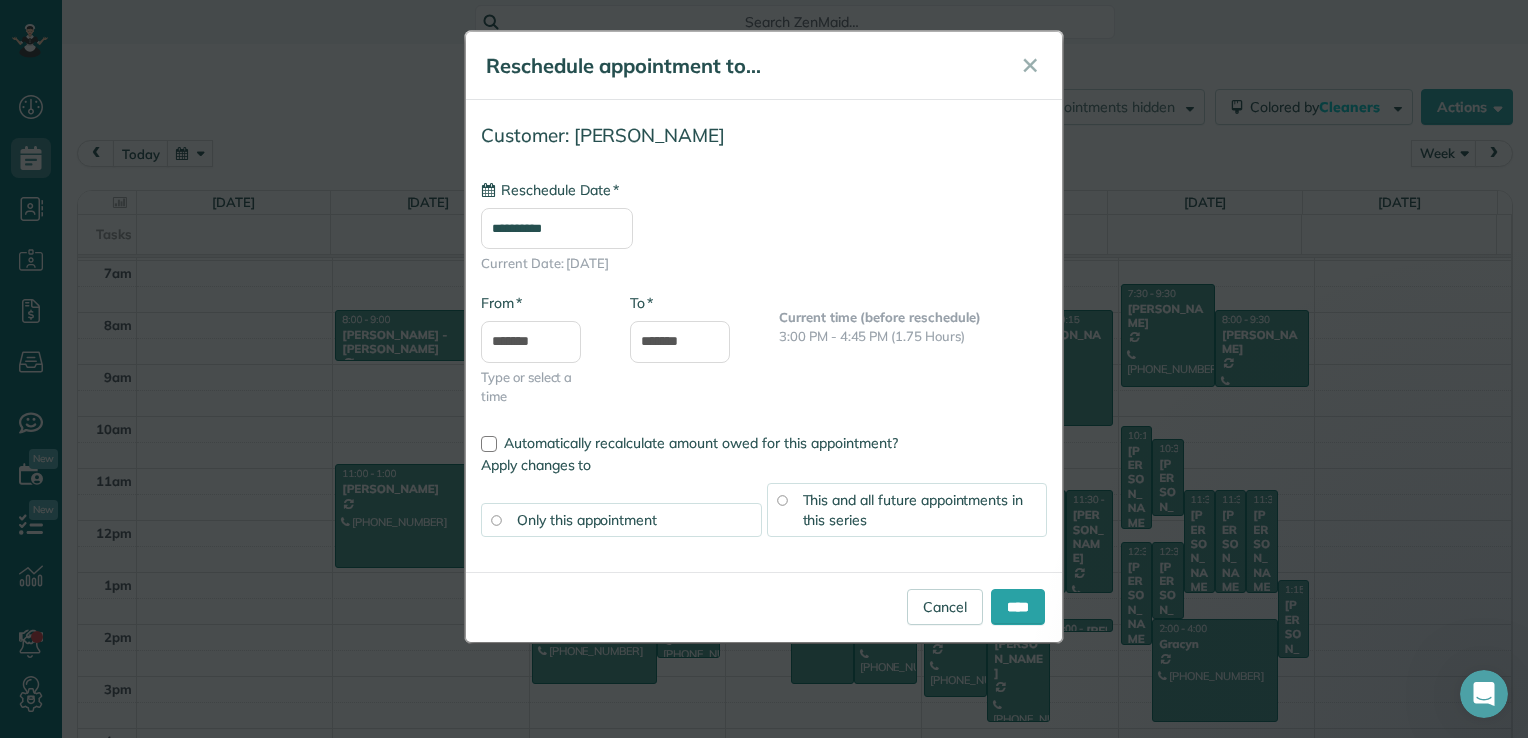 click on "Cancel
****" at bounding box center (764, 607) 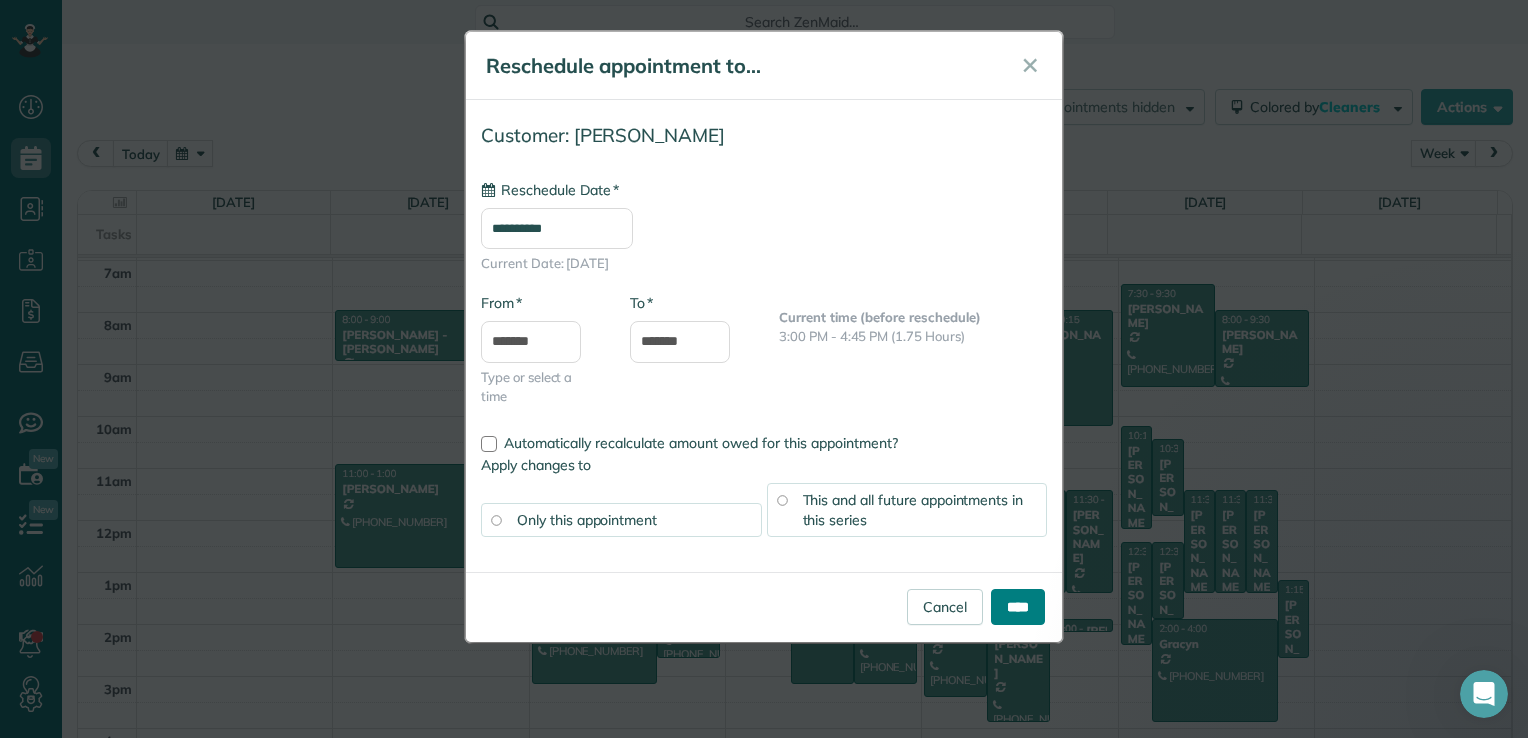 click on "****" at bounding box center (1018, 607) 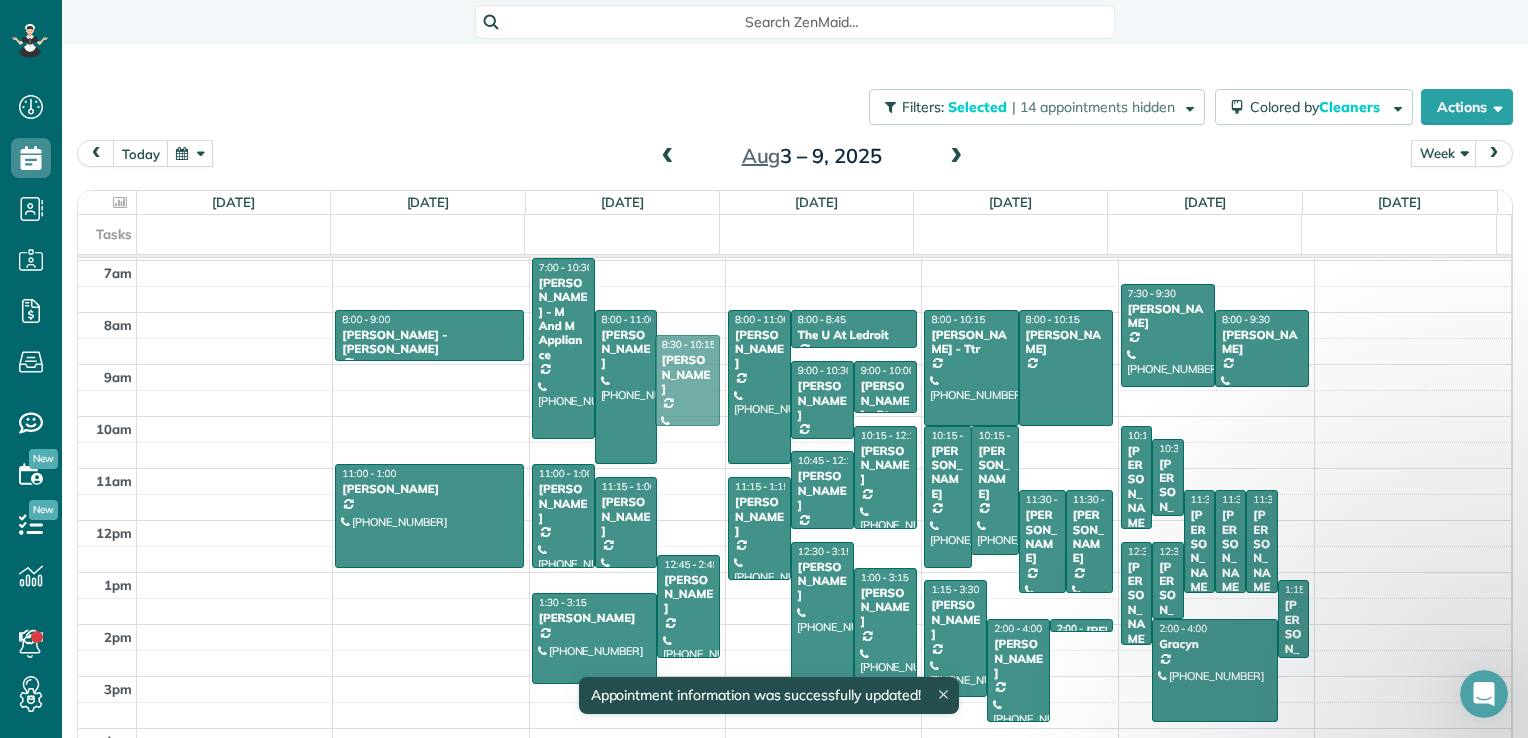 drag, startPoint x: 683, startPoint y: 470, endPoint x: 685, endPoint y: 410, distance: 60.033325 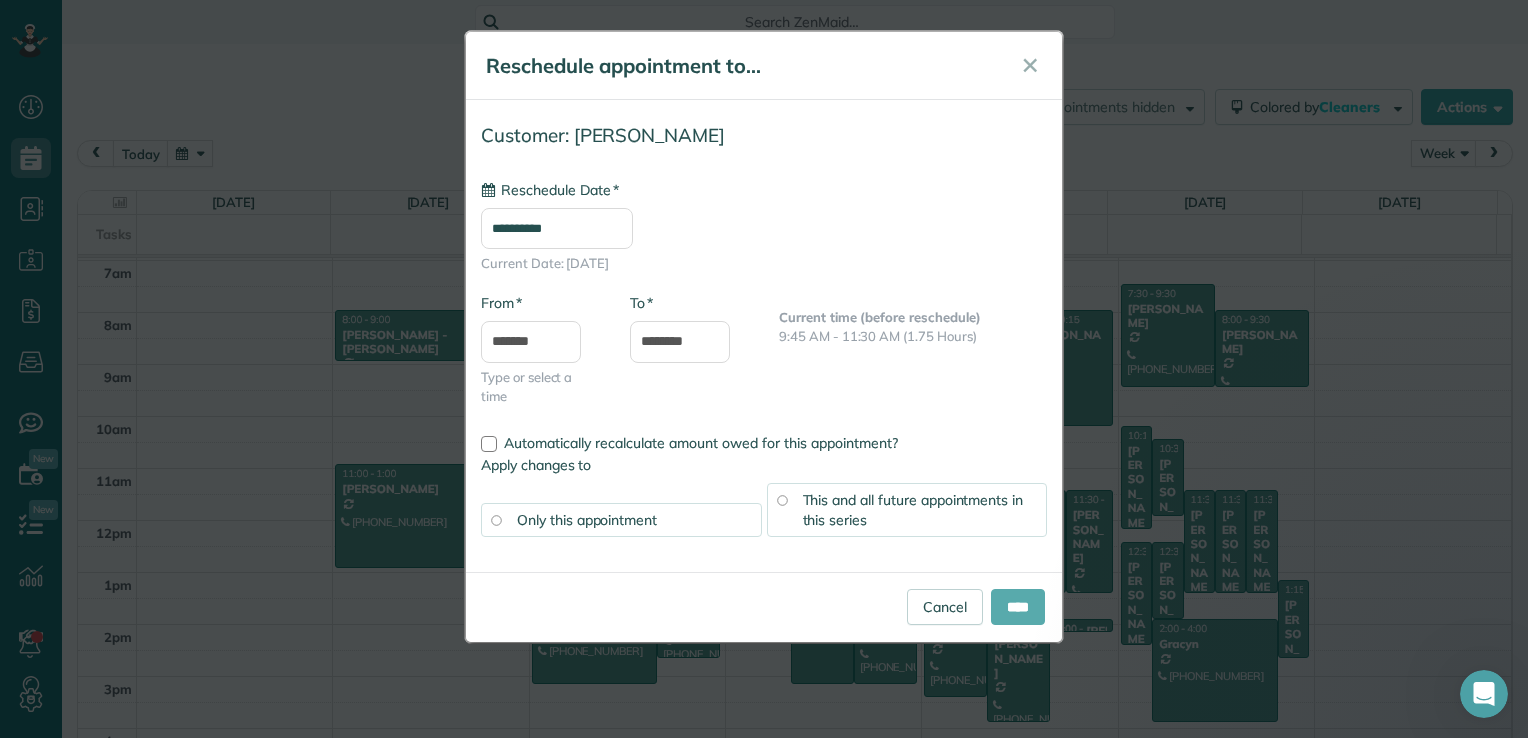 type on "**********" 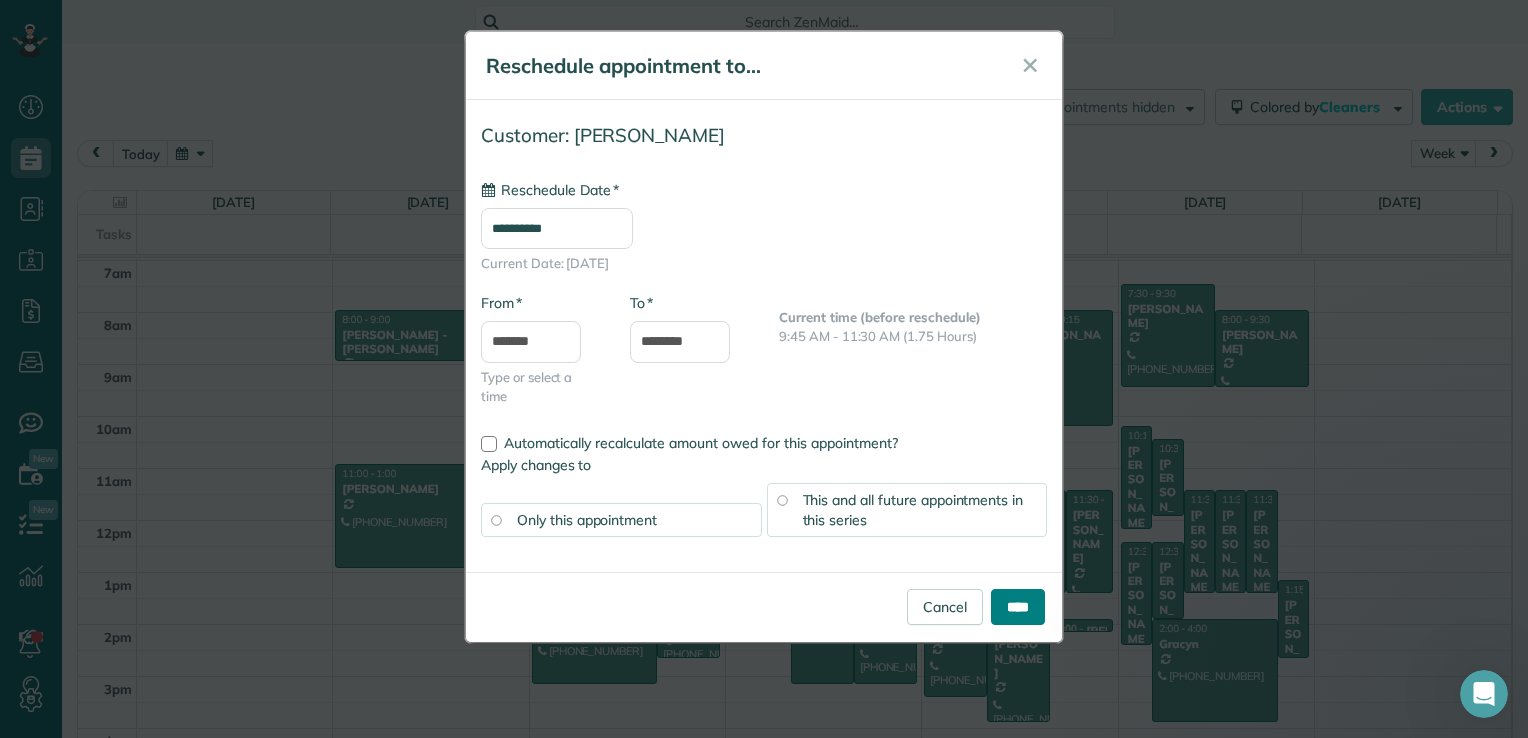 click on "****" at bounding box center (1018, 607) 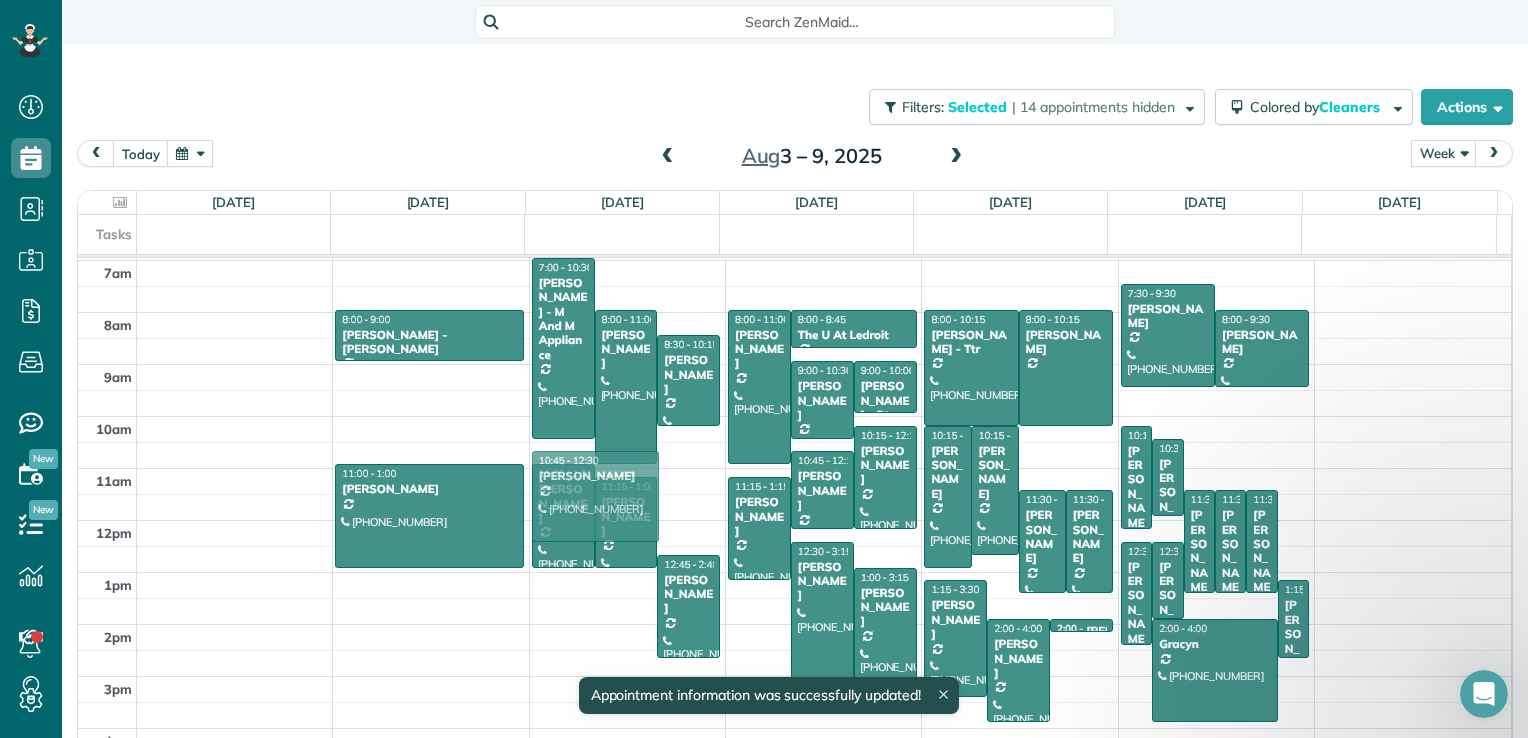 drag, startPoint x: 572, startPoint y: 646, endPoint x: 642, endPoint y: 509, distance: 153.84732 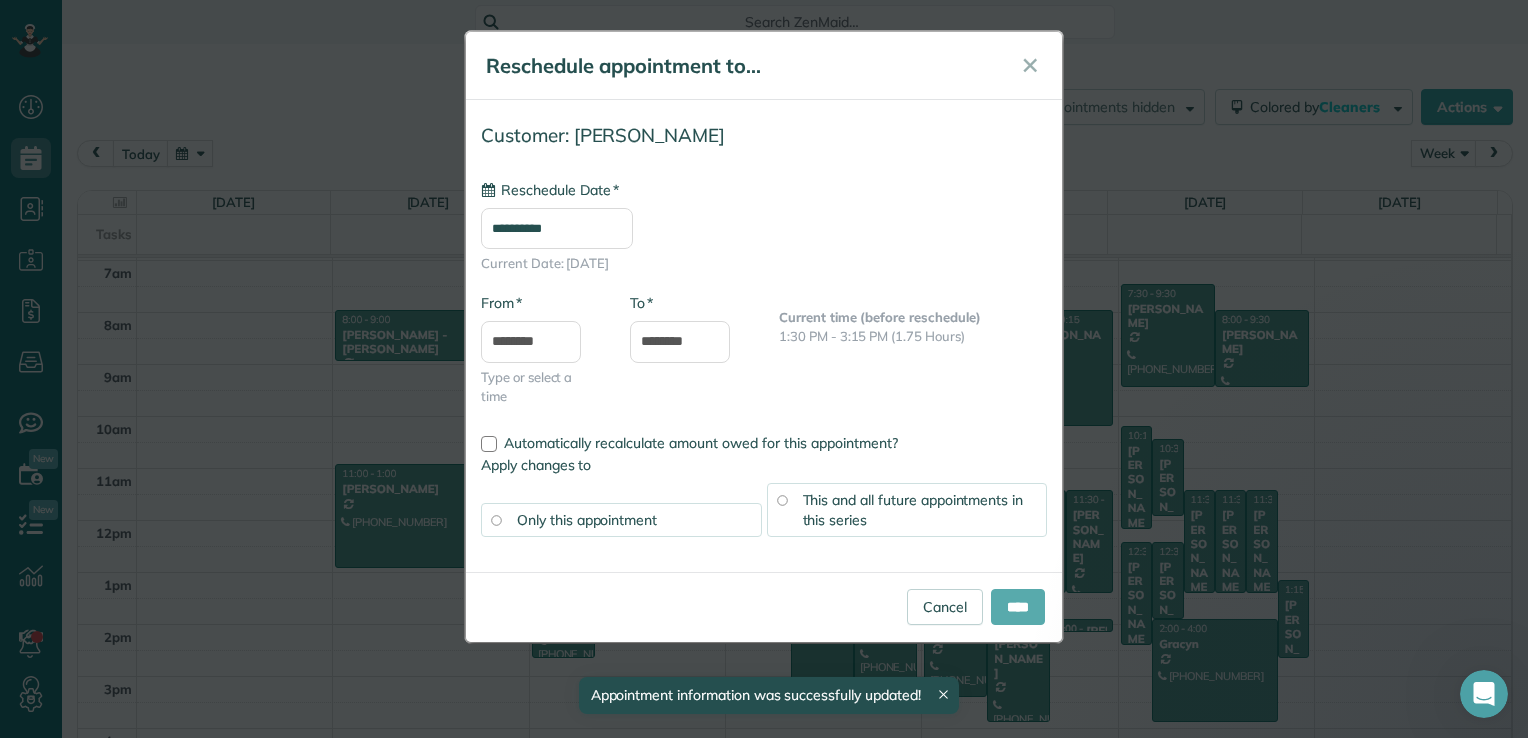 type on "**********" 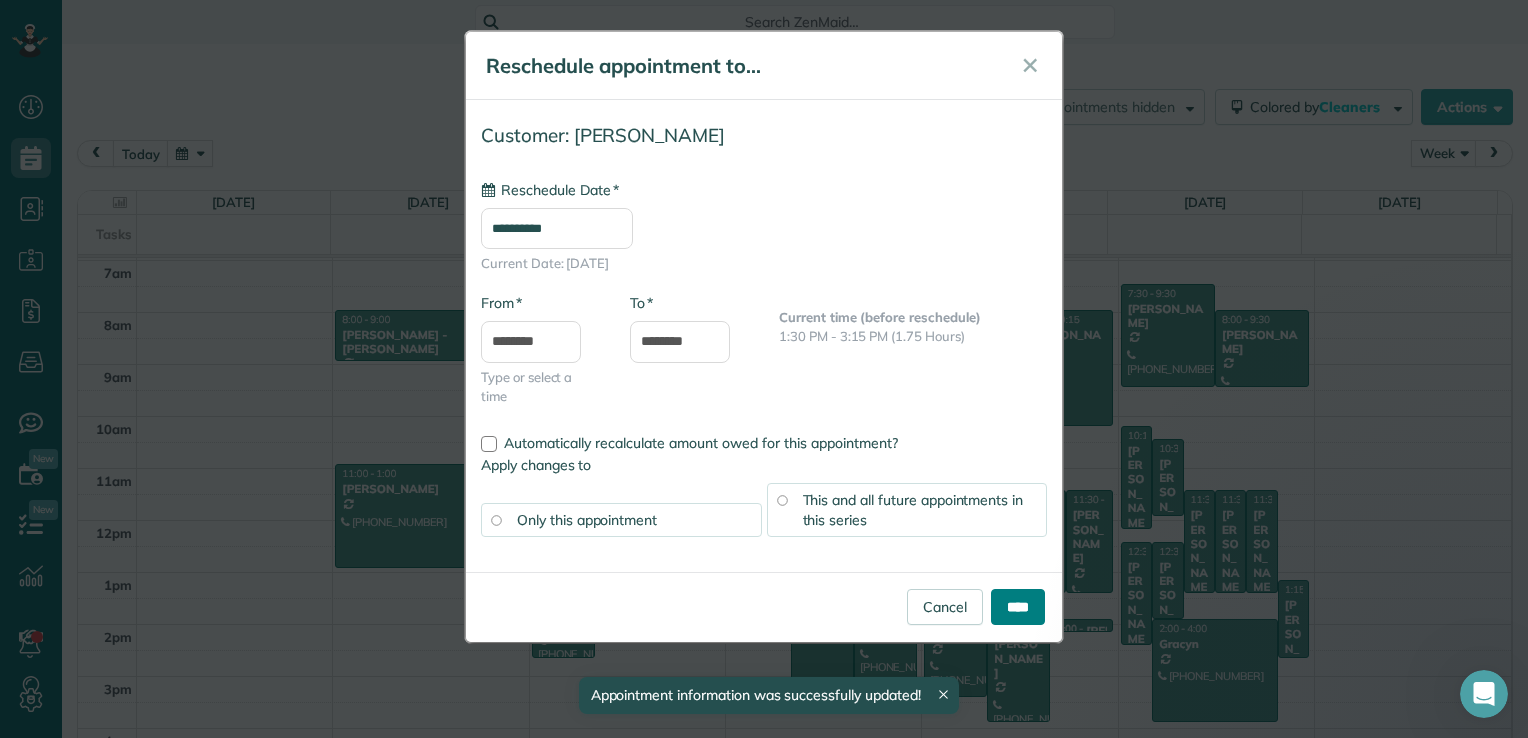 click on "****" at bounding box center [1018, 607] 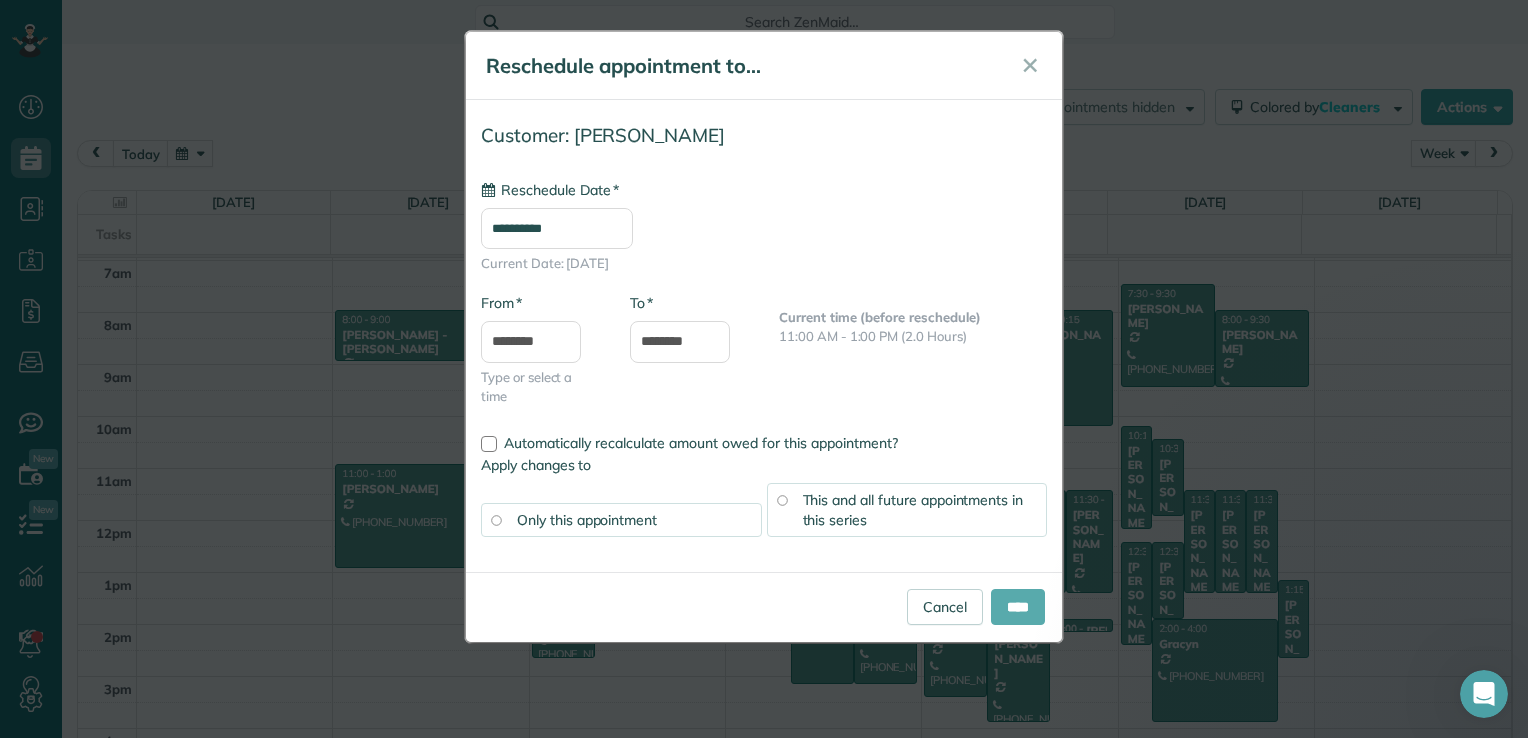 type on "**********" 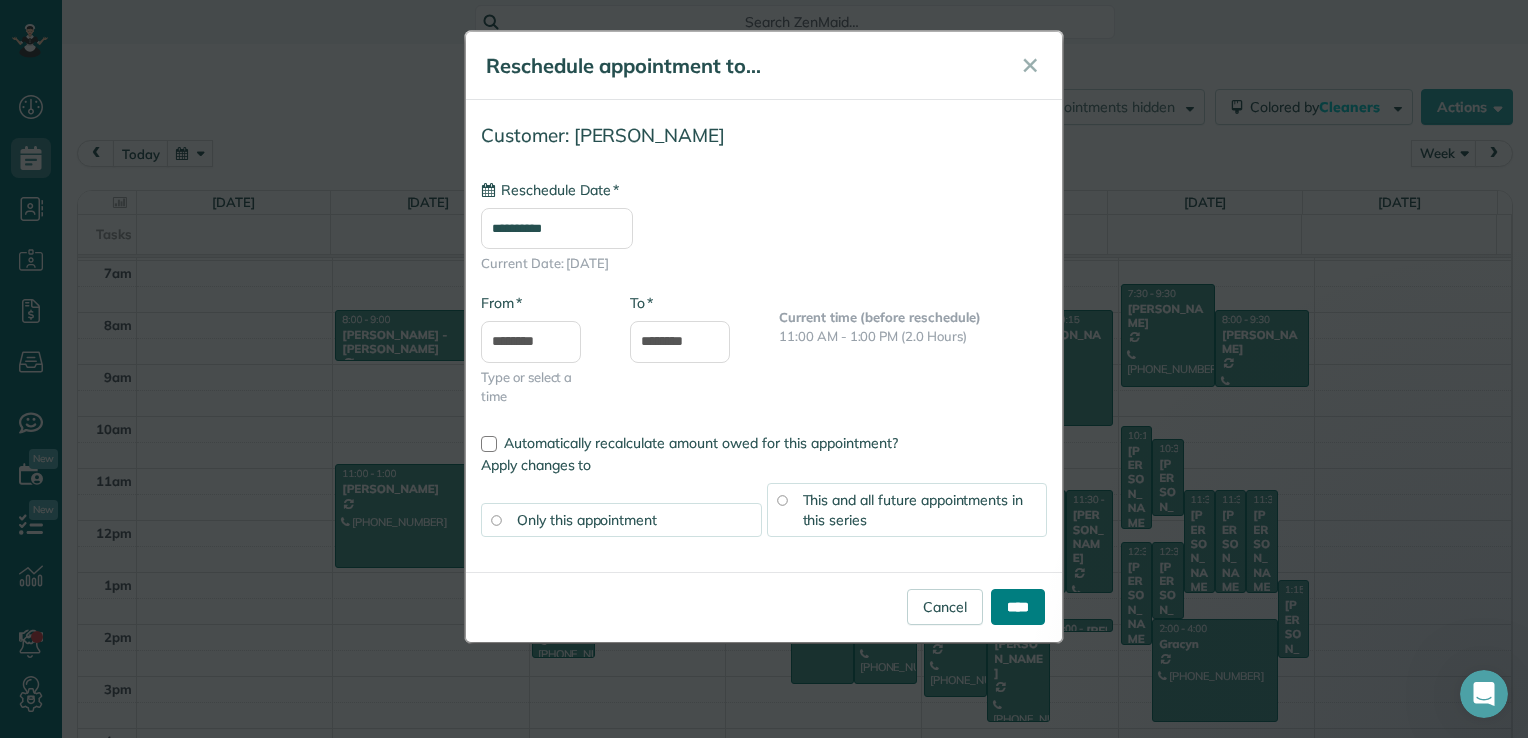 click on "****" at bounding box center (1018, 607) 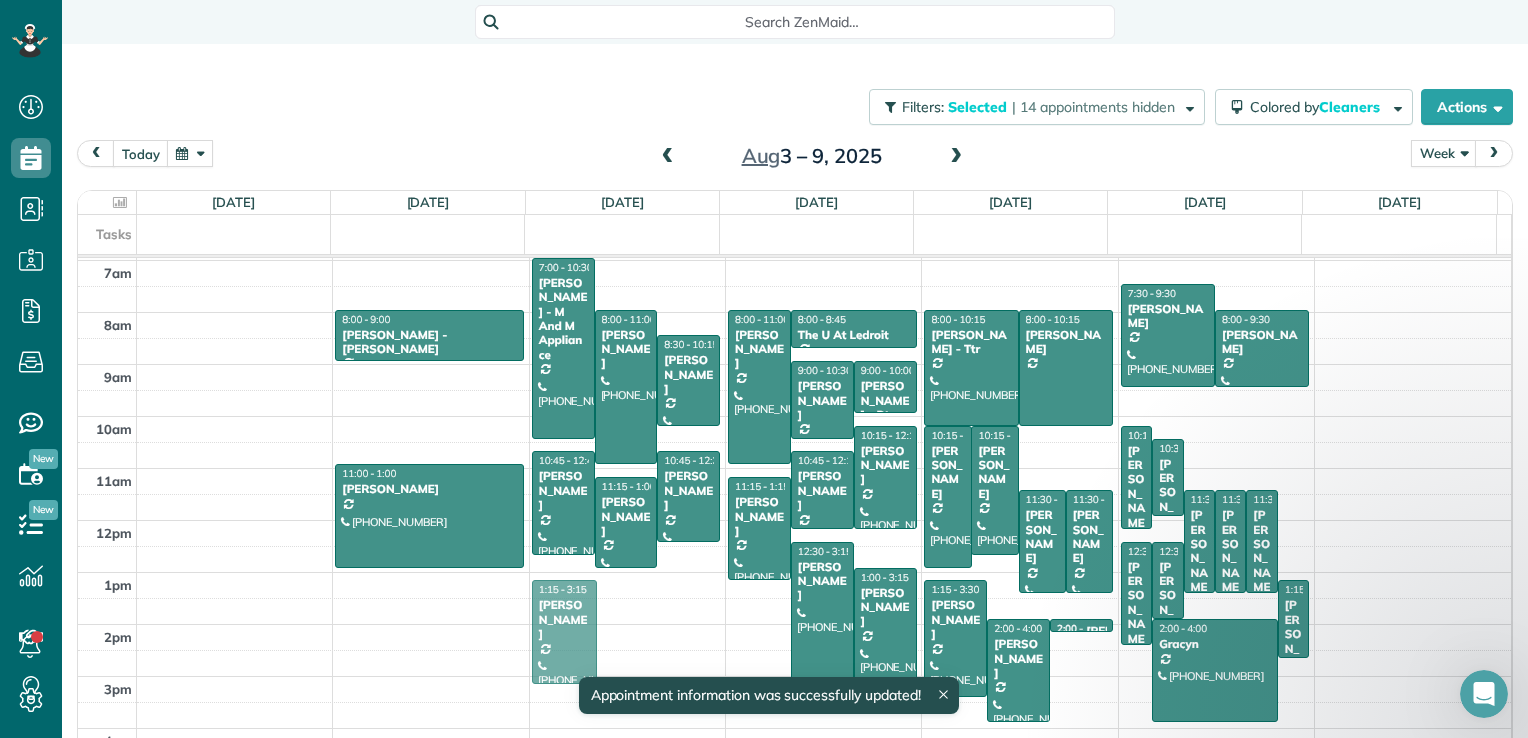 drag, startPoint x: 545, startPoint y: 610, endPoint x: 542, endPoint y: 630, distance: 20.22375 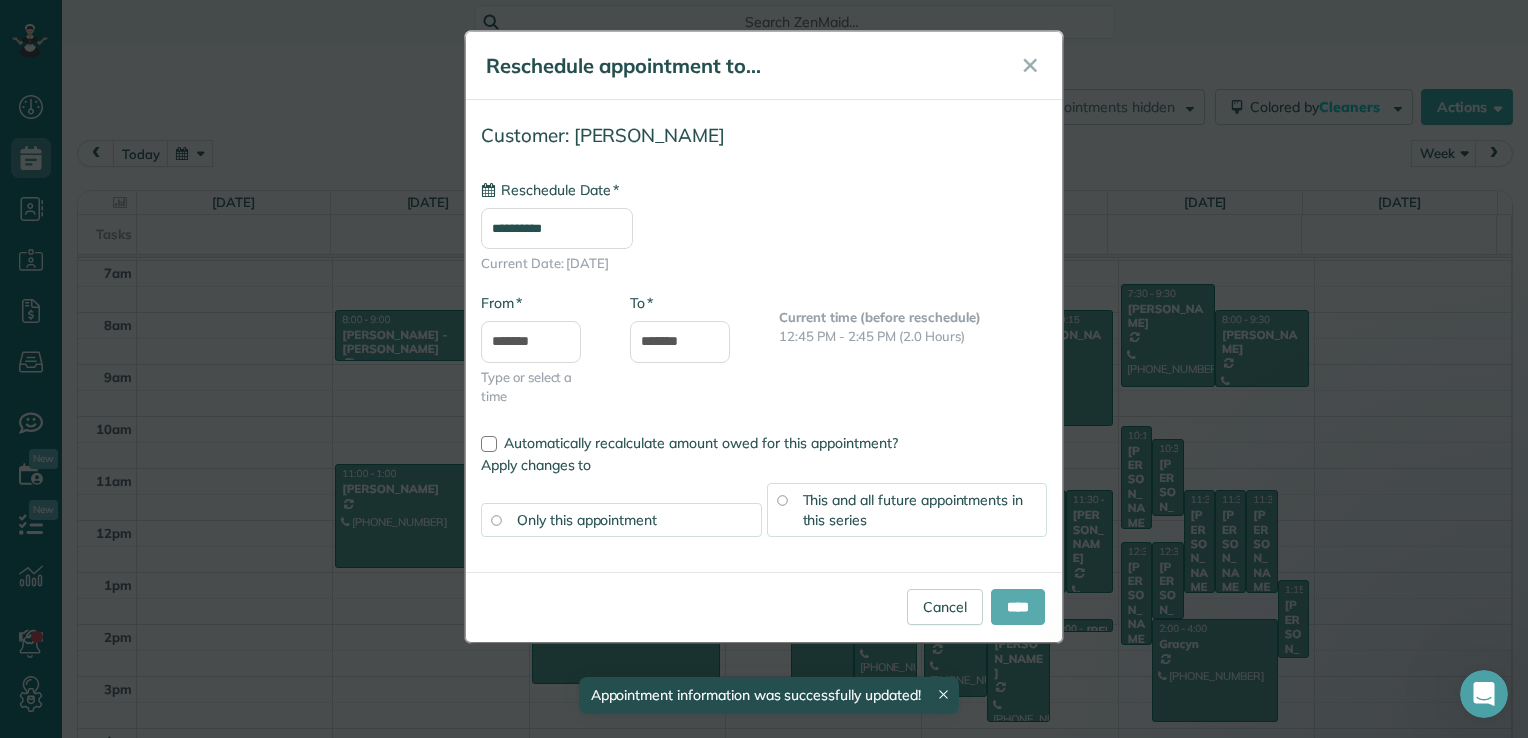 type on "**********" 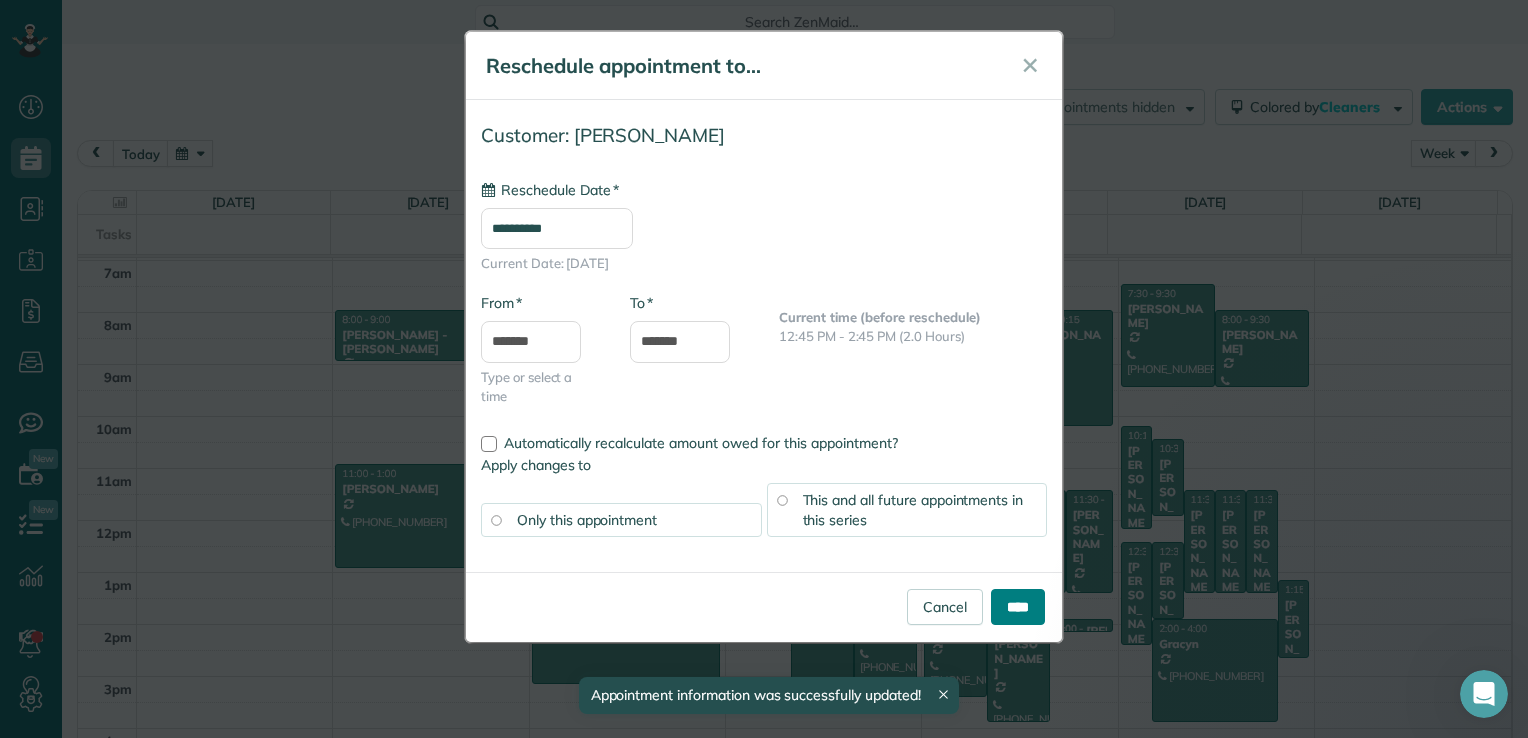 click on "****" at bounding box center (1018, 607) 